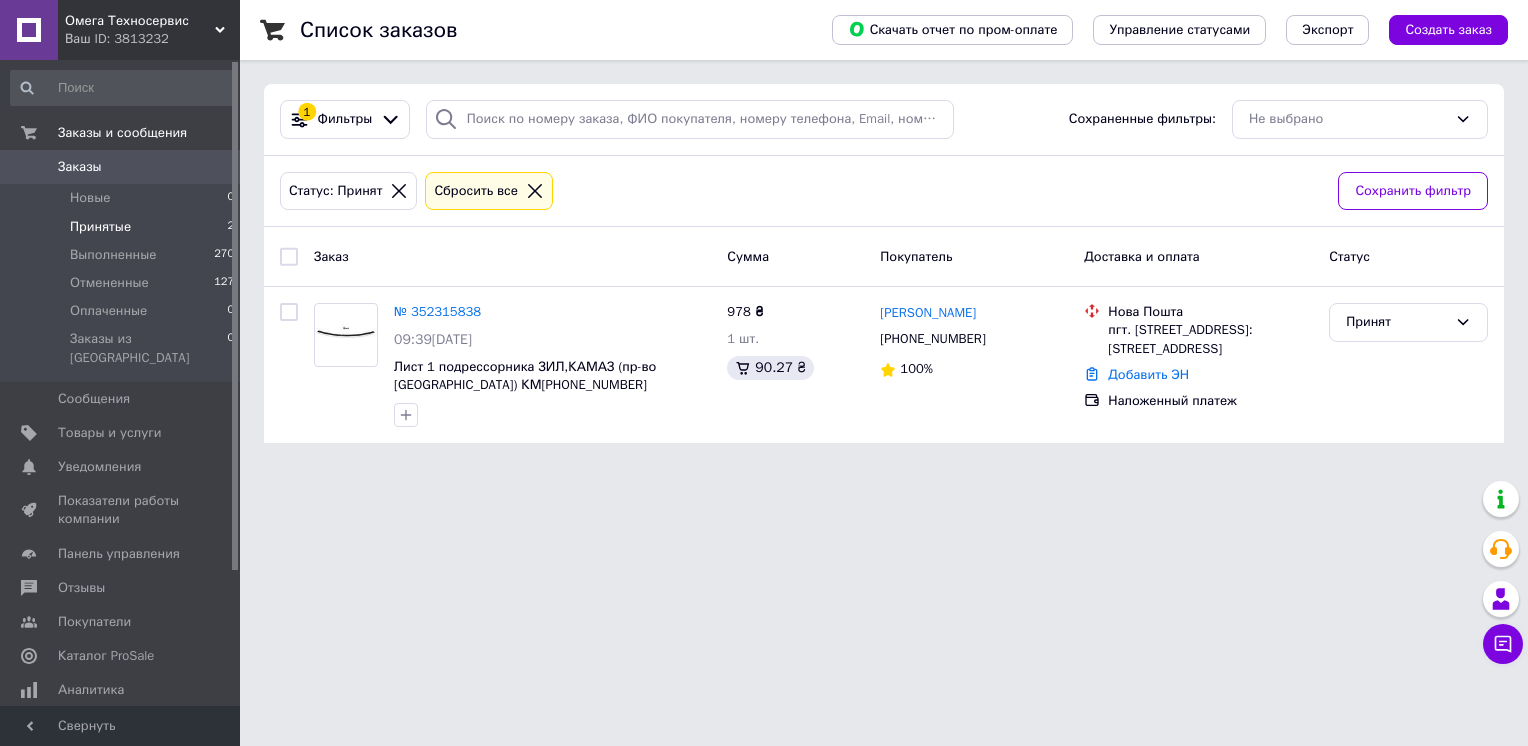 scroll, scrollTop: 0, scrollLeft: 0, axis: both 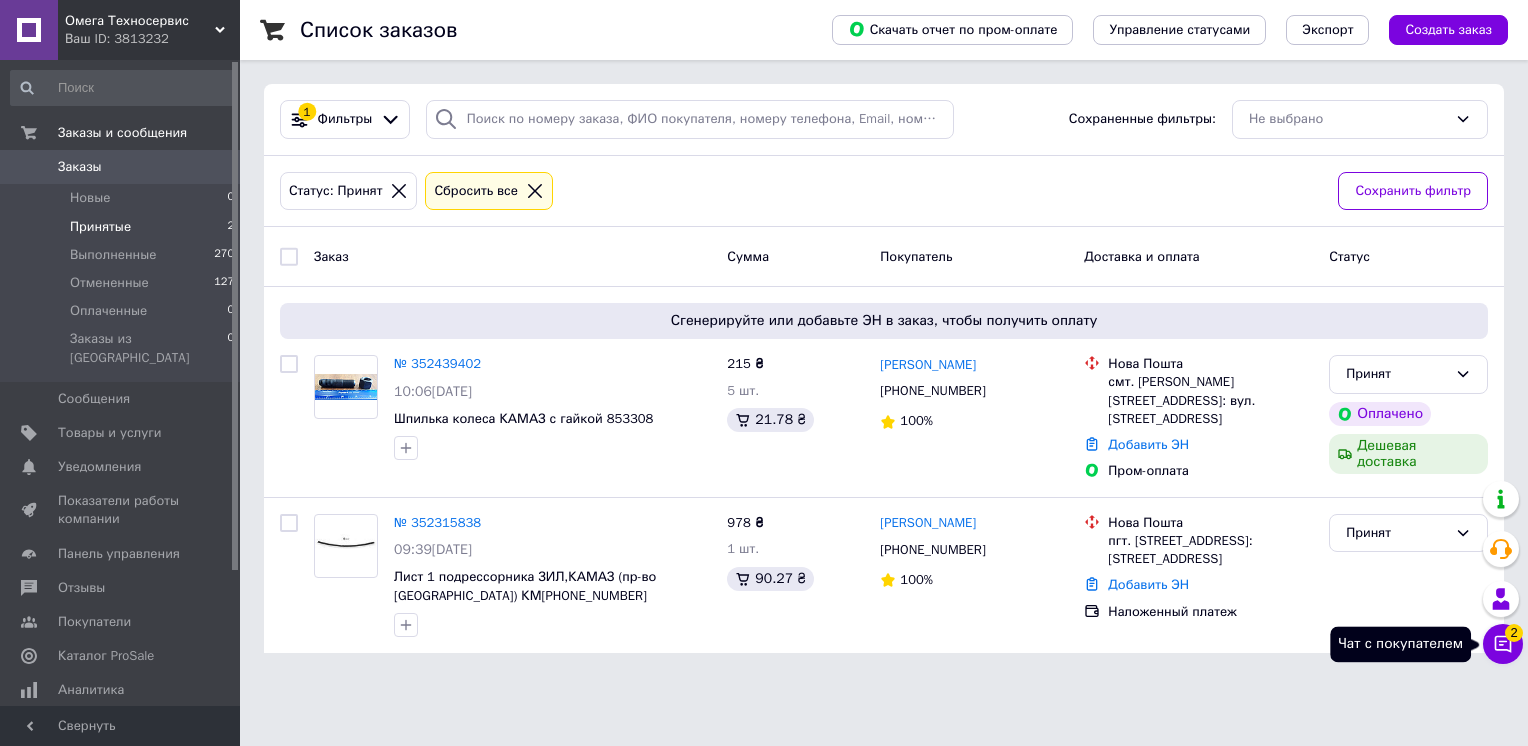 click 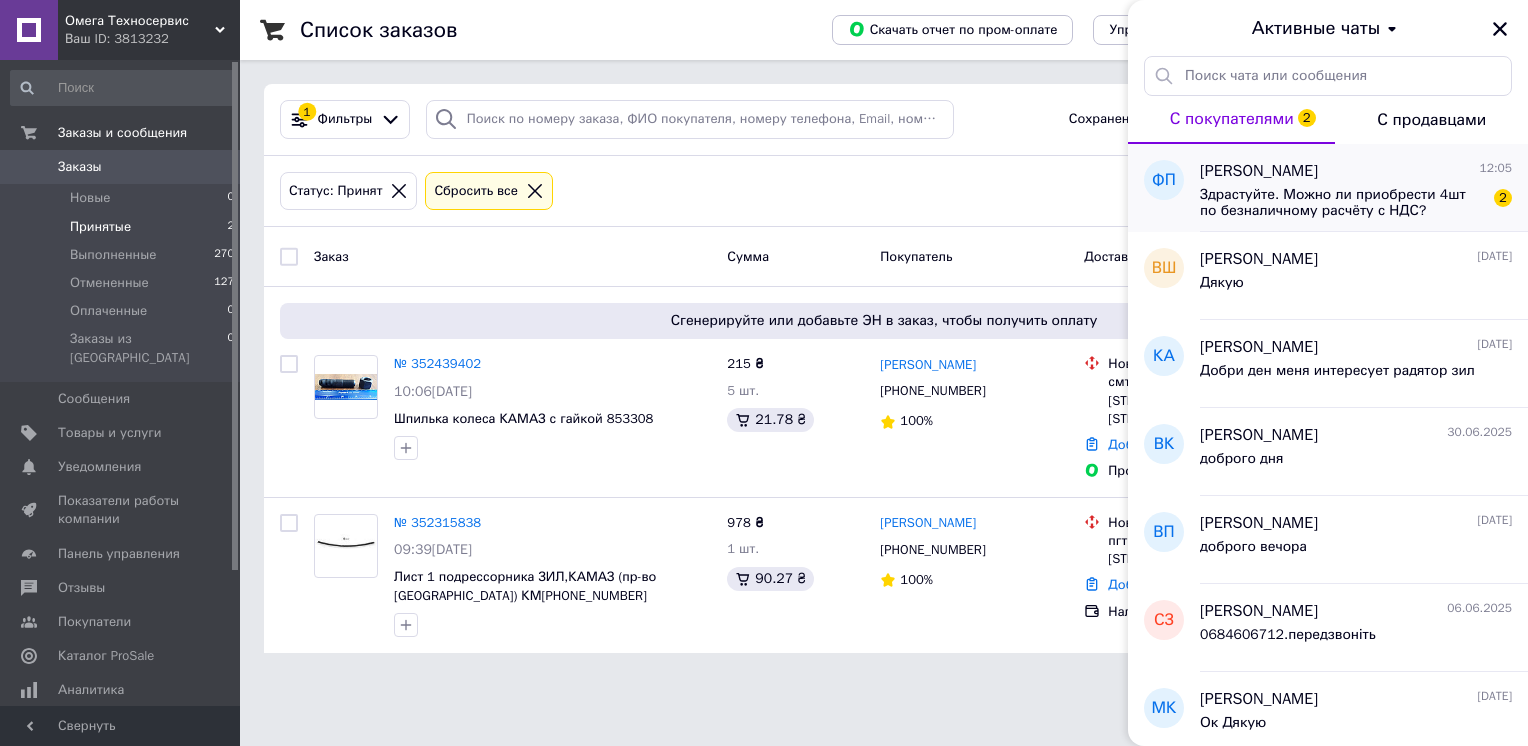 click on "Здрастуйте.
Можно ли приобрести 4шт по безналичному расчёту с НДС? 2" at bounding box center (1356, 201) 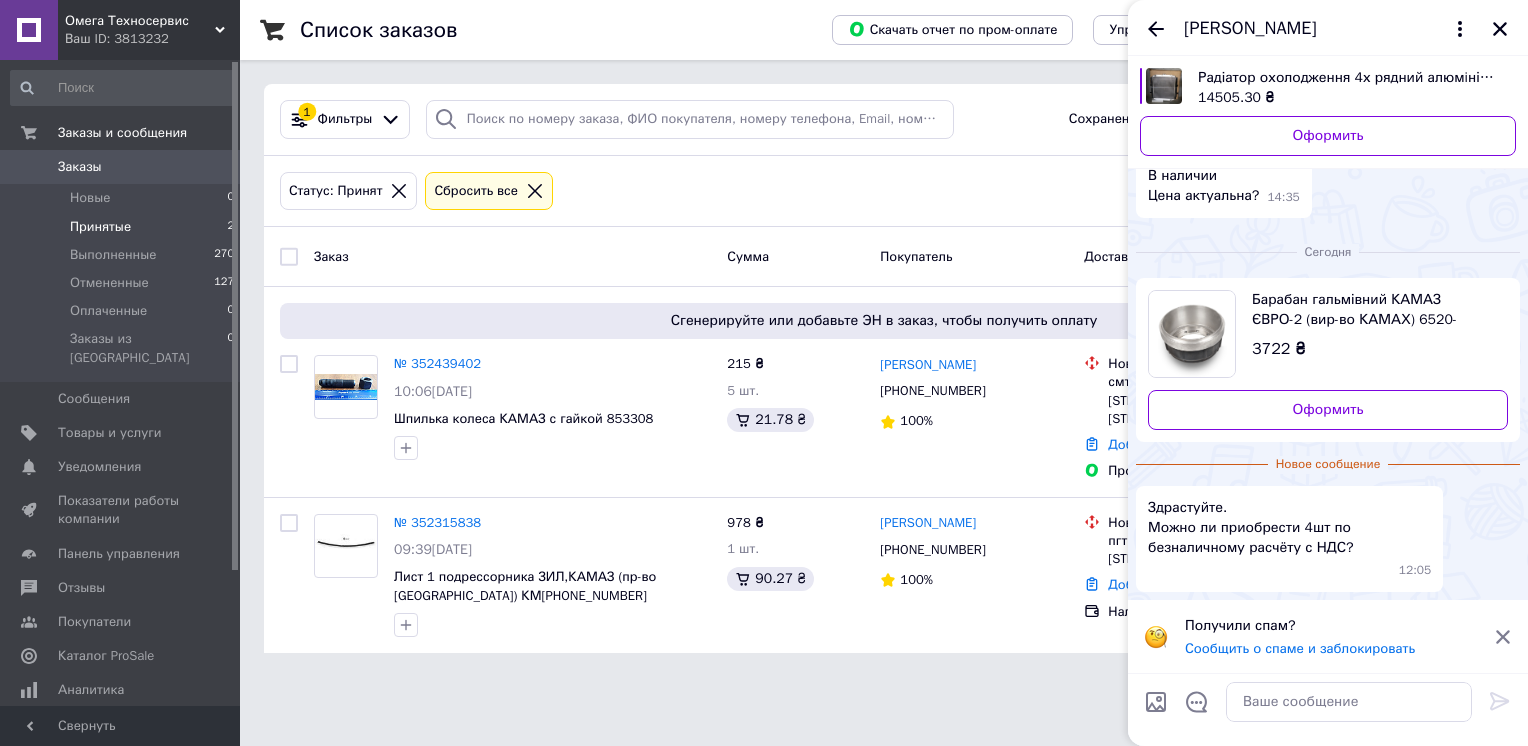 scroll, scrollTop: 0, scrollLeft: 0, axis: both 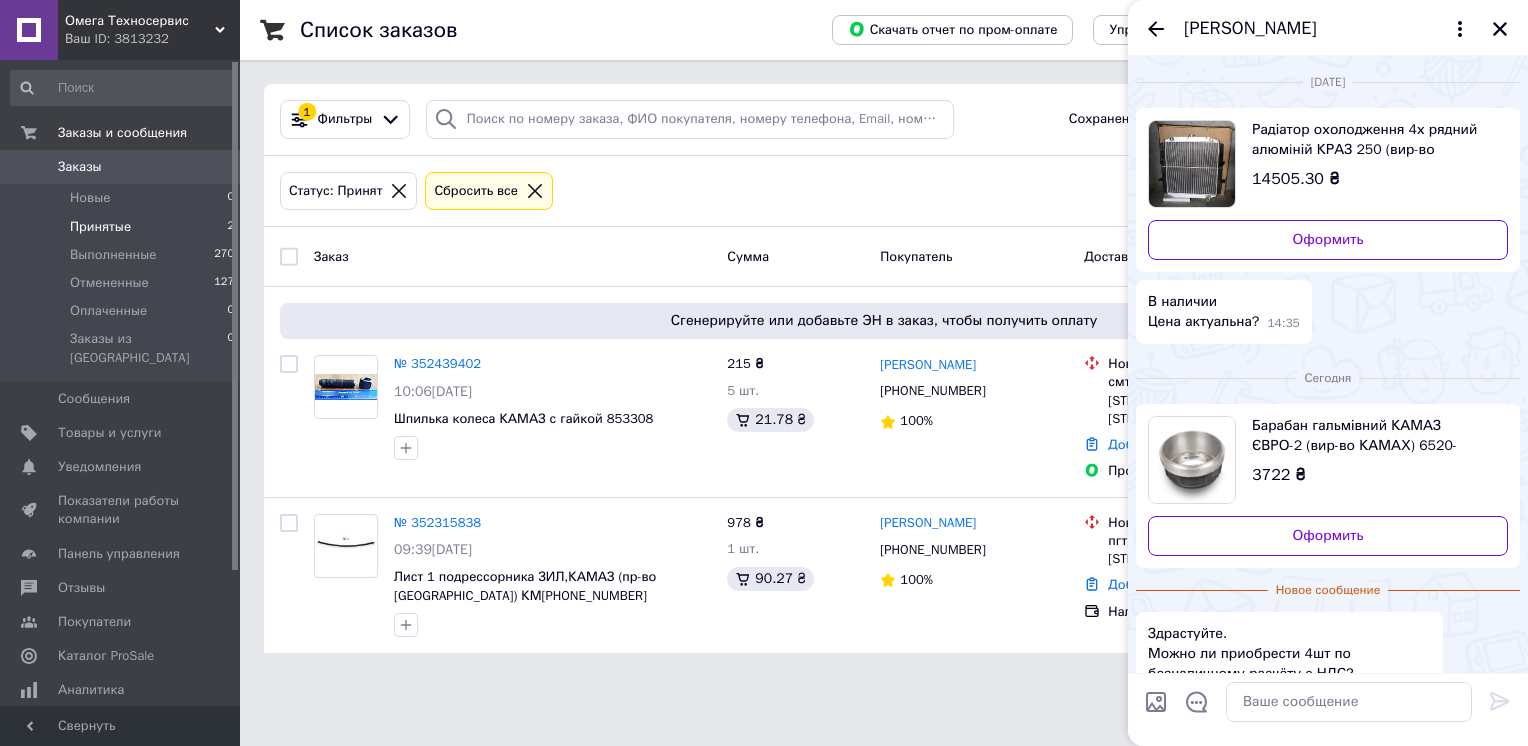 click on "фёдор Пинус" at bounding box center (1250, 29) 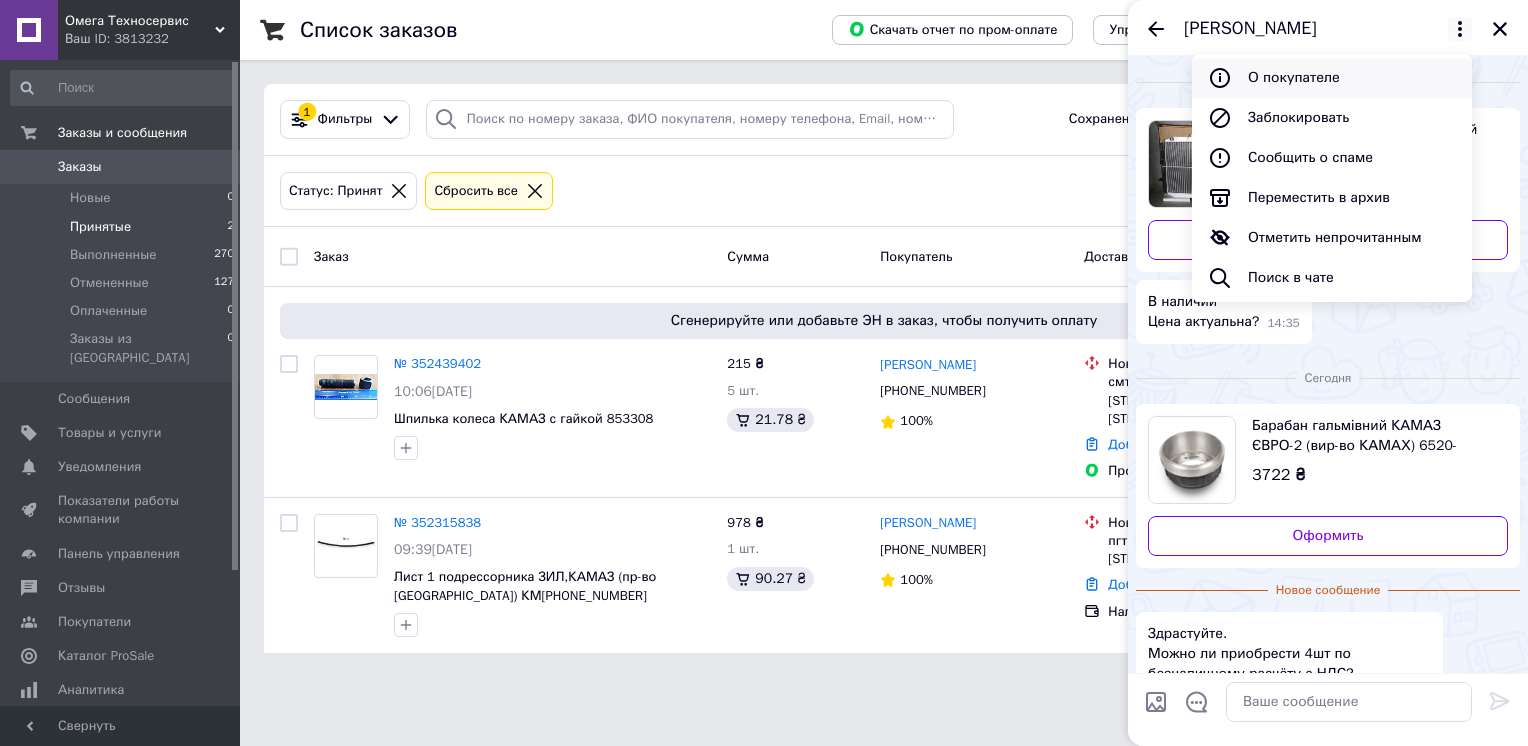 click on "О покупателе" at bounding box center [1332, 78] 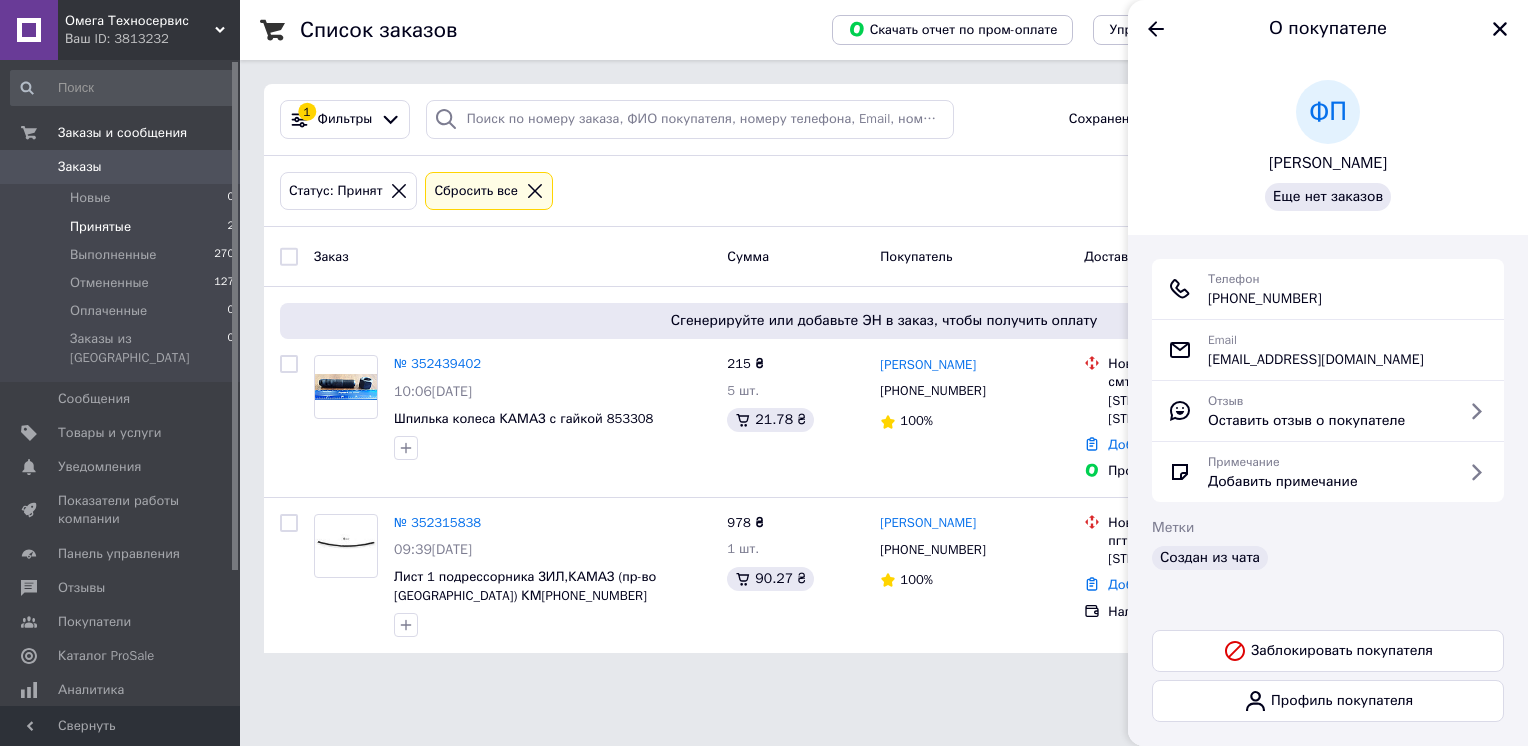 click on "+380 (67) 794-01-19" at bounding box center (1265, 299) 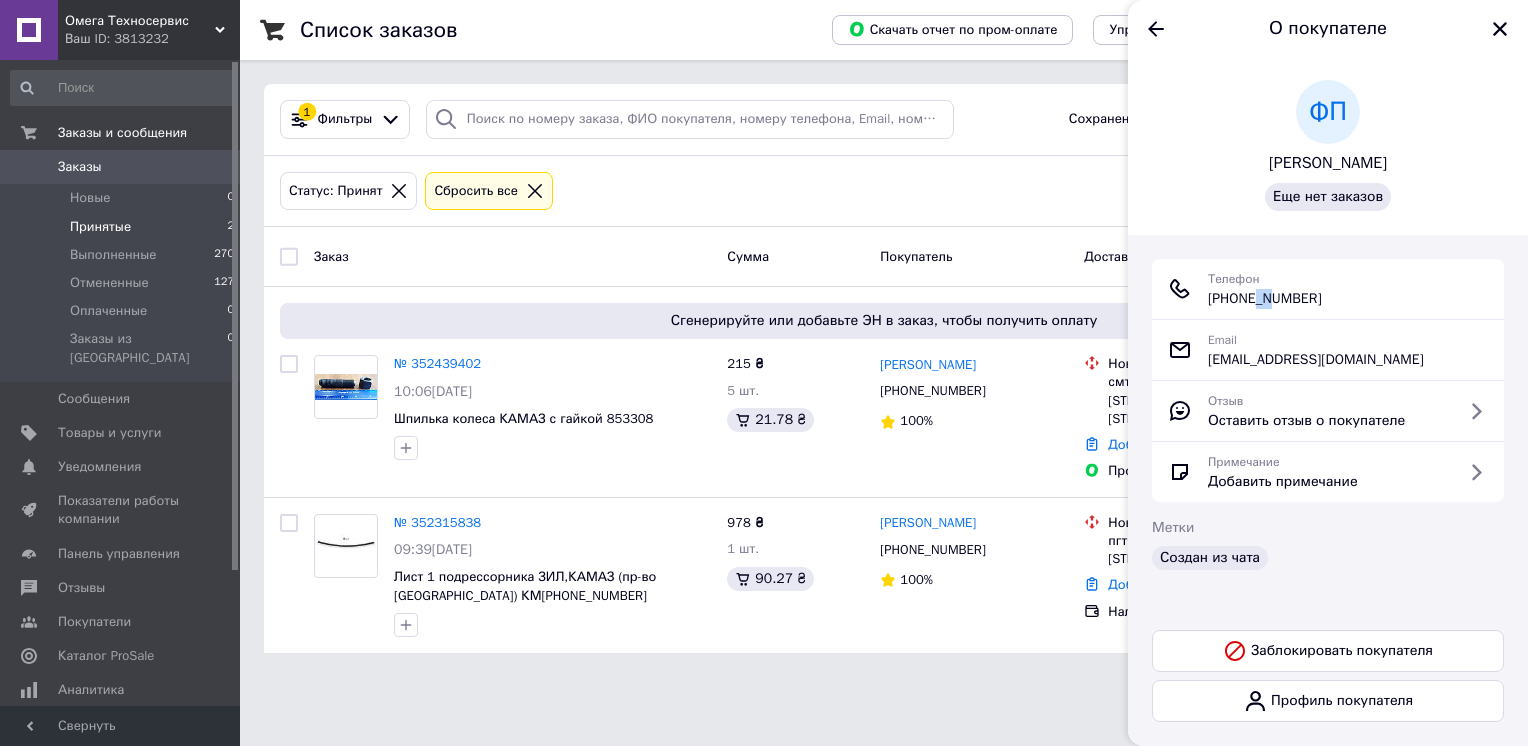 click on "+380 (67) 794-01-19" at bounding box center (1265, 299) 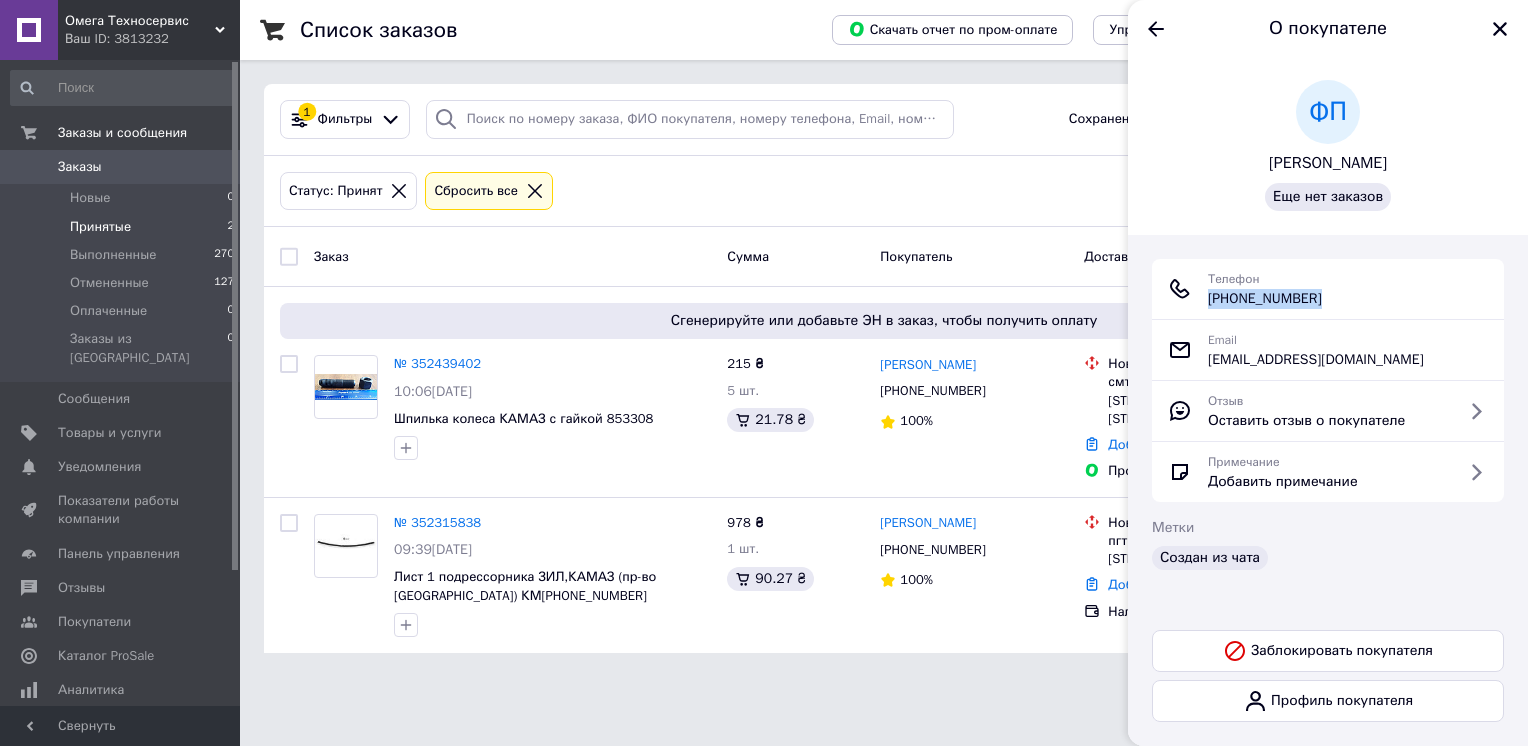 click on "+380 (67) 794-01-19" at bounding box center (1265, 299) 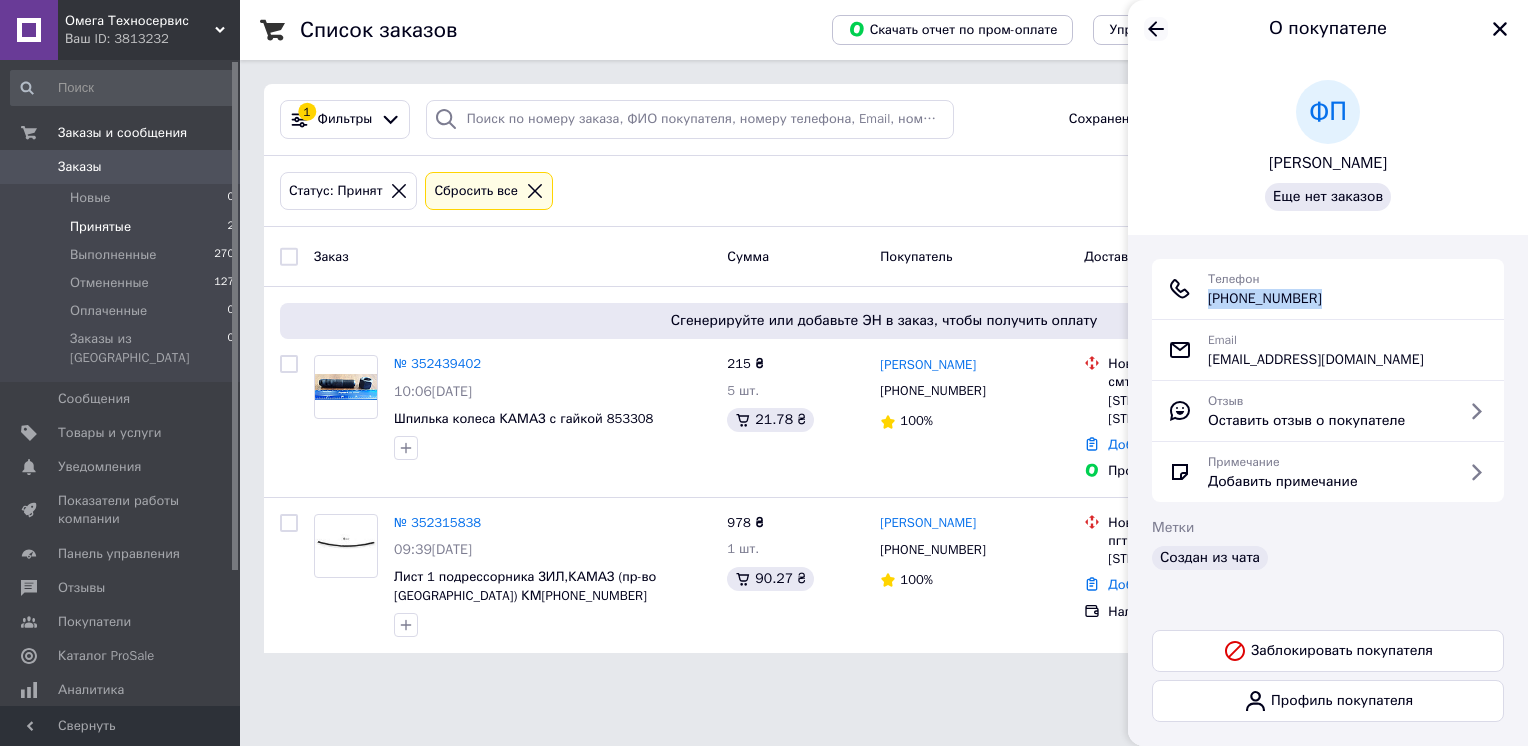 click 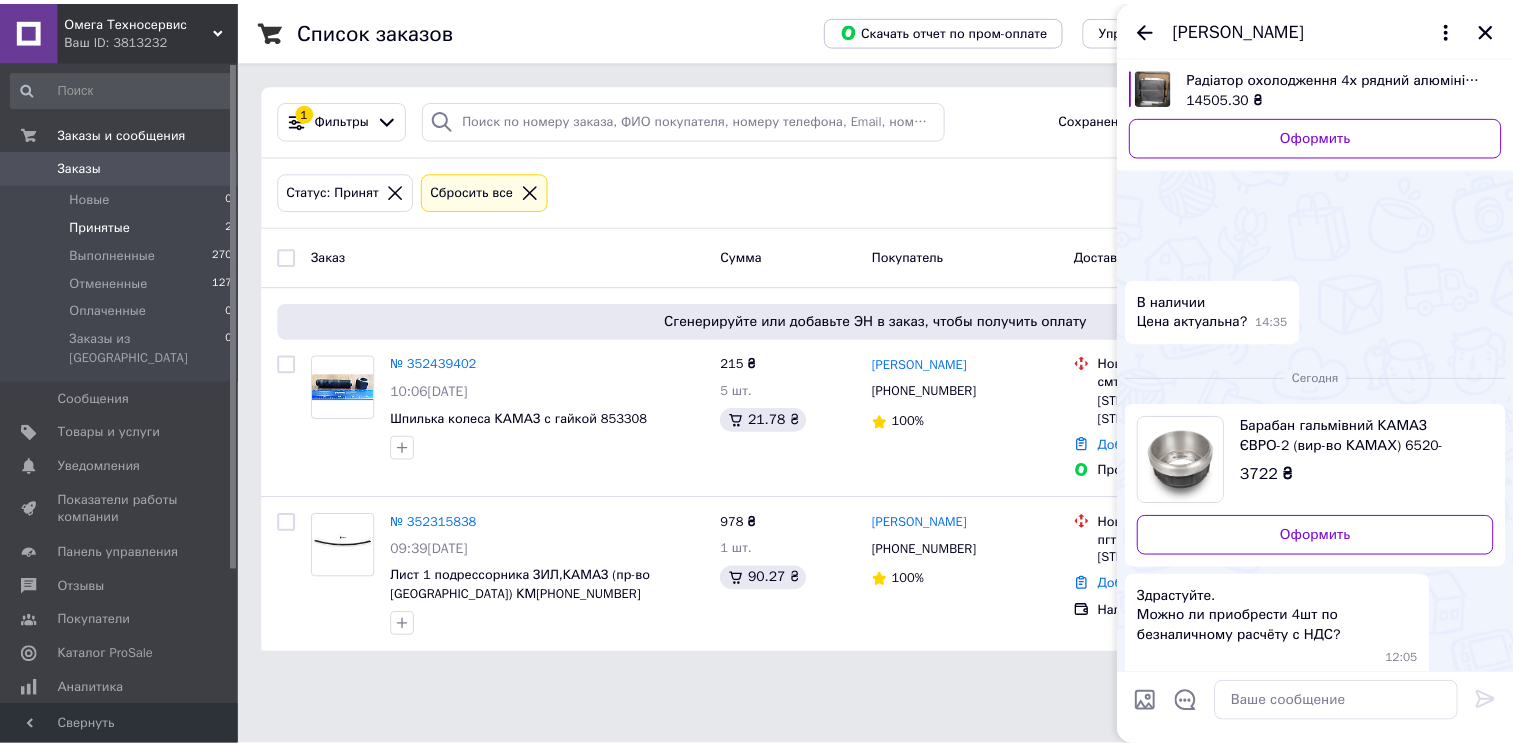 scroll, scrollTop: 88, scrollLeft: 0, axis: vertical 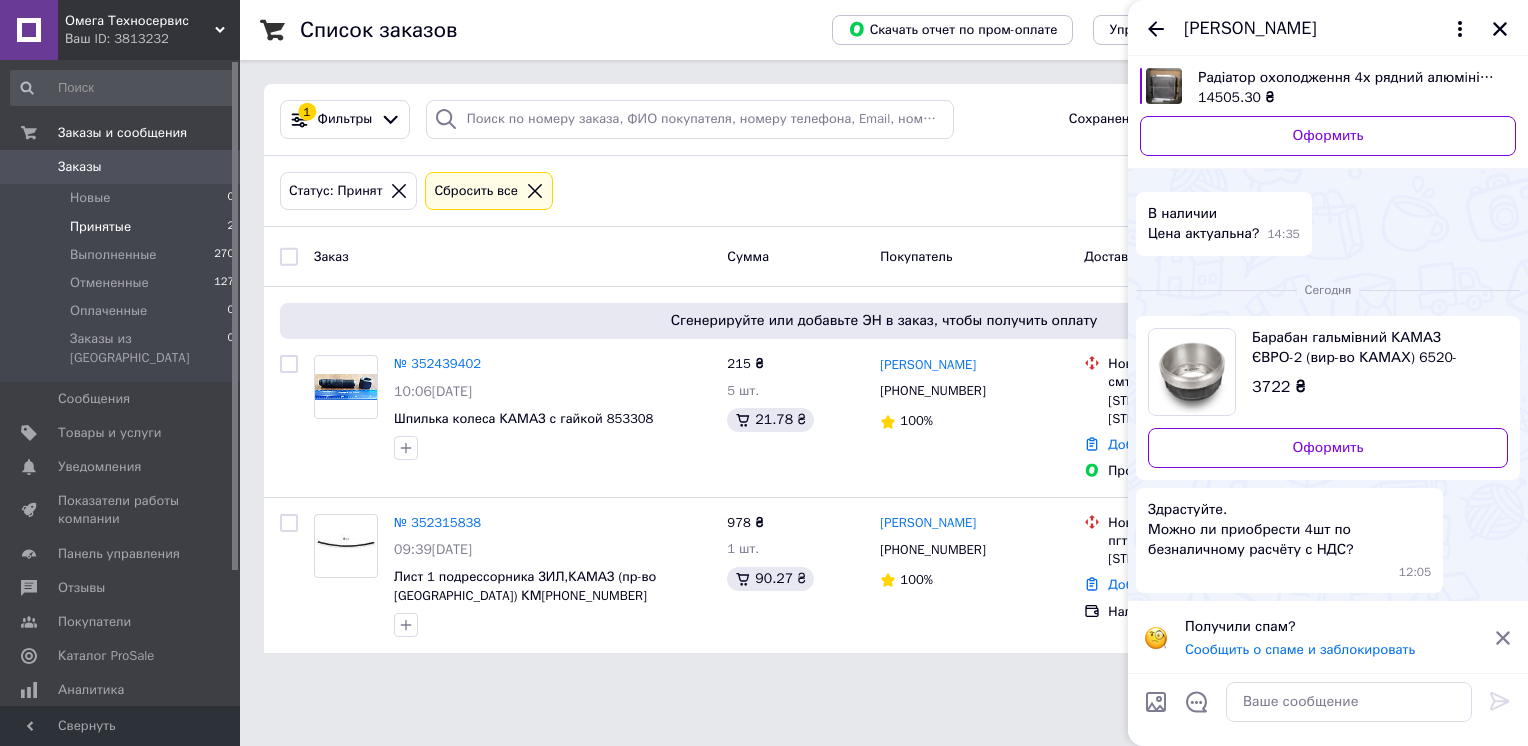 click on "Барабан гальмівний КАМАЗ ЄВРО-2 (вир-во КАМАХ) 6520-3501070" at bounding box center (1372, 348) 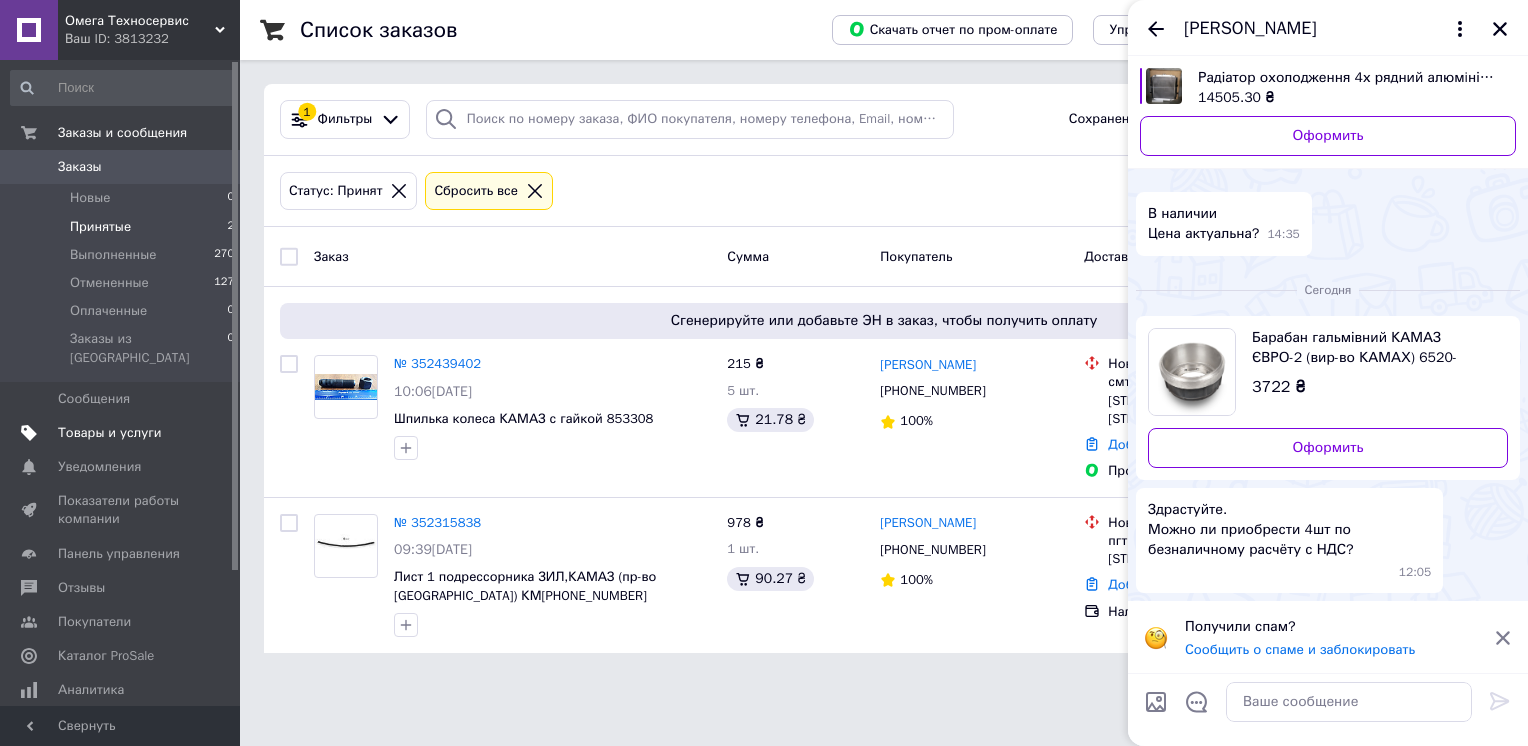 click on "Товары и услуги" at bounding box center (121, 433) 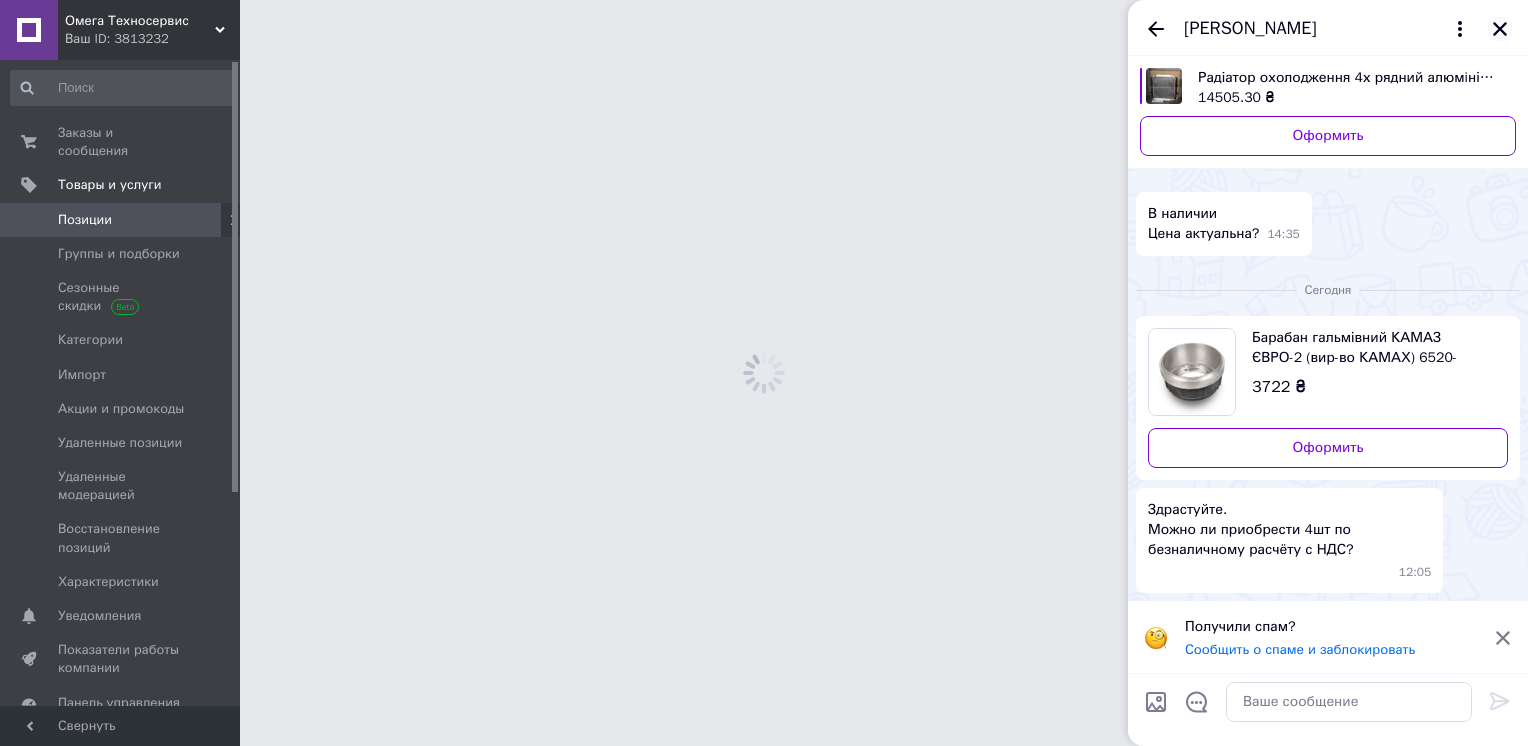 click 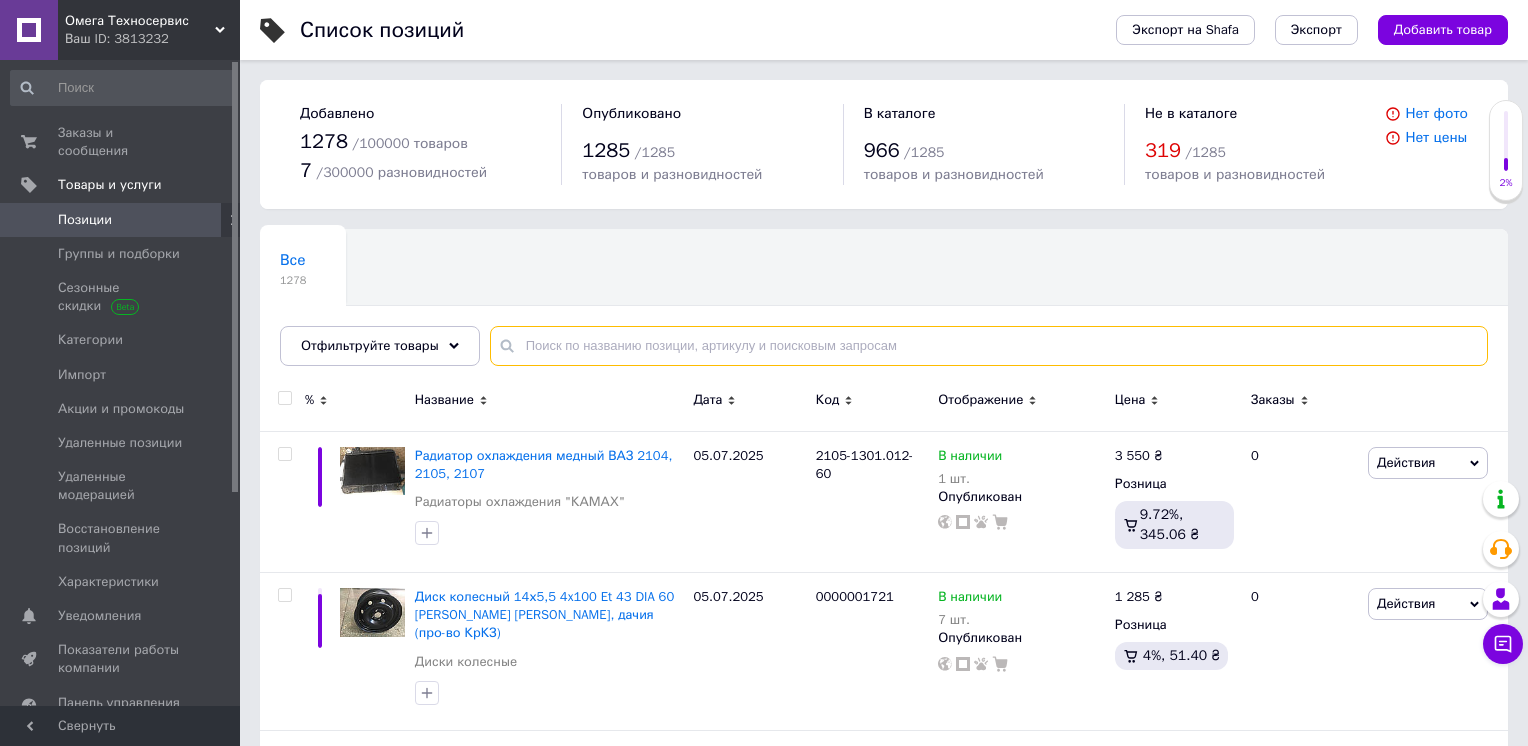 click at bounding box center [989, 346] 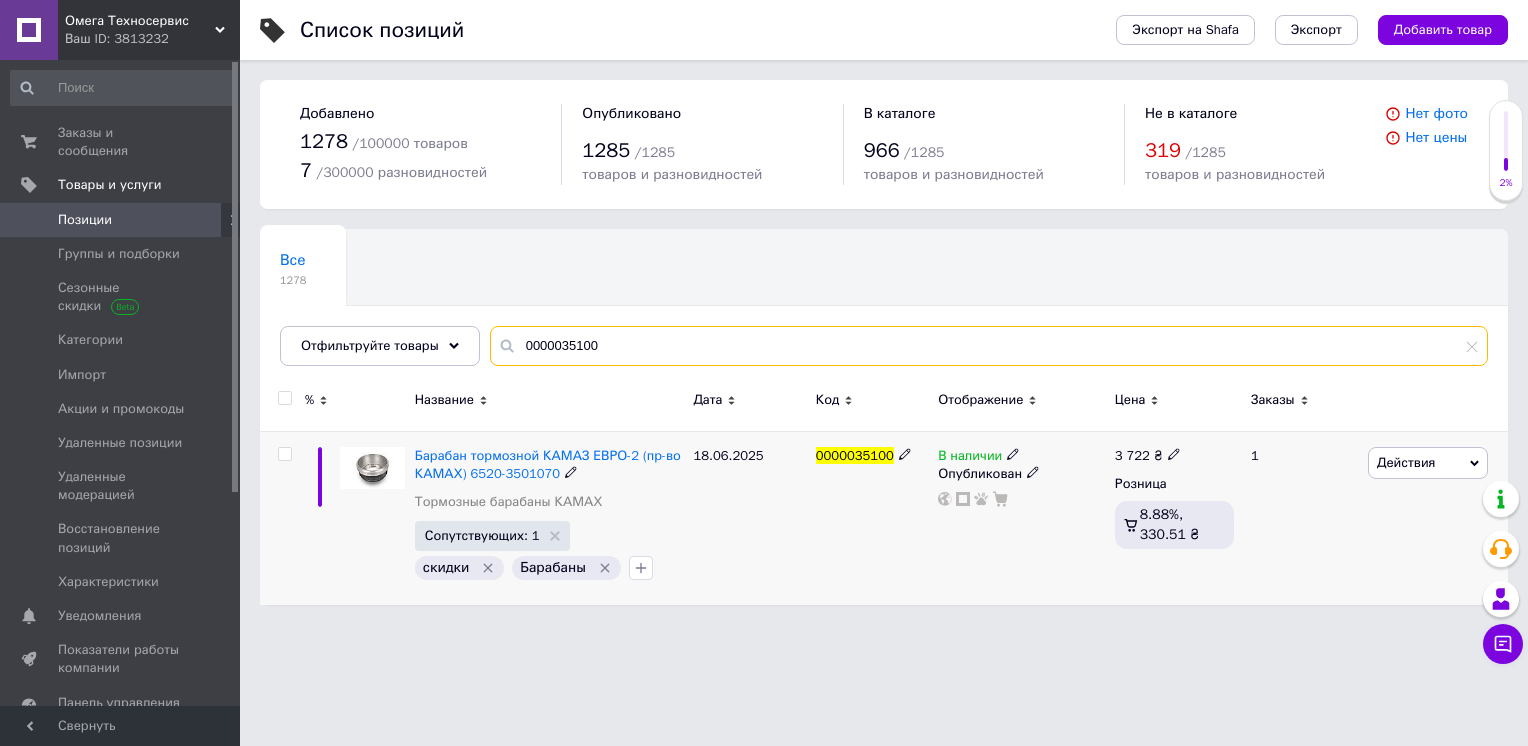 type on "0000035100" 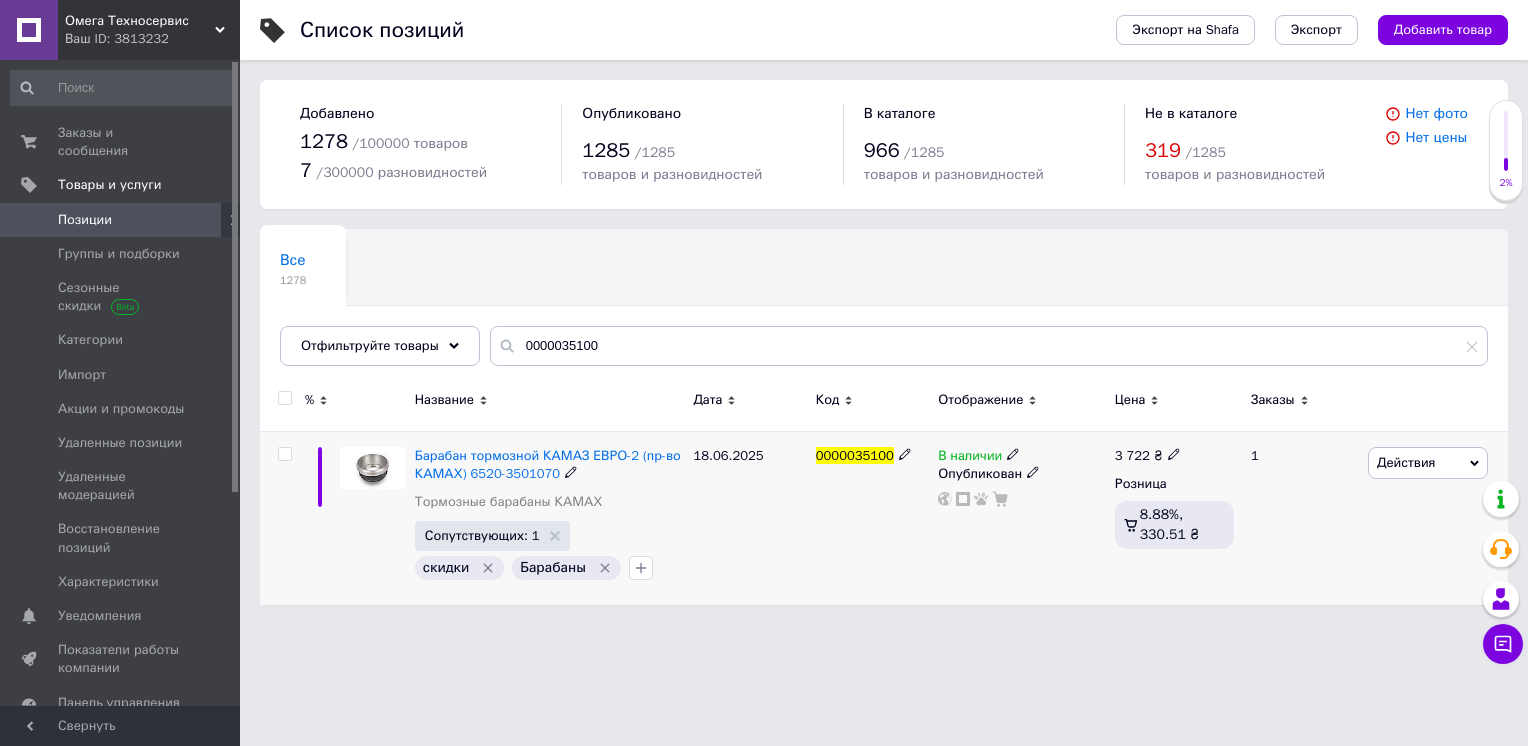 click 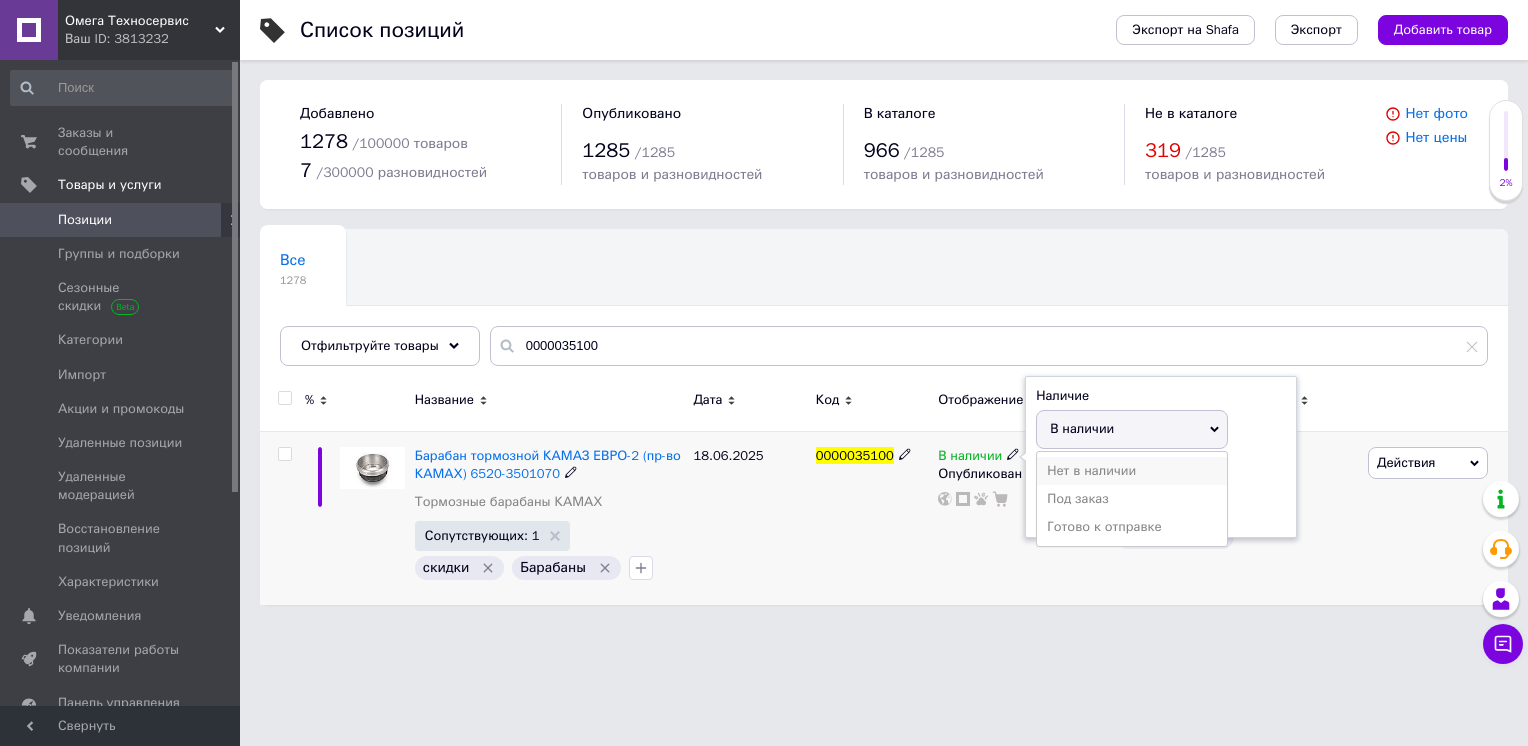 click on "Нет в наличии" at bounding box center [1132, 471] 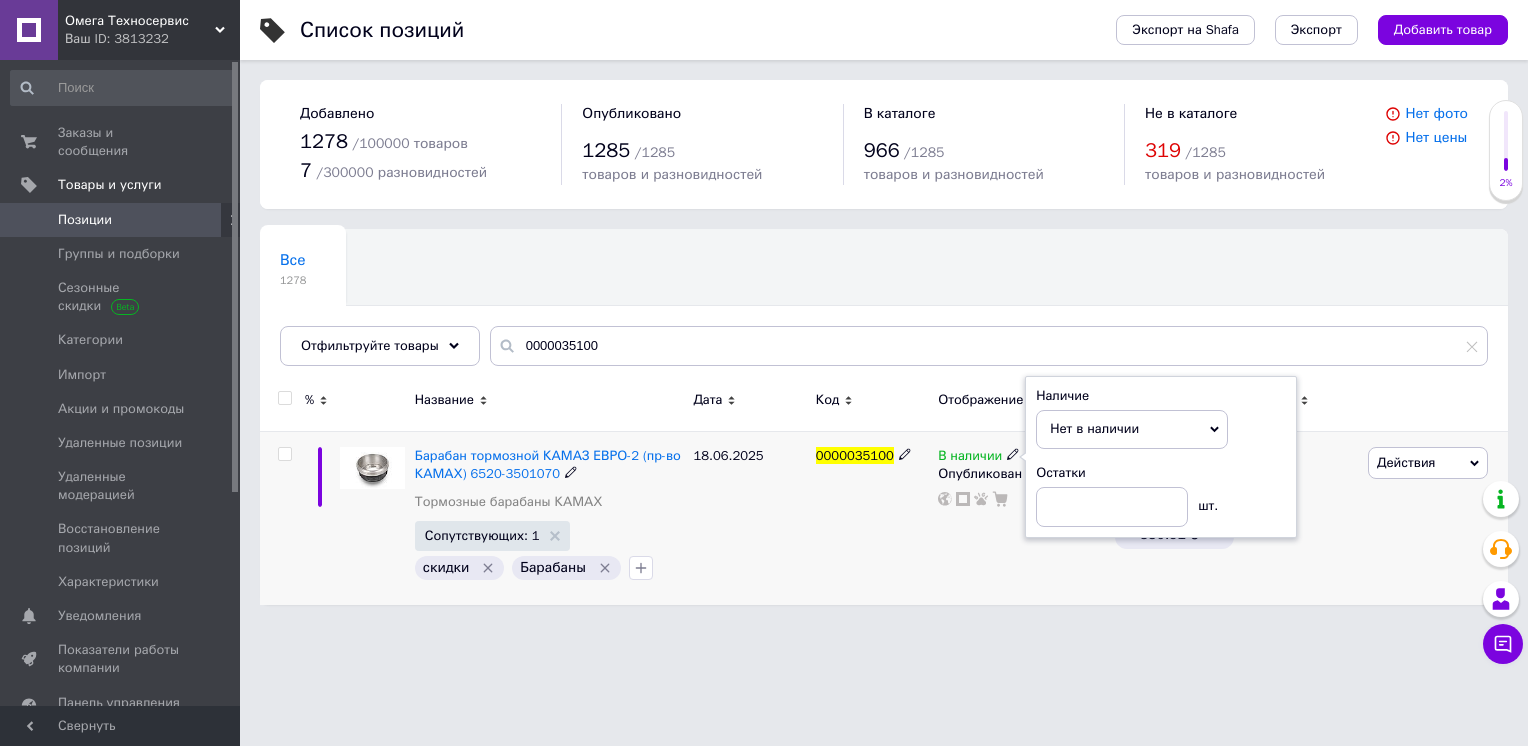 click on "Нет в наличии" at bounding box center [1094, 428] 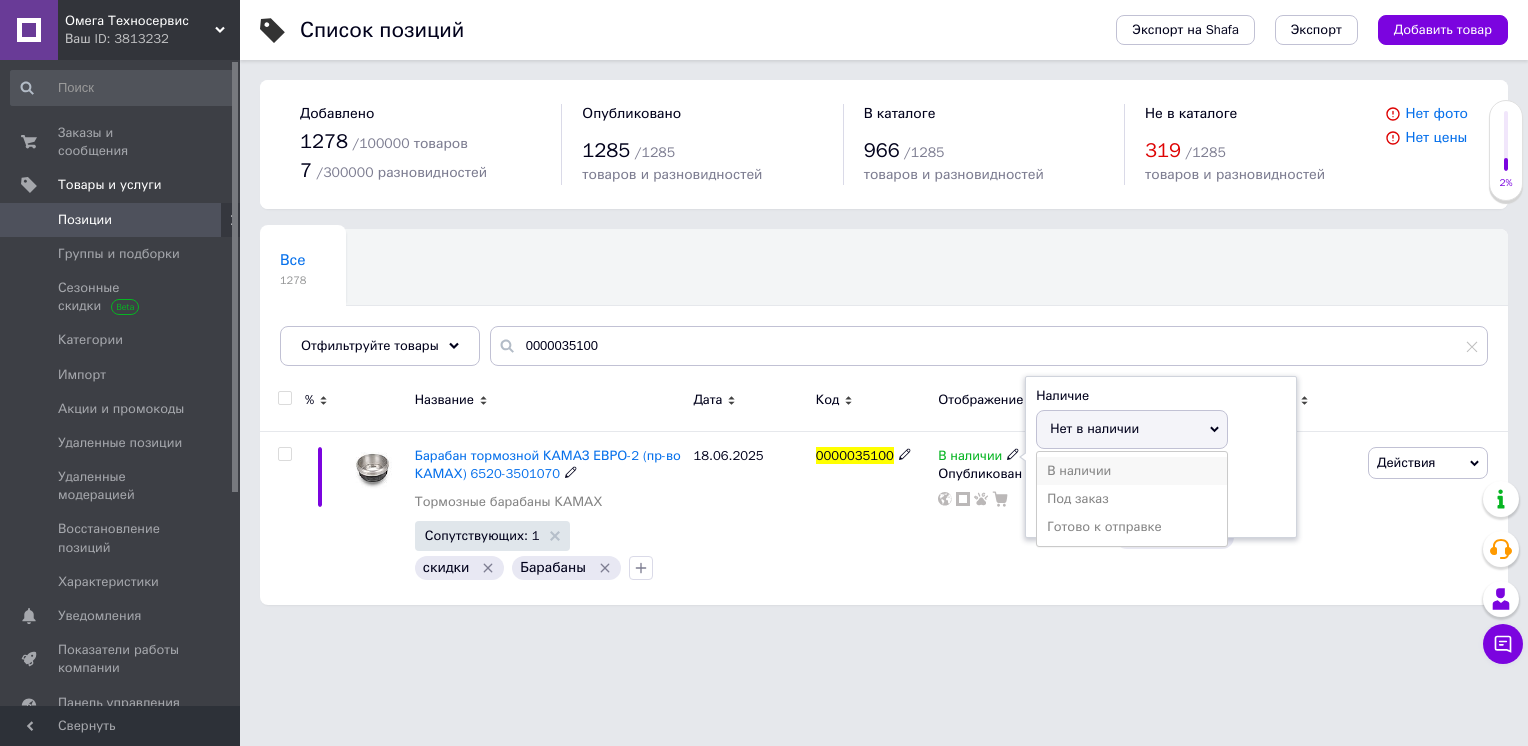 click on "В наличии" at bounding box center (1132, 471) 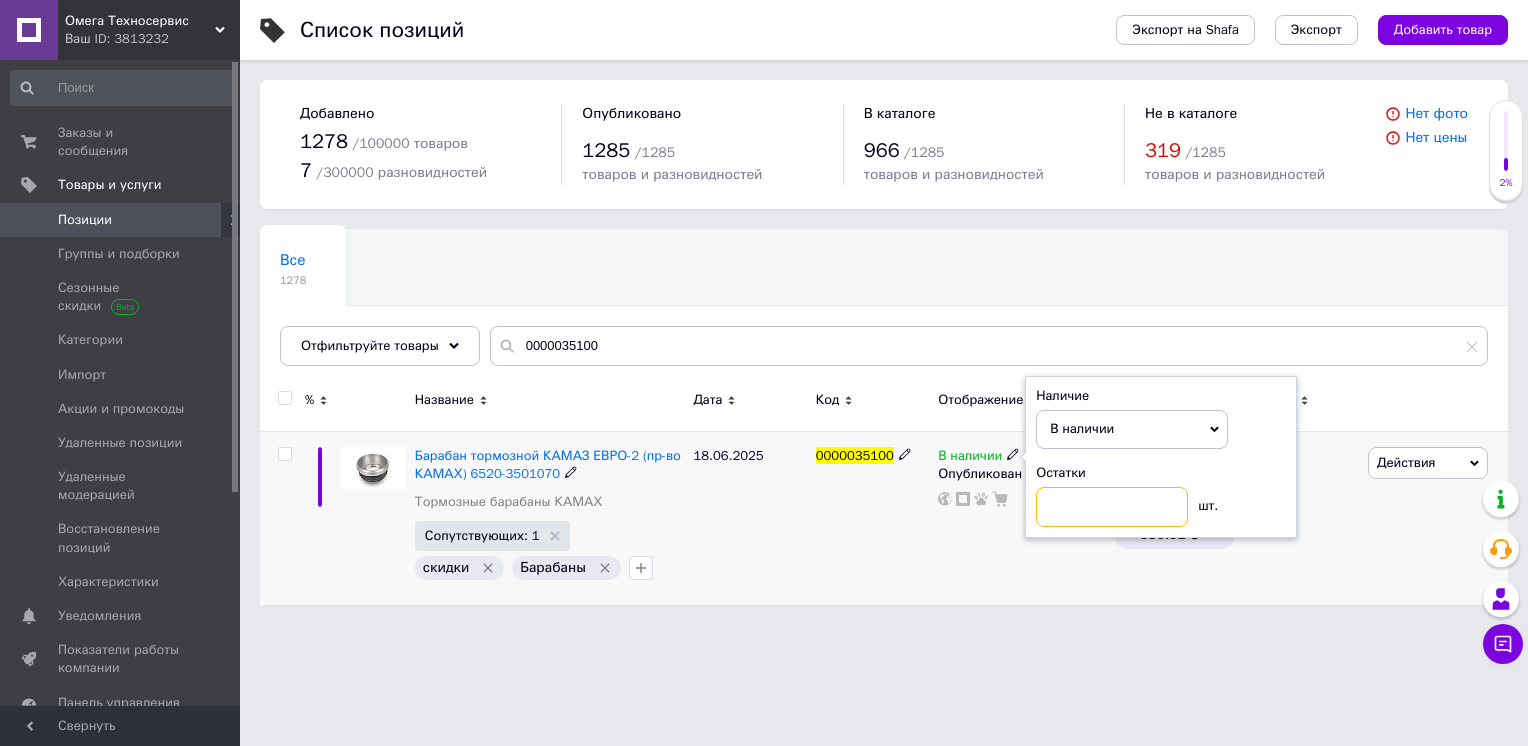 click at bounding box center [1112, 507] 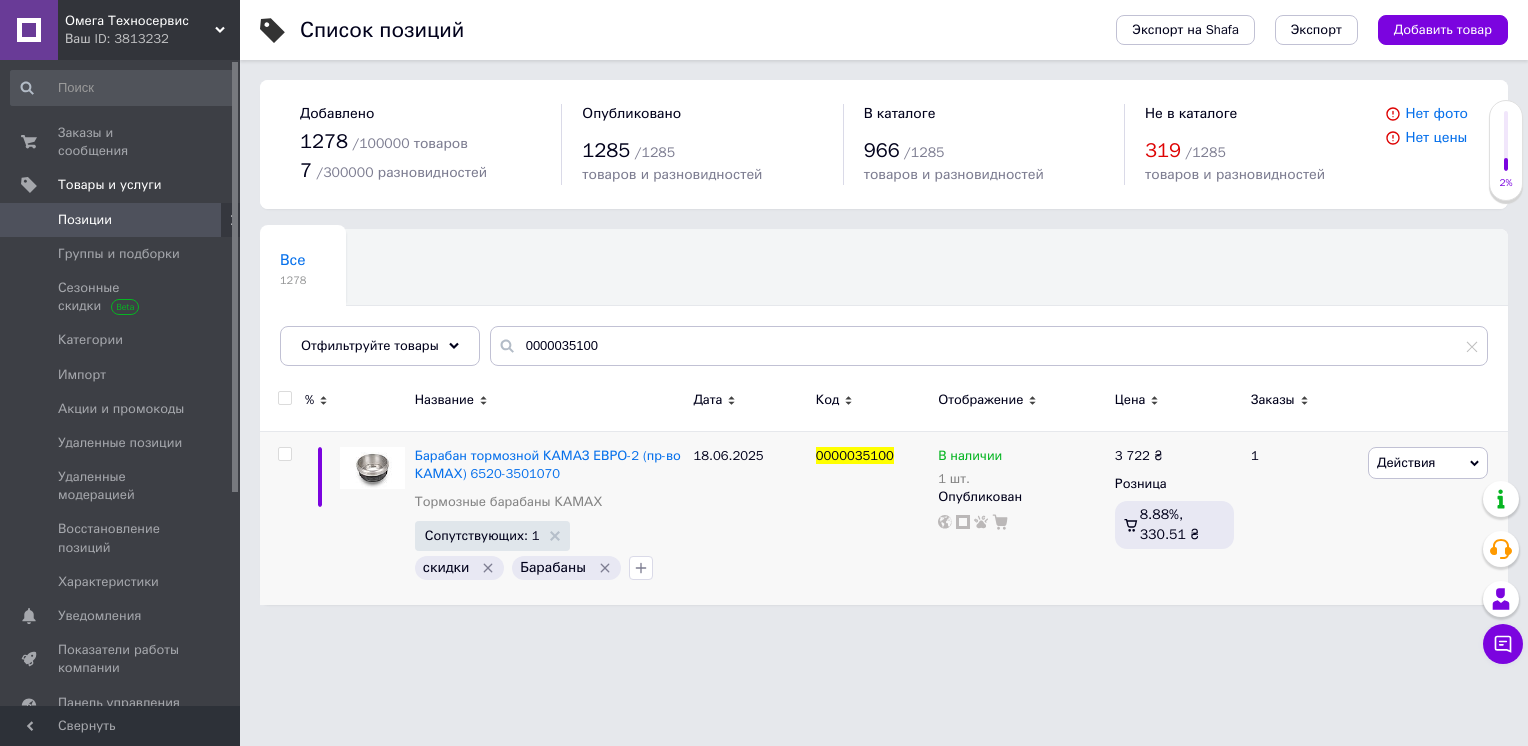 click on "Омега Техносервис Ваш ID: 3813232 Сайт Омега Техносервис Кабинет покупателя Проверить состояние системы Страница на портале Справка Выйти Заказы и сообщения 0 0 Товары и услуги Позиции Группы и подборки Сезонные скидки Категории Импорт Акции и промокоды Удаленные позиции Удаленные модерацией Восстановление позиций Характеристики Уведомления 0 0 Показатели работы компании Панель управления Отзывы Покупатели Каталог ProSale Аналитика Управление сайтом Кошелек компании Маркет Настройки Тарифы и счета 1278   /" at bounding box center (764, 312) 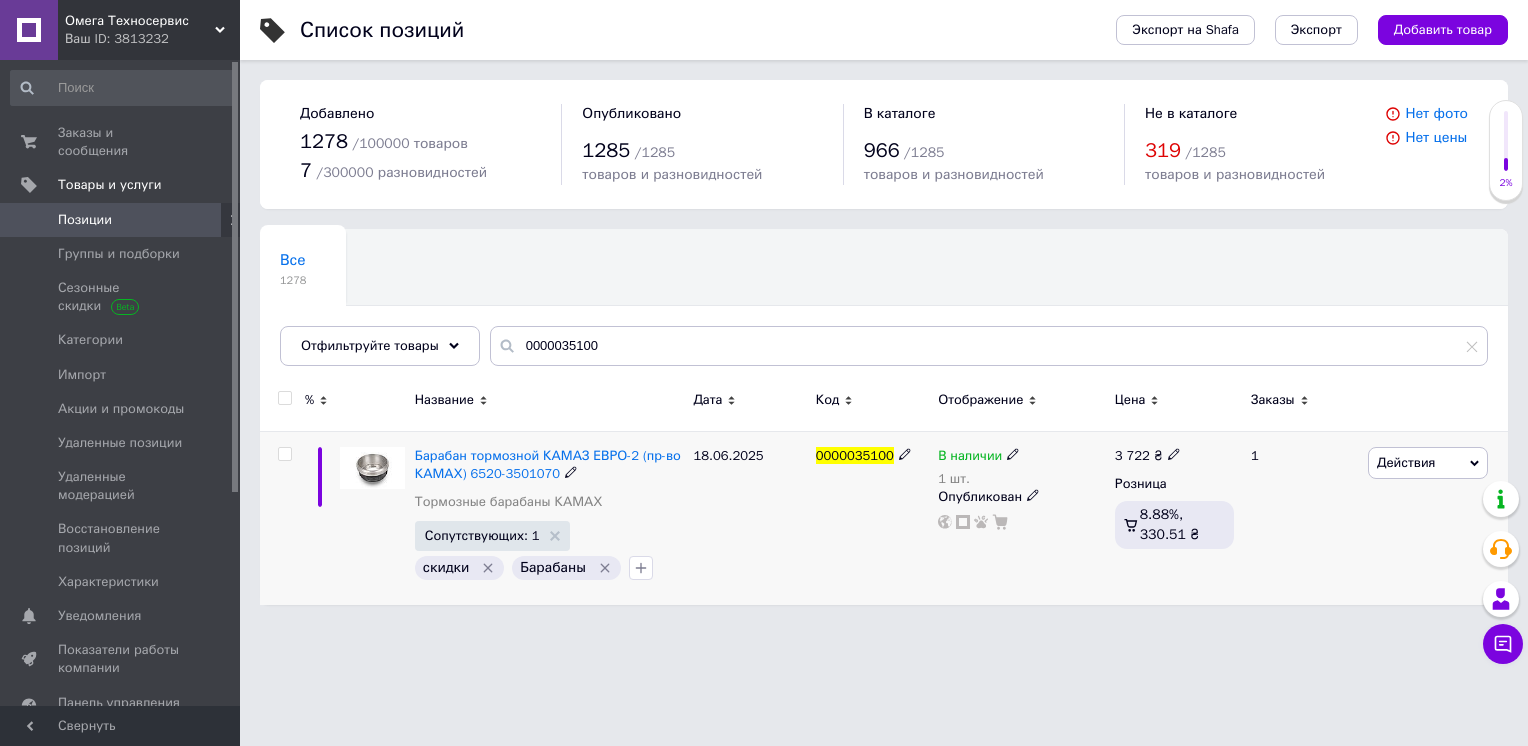 click 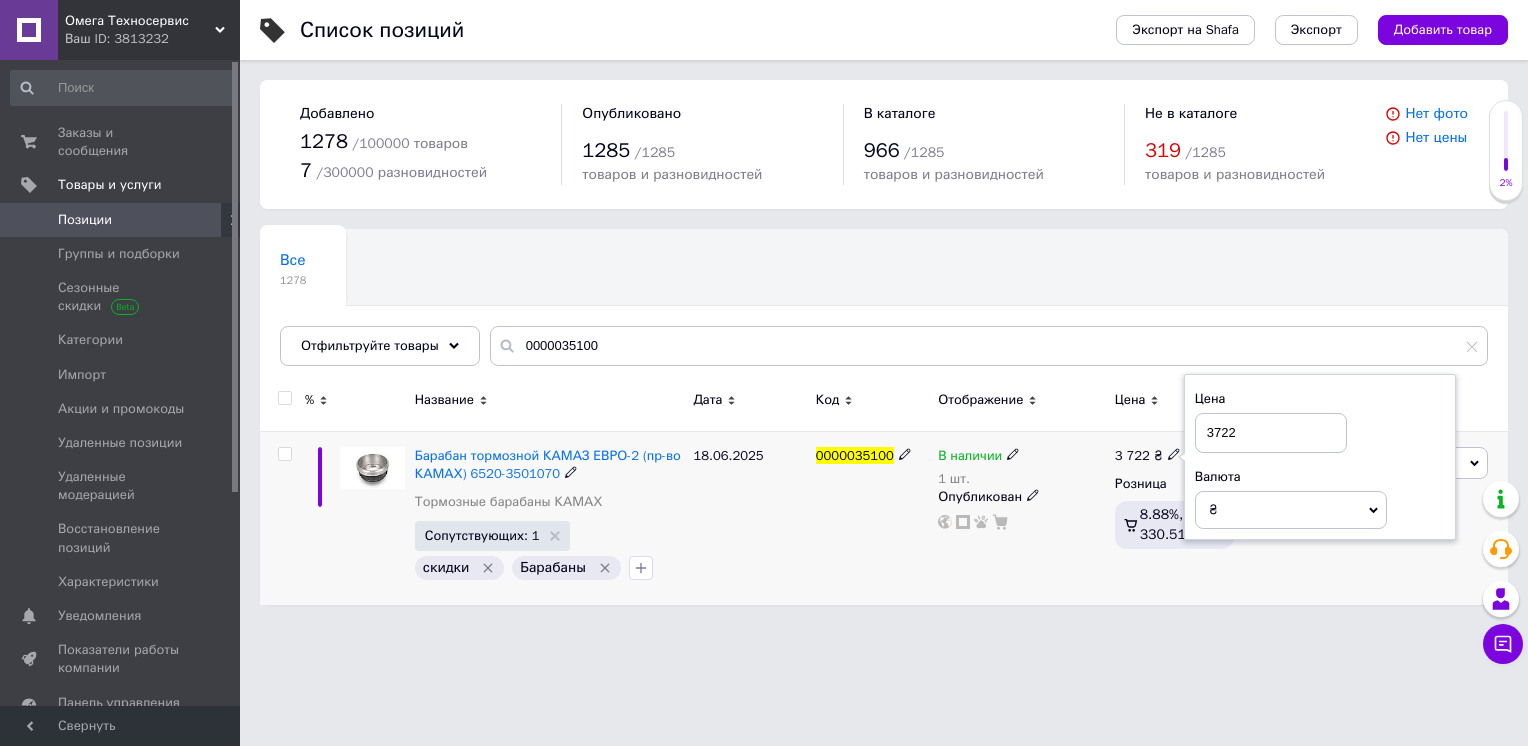 drag, startPoint x: 1217, startPoint y: 435, endPoint x: 1193, endPoint y: 429, distance: 24.738634 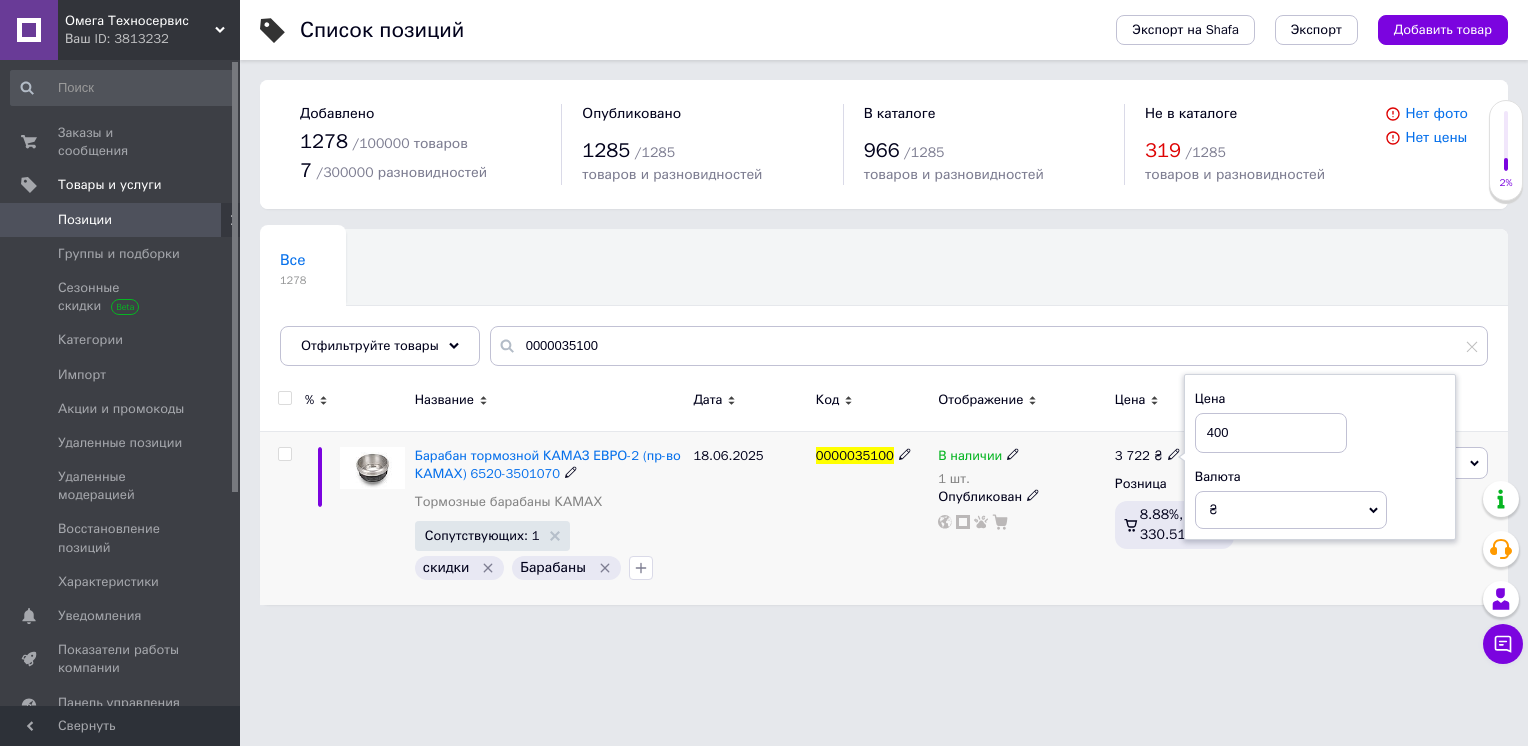 type on "4000" 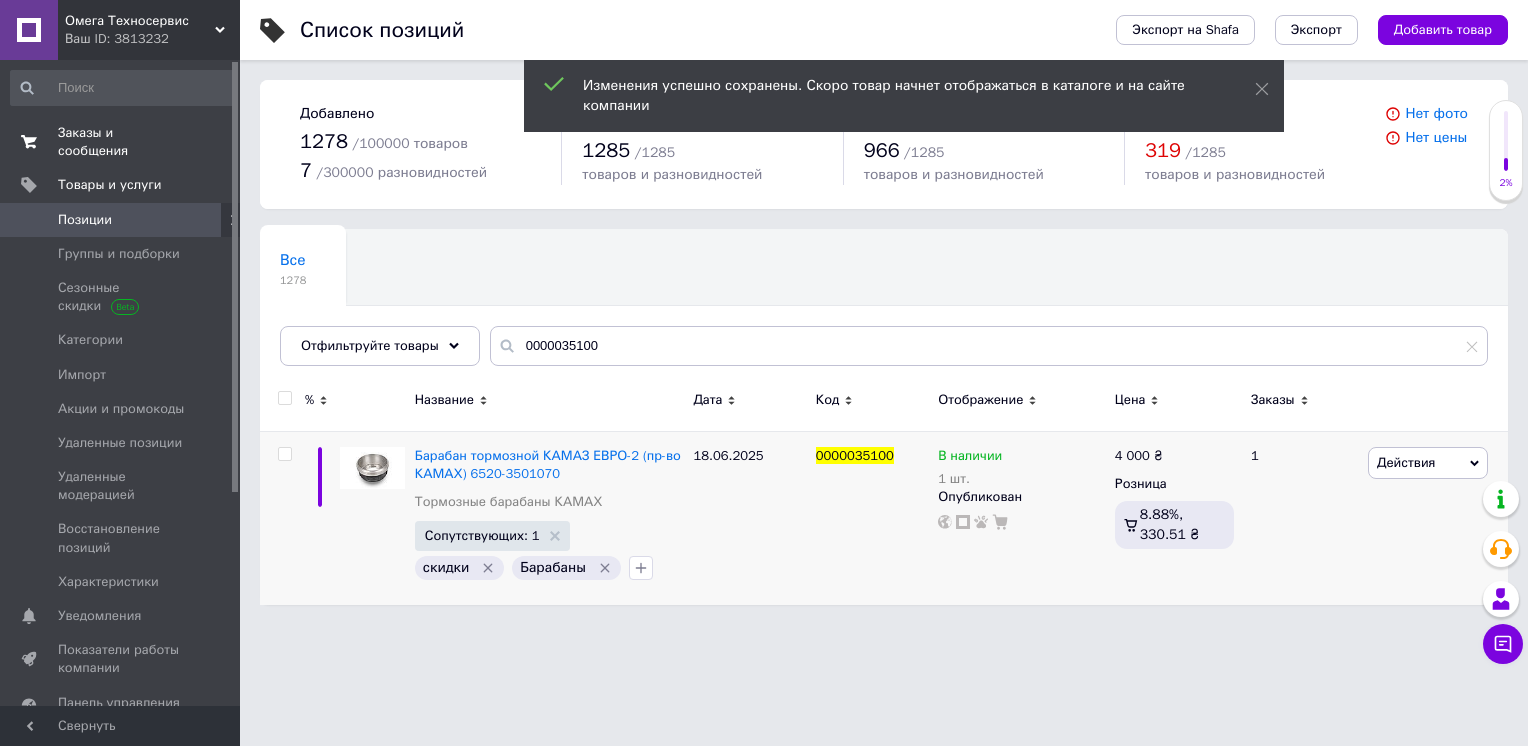 click on "Заказы и сообщения" at bounding box center [121, 142] 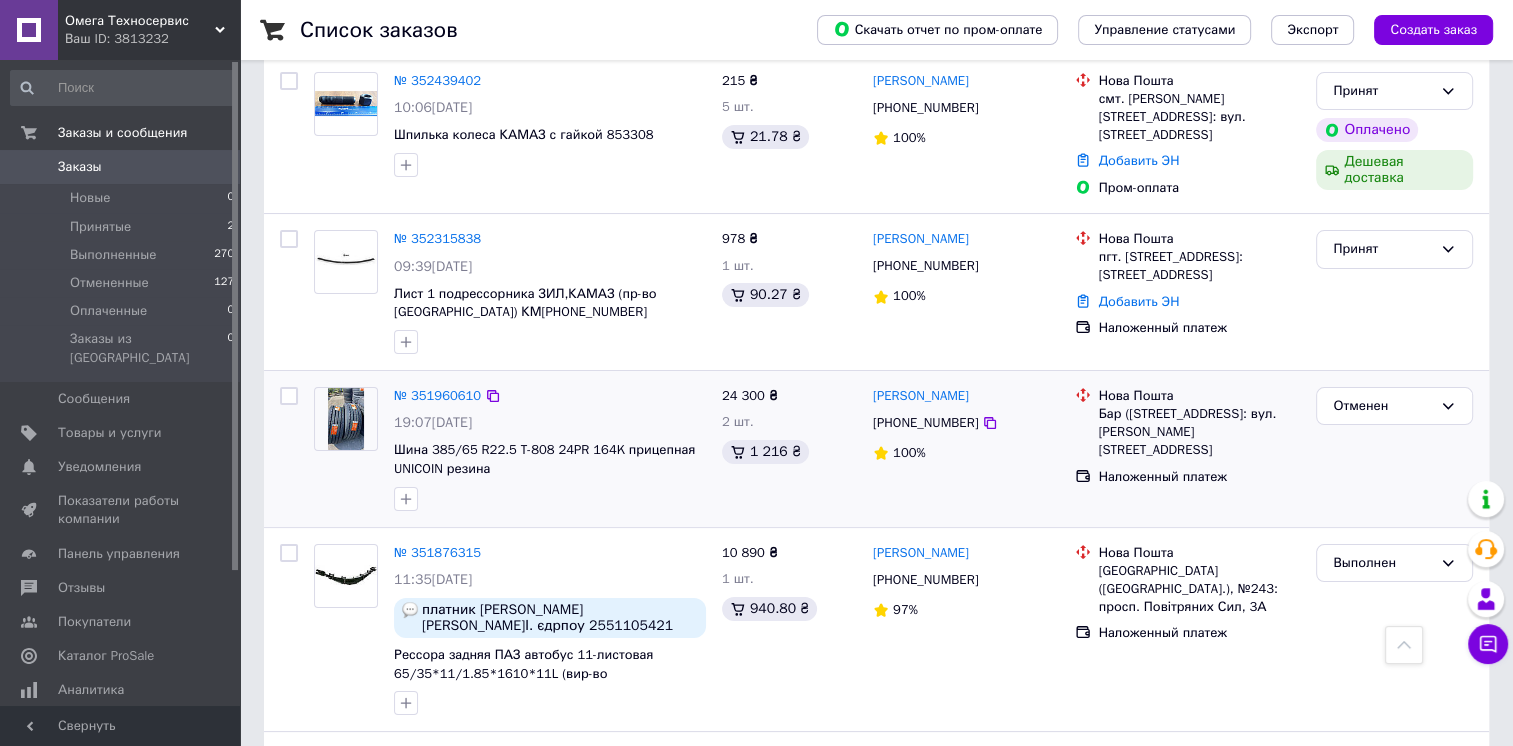 scroll, scrollTop: 0, scrollLeft: 0, axis: both 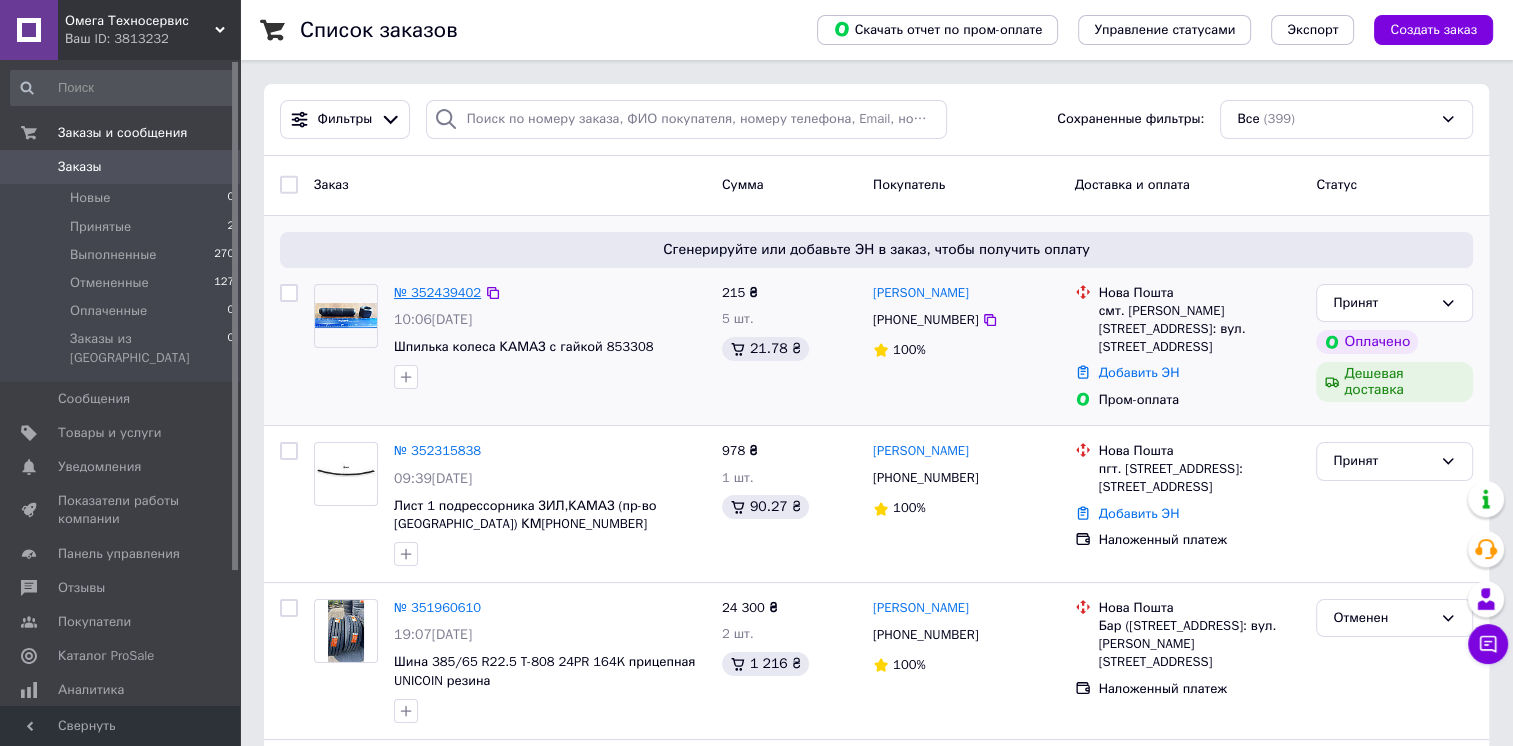 click on "№ 352439402" at bounding box center [437, 292] 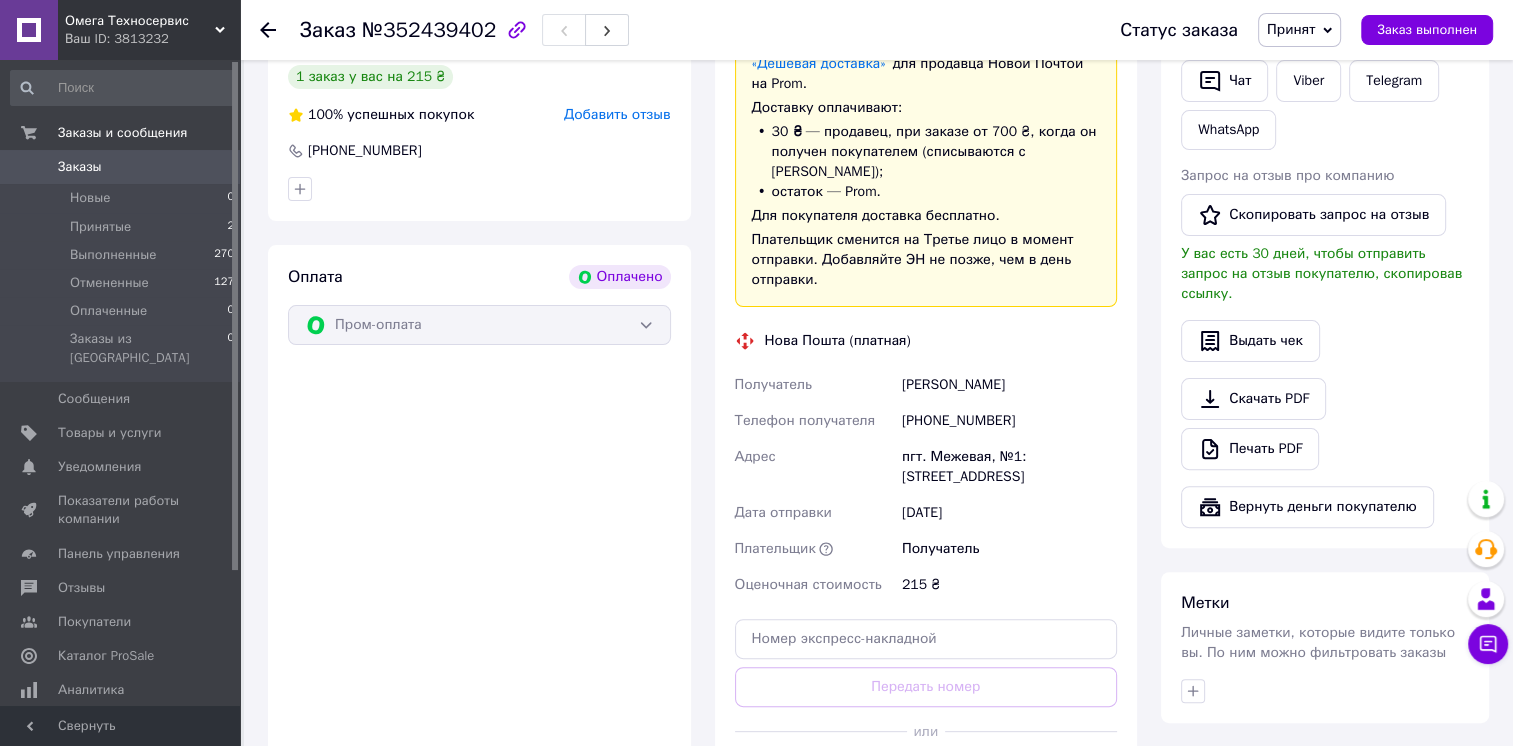 scroll, scrollTop: 400, scrollLeft: 0, axis: vertical 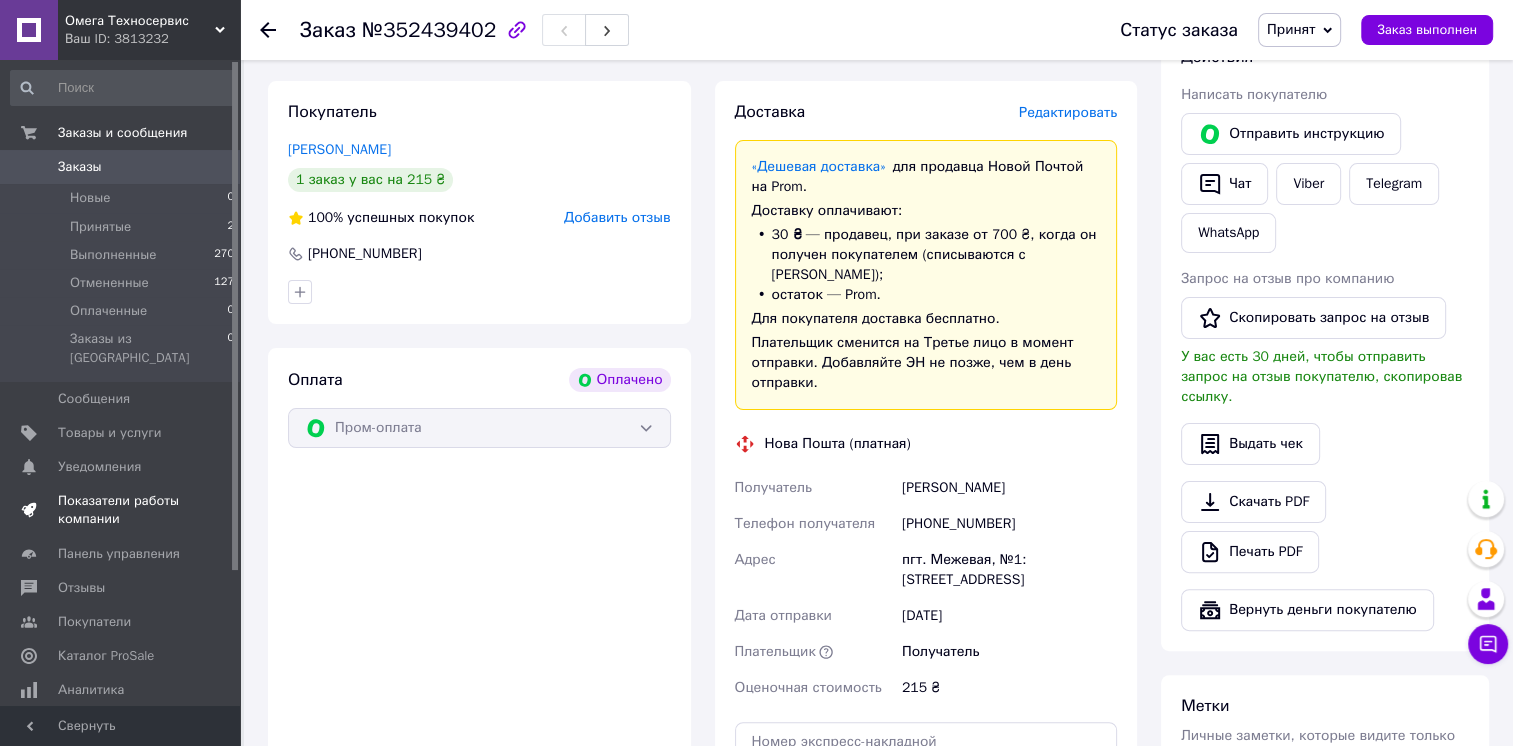 click on "Показатели работы компании" at bounding box center (121, 510) 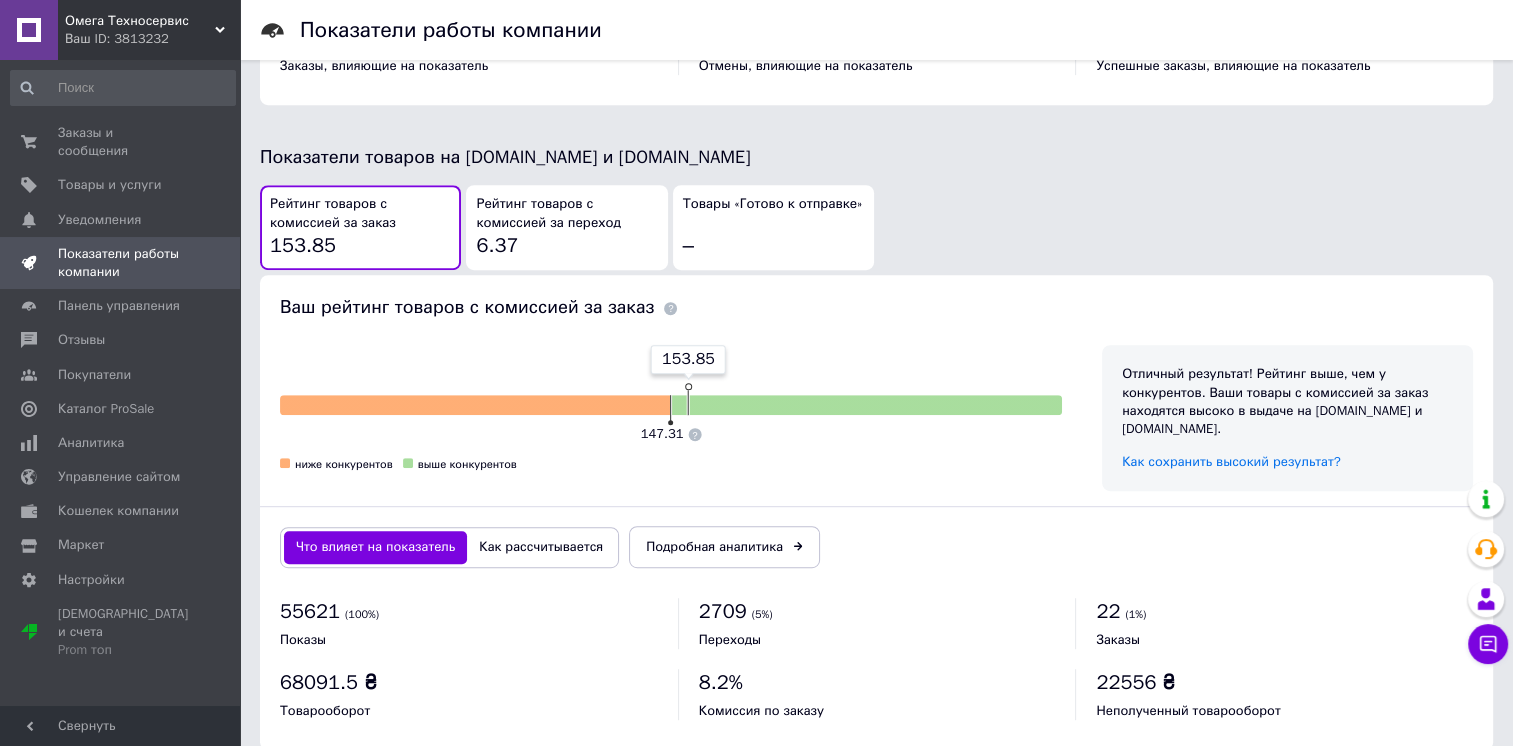 scroll, scrollTop: 1024, scrollLeft: 0, axis: vertical 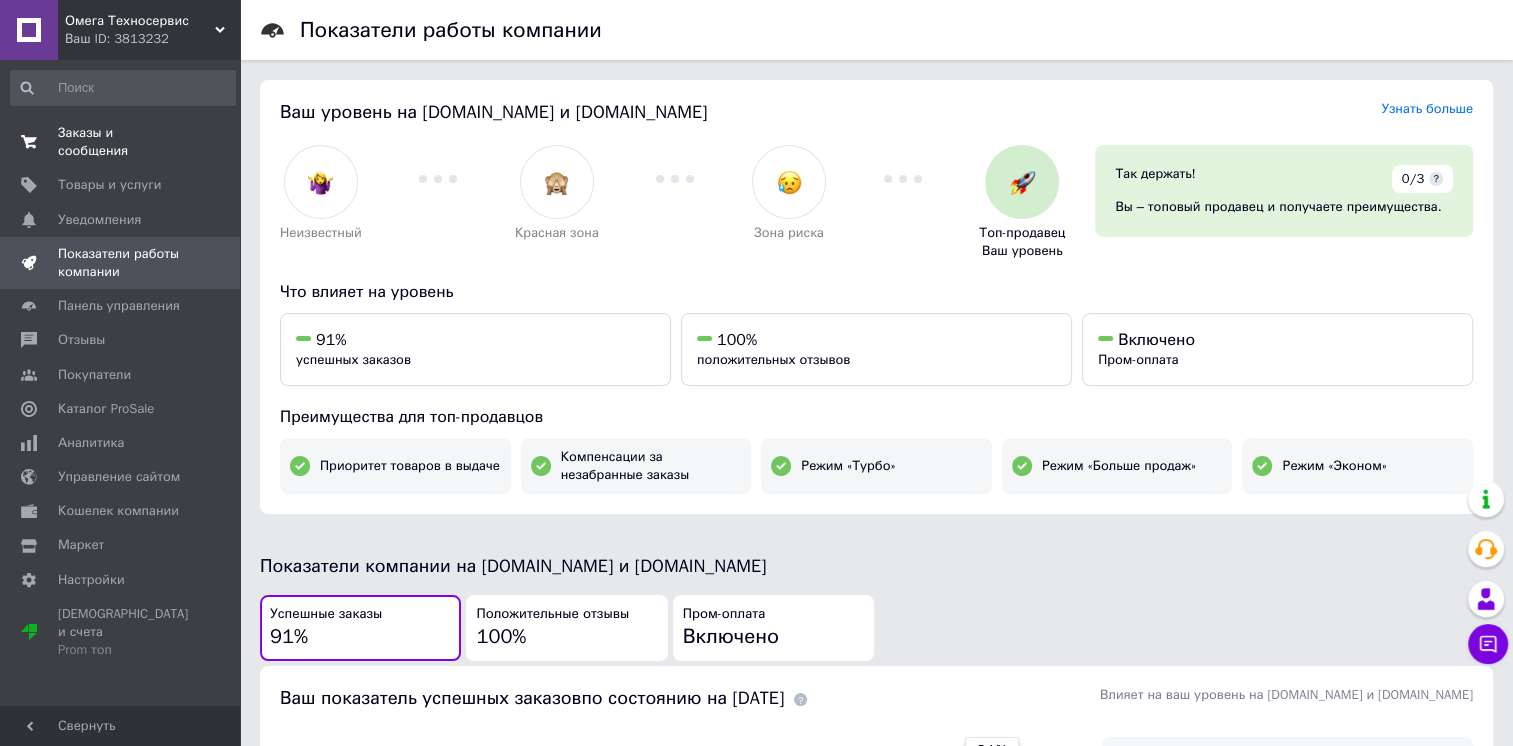 click on "Заказы и сообщения" at bounding box center [121, 142] 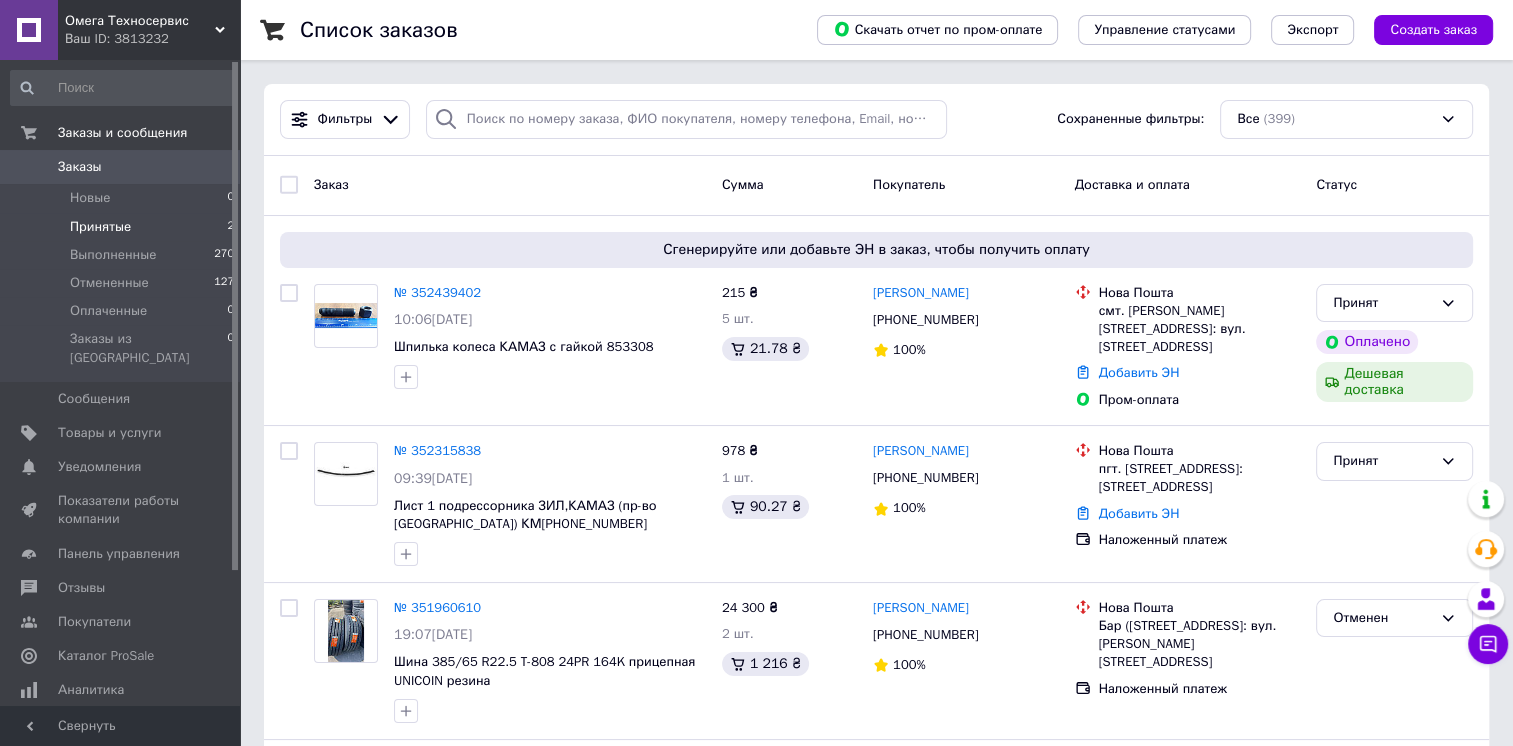 click on "Принятые 2" at bounding box center (123, 227) 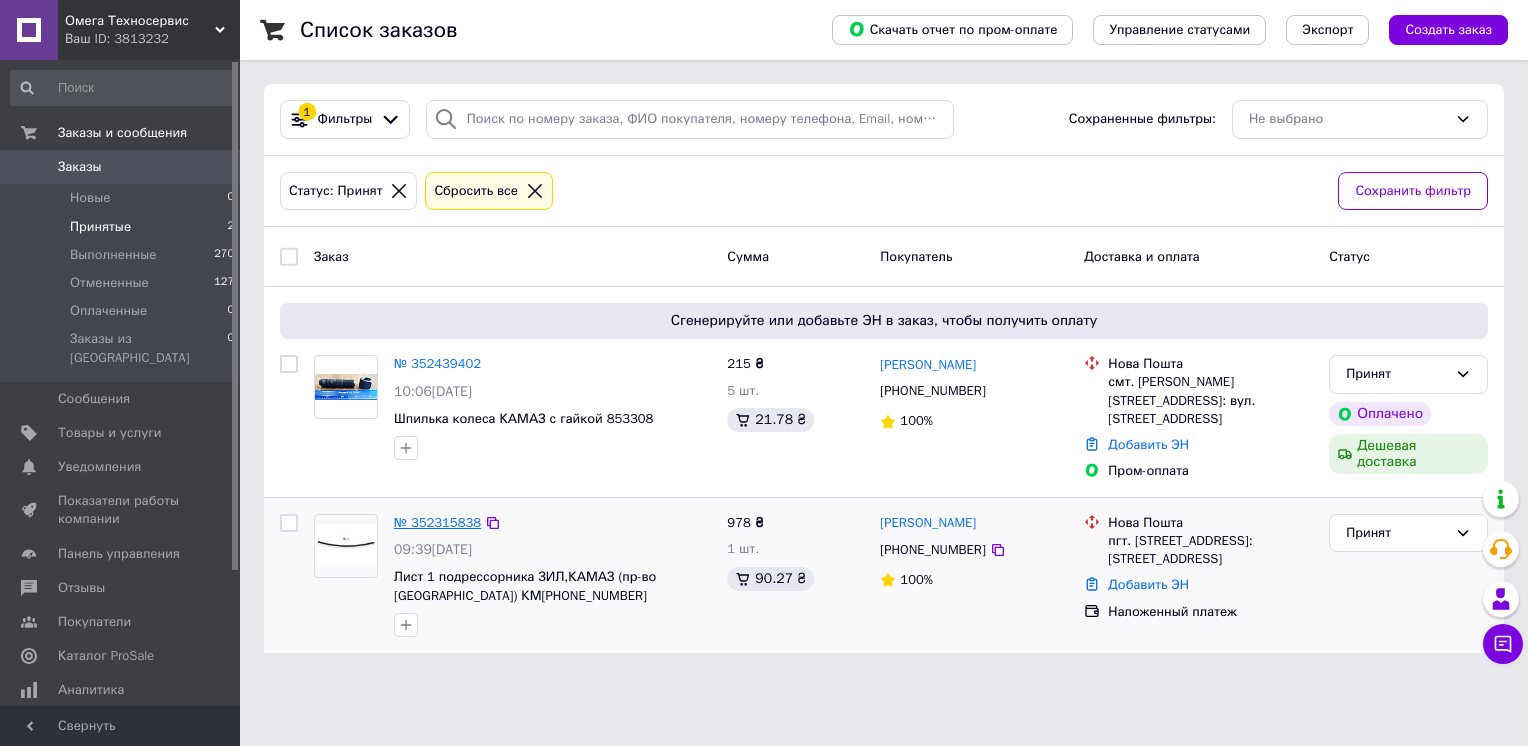click on "№ 352315838" at bounding box center (437, 522) 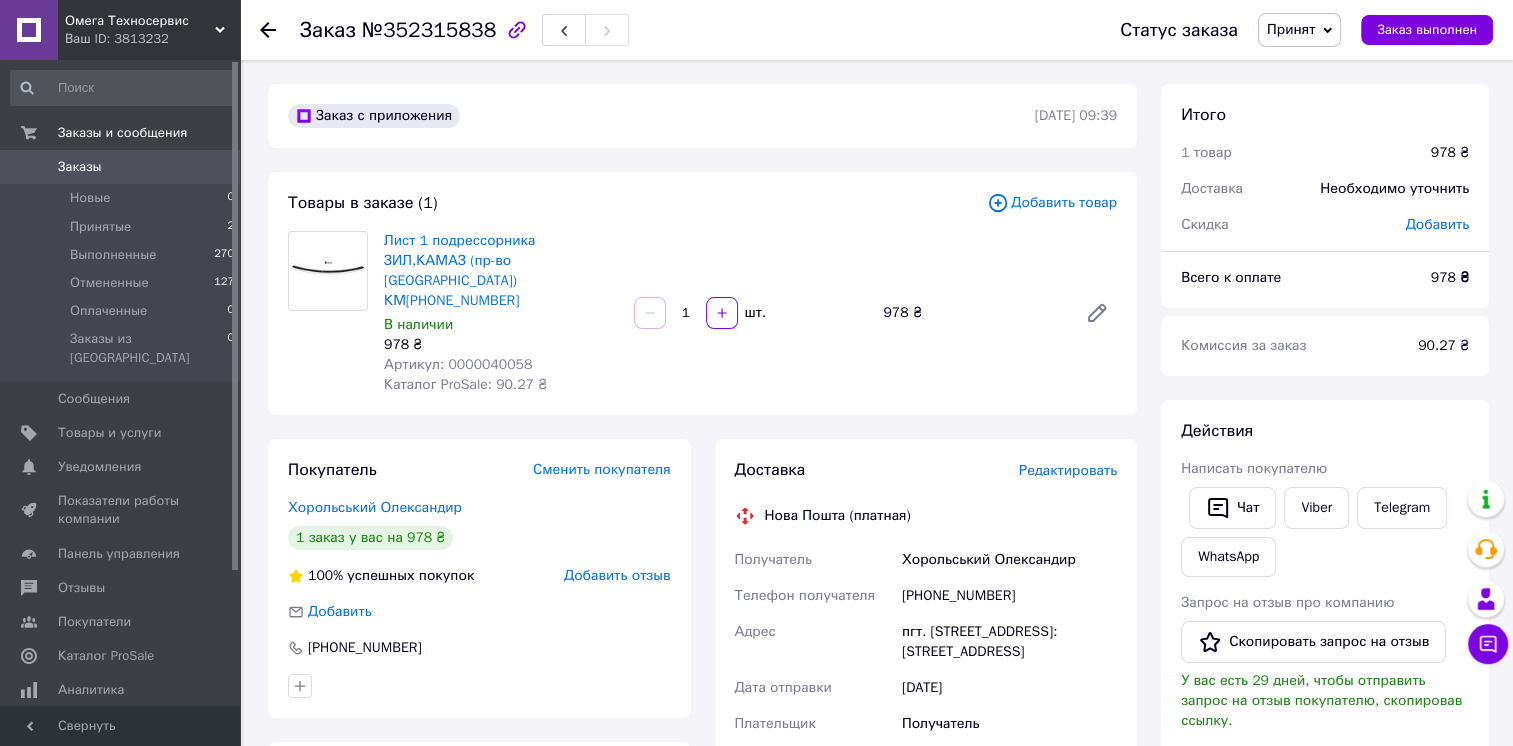 click 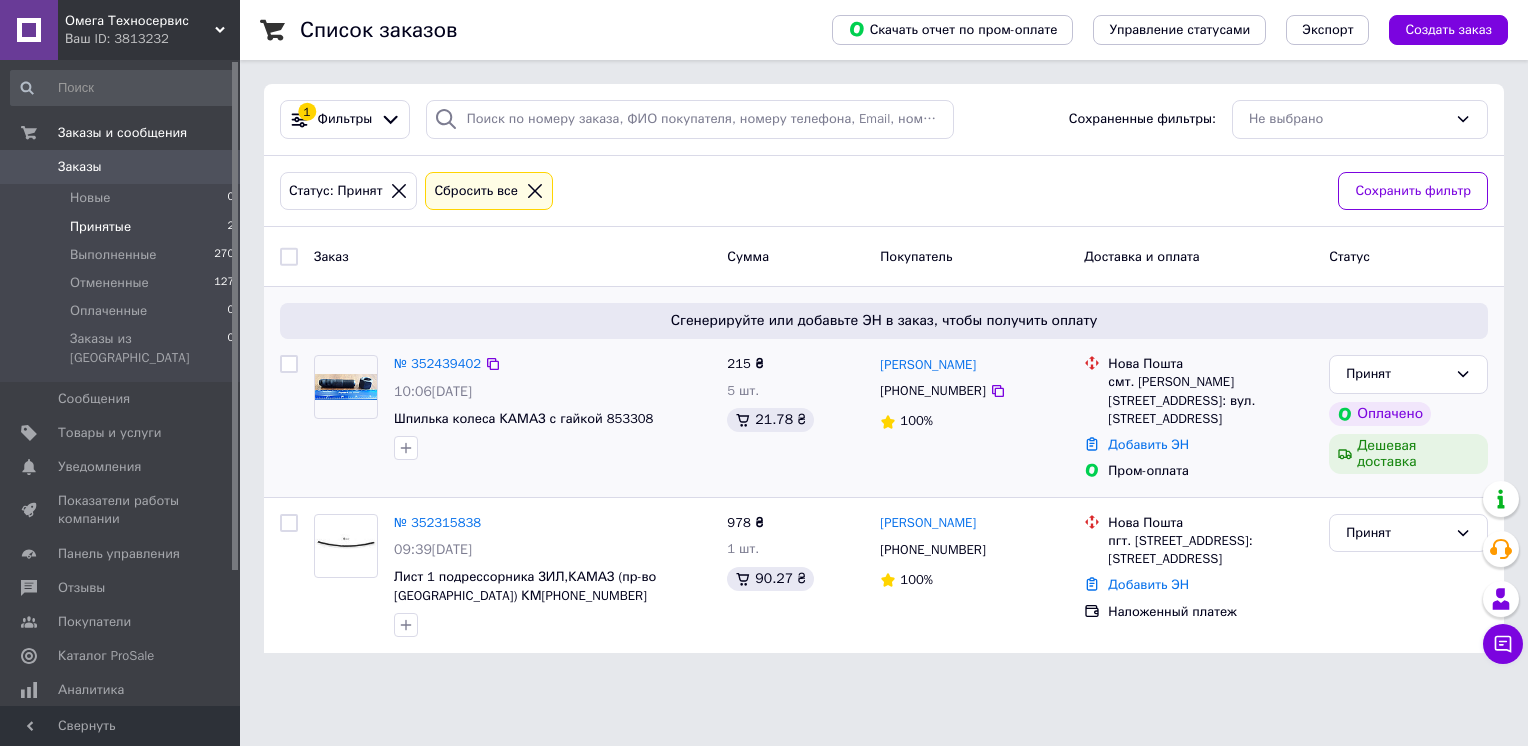 click on "№ 352439402" at bounding box center [437, 364] 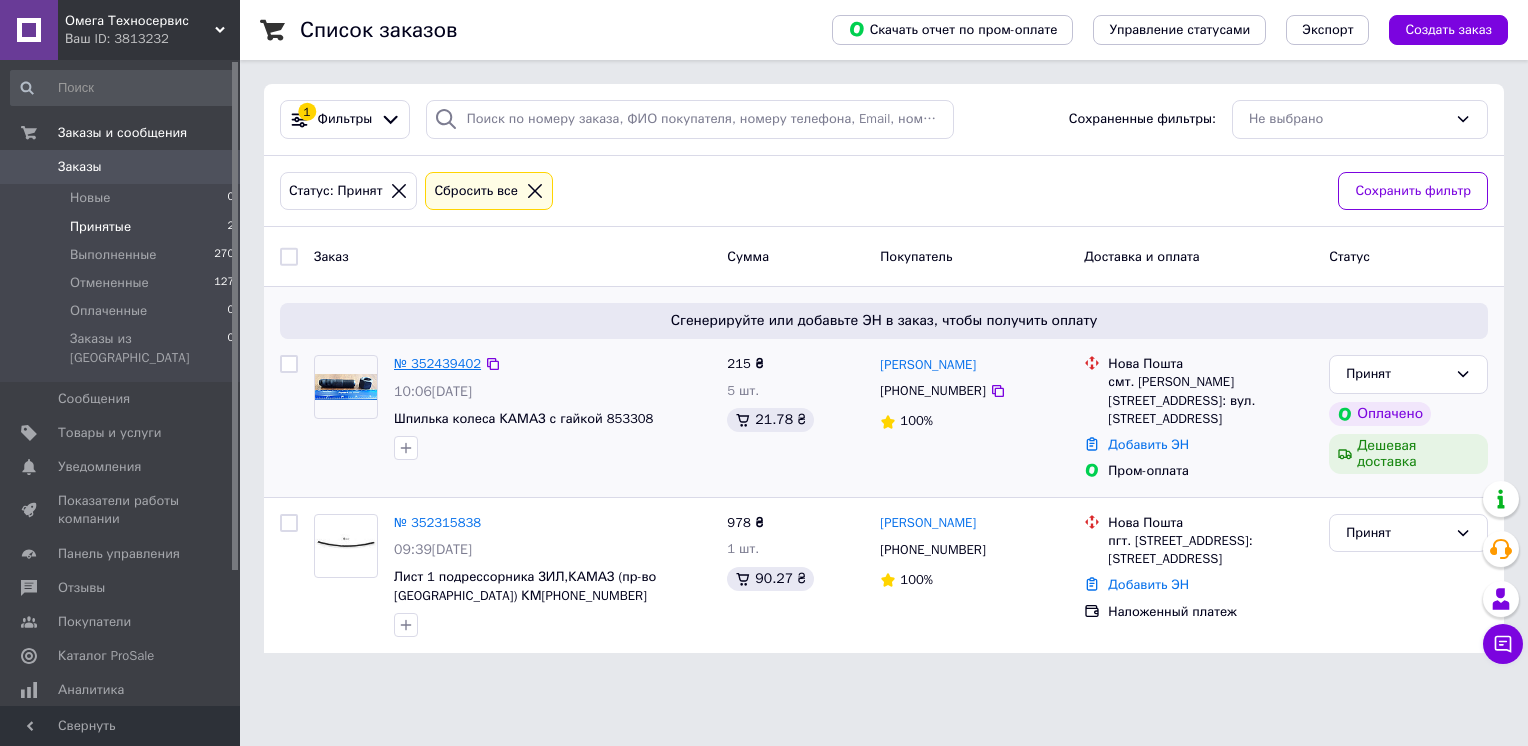 click on "№ 352439402" at bounding box center (437, 363) 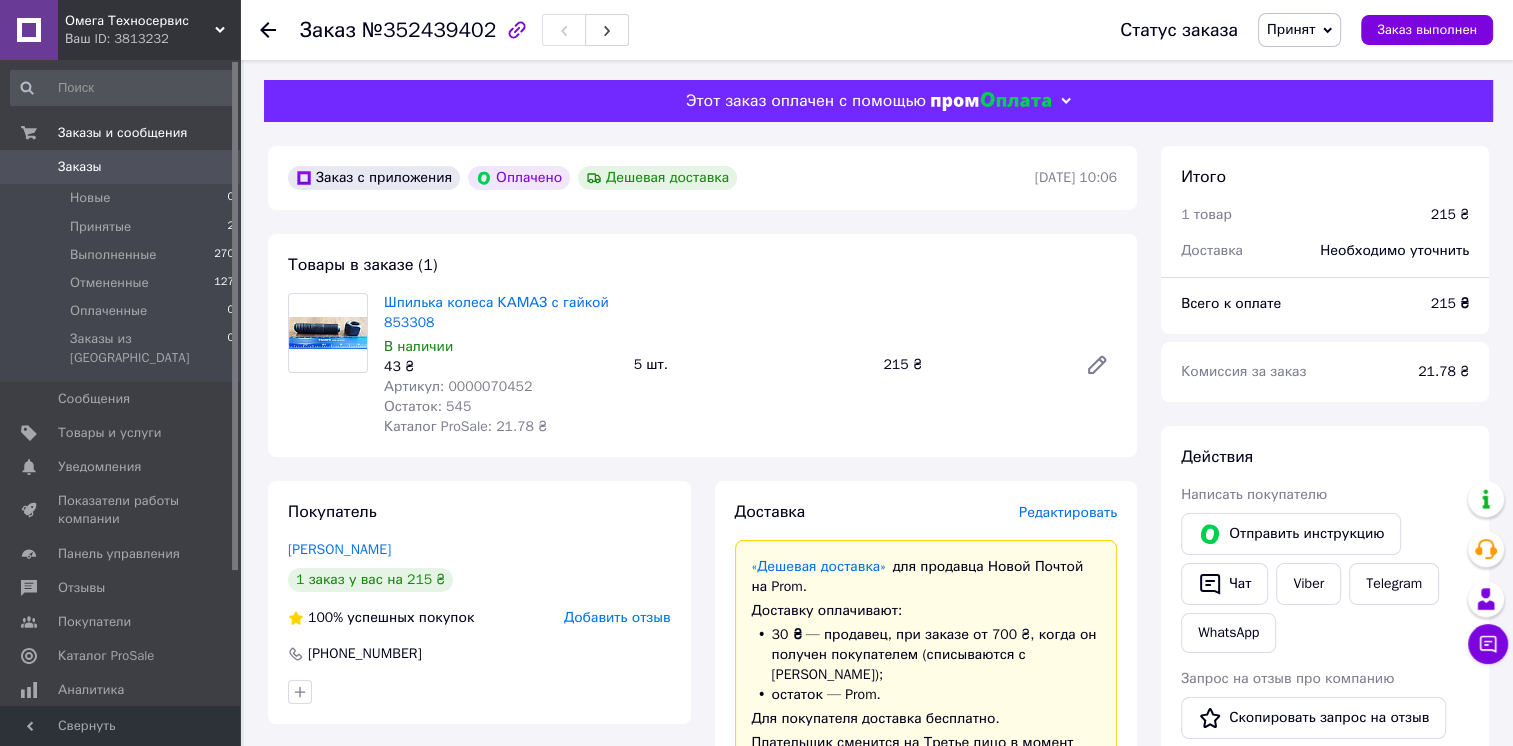 click on "Товары в заказе (1) Шпилька колеса КАМАЗ с гайкой 853308 В наличии 43 ₴ Артикул: 0000070452 Остаток: 545 Каталог ProSale: 21.78 ₴  5 шт. 215 ₴" at bounding box center [702, 345] 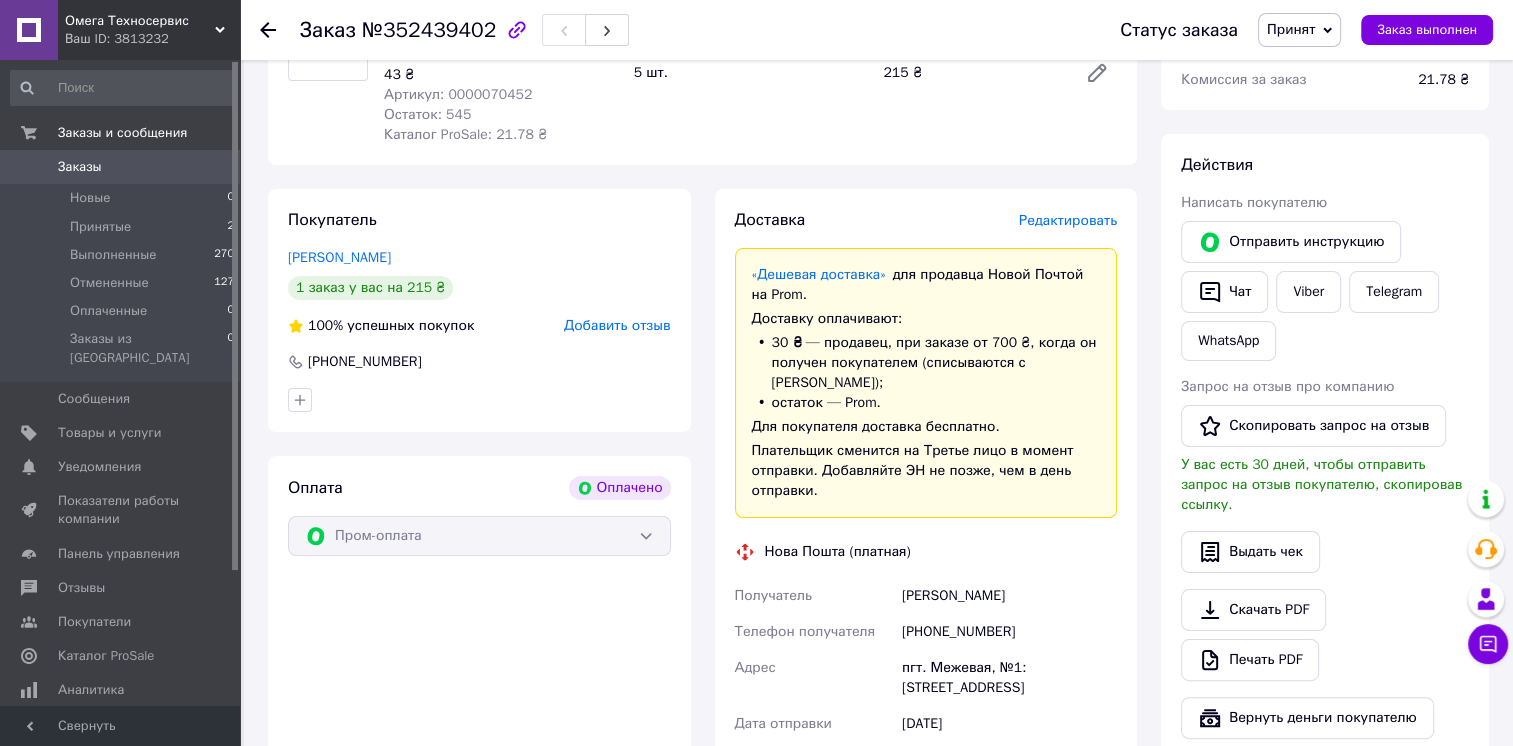 scroll, scrollTop: 300, scrollLeft: 0, axis: vertical 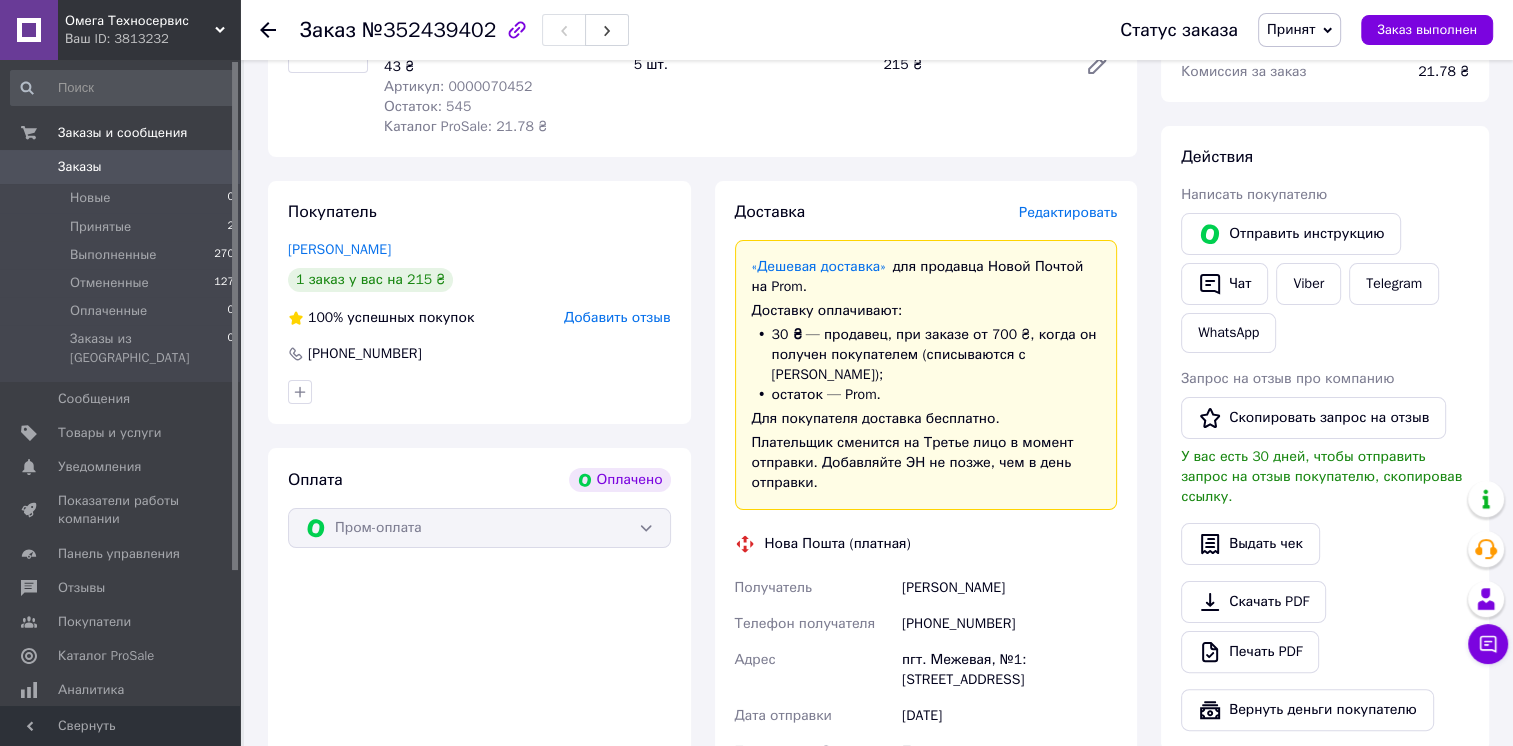 click on "Плательщик сменится на Третье лицо в момент отправки.
Добавляйте ЭН не позже, чем в день отправки." at bounding box center (926, 463) 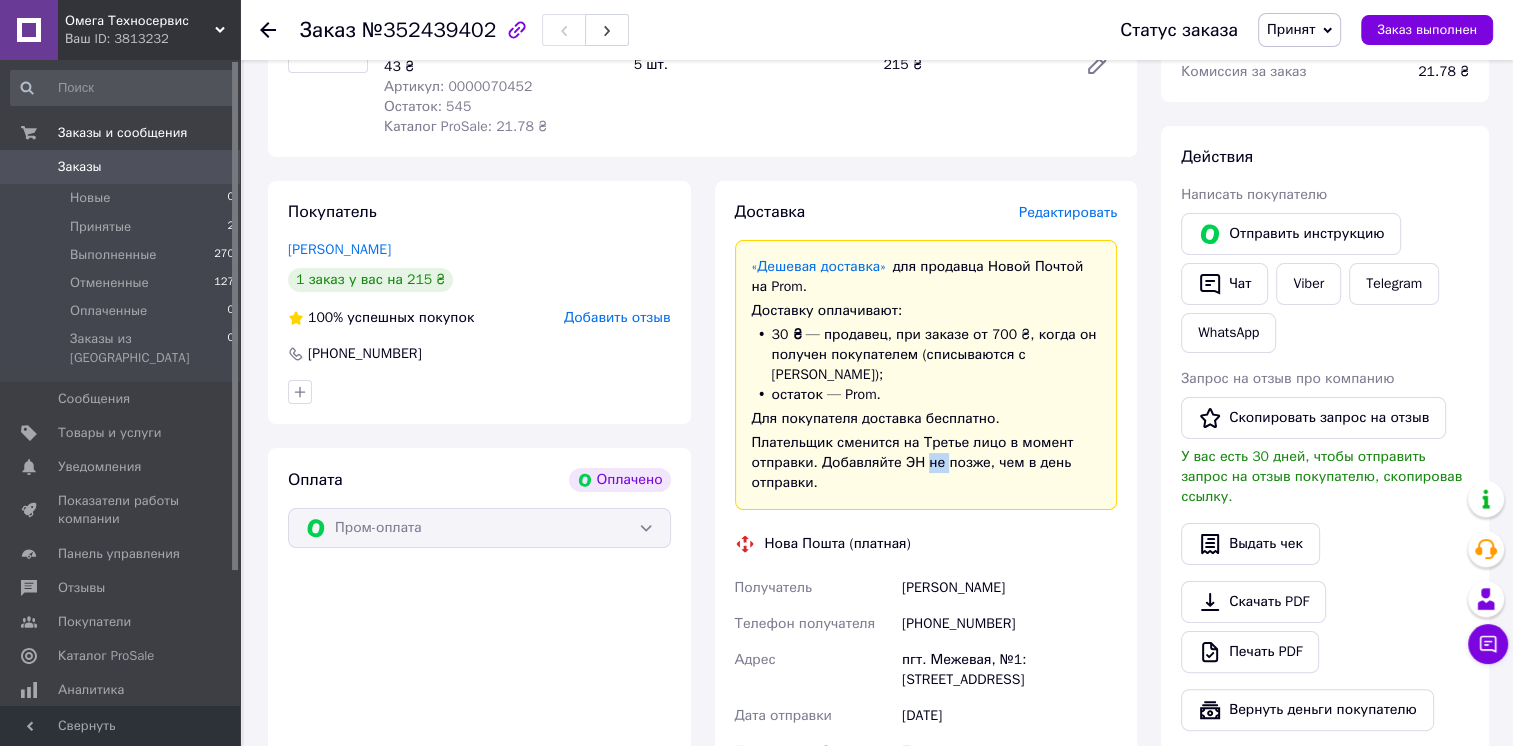 click on "Плательщик сменится на Третье лицо в момент отправки.
Добавляйте ЭН не позже, чем в день отправки." at bounding box center (926, 463) 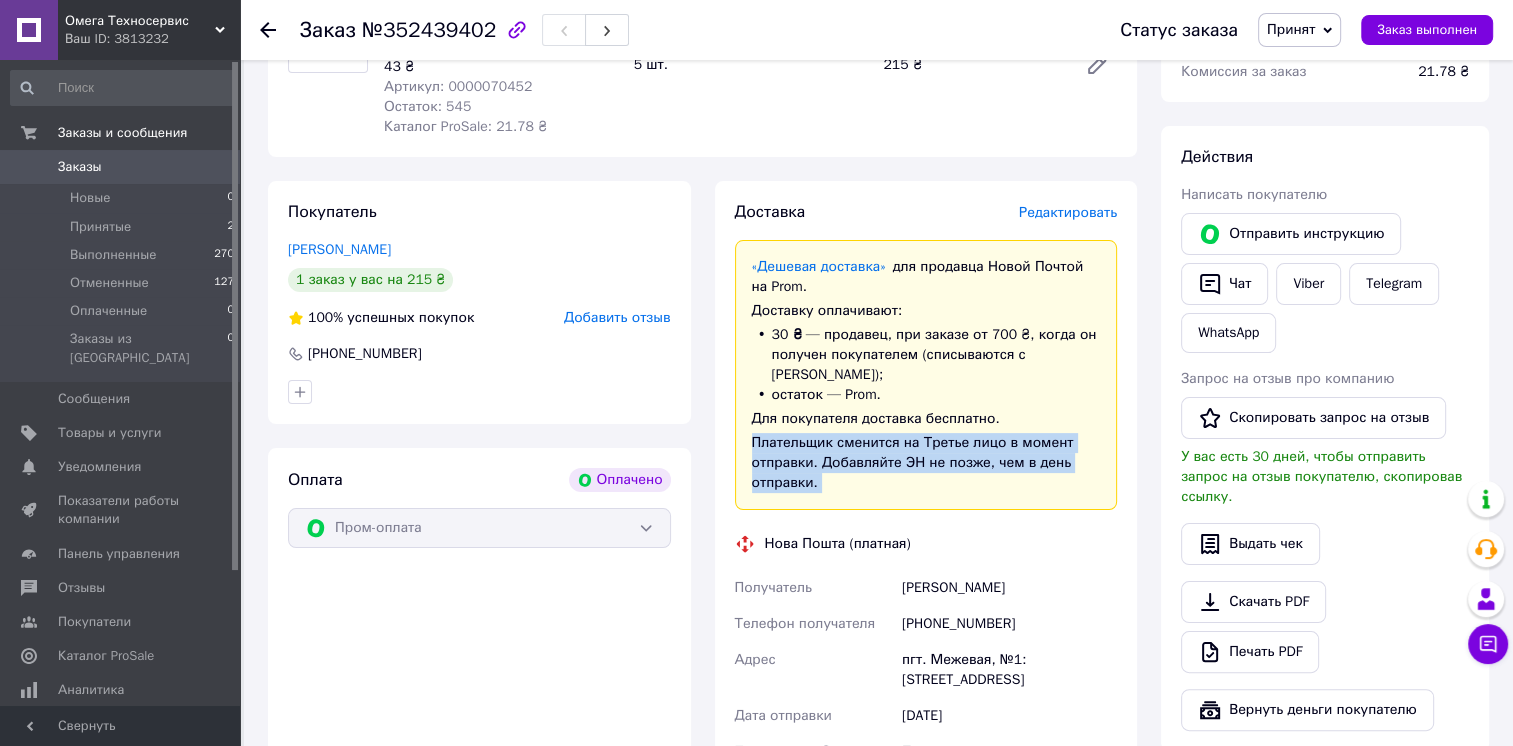 click on "Плательщик сменится на Третье лицо в момент отправки.
Добавляйте ЭН не позже, чем в день отправки." at bounding box center [926, 463] 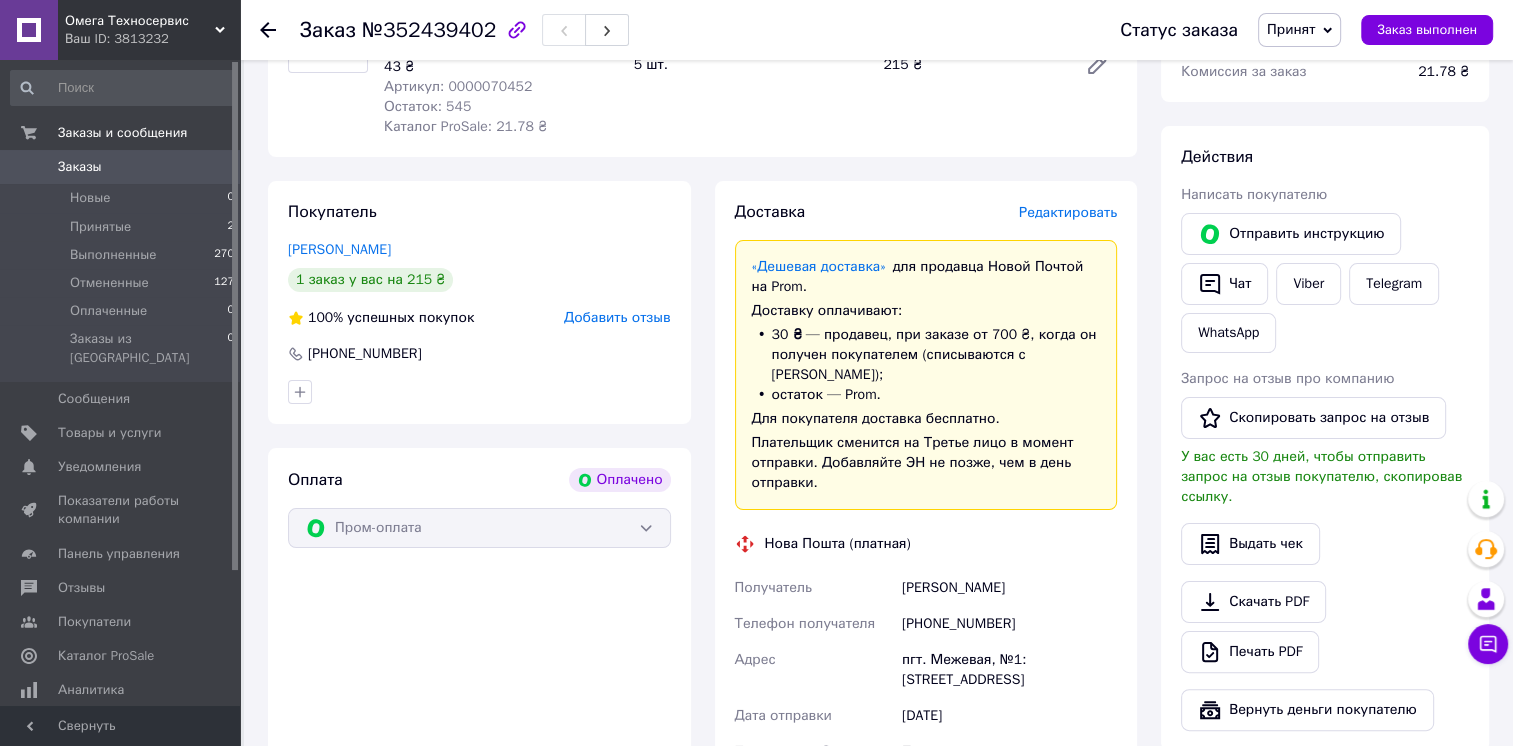 drag, startPoint x: 929, startPoint y: 441, endPoint x: 837, endPoint y: 381, distance: 109.83624 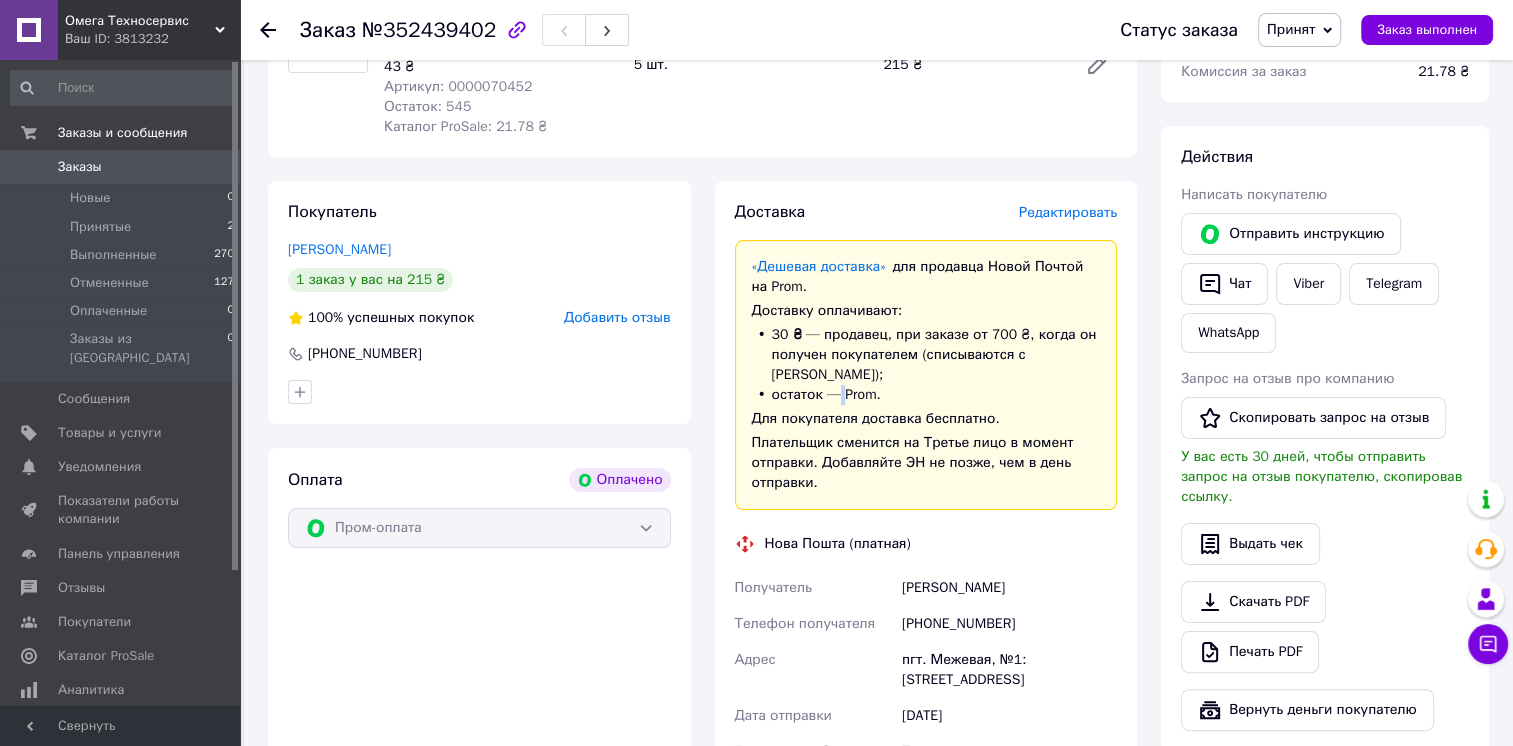 click on "остаток — Prom." at bounding box center [826, 394] 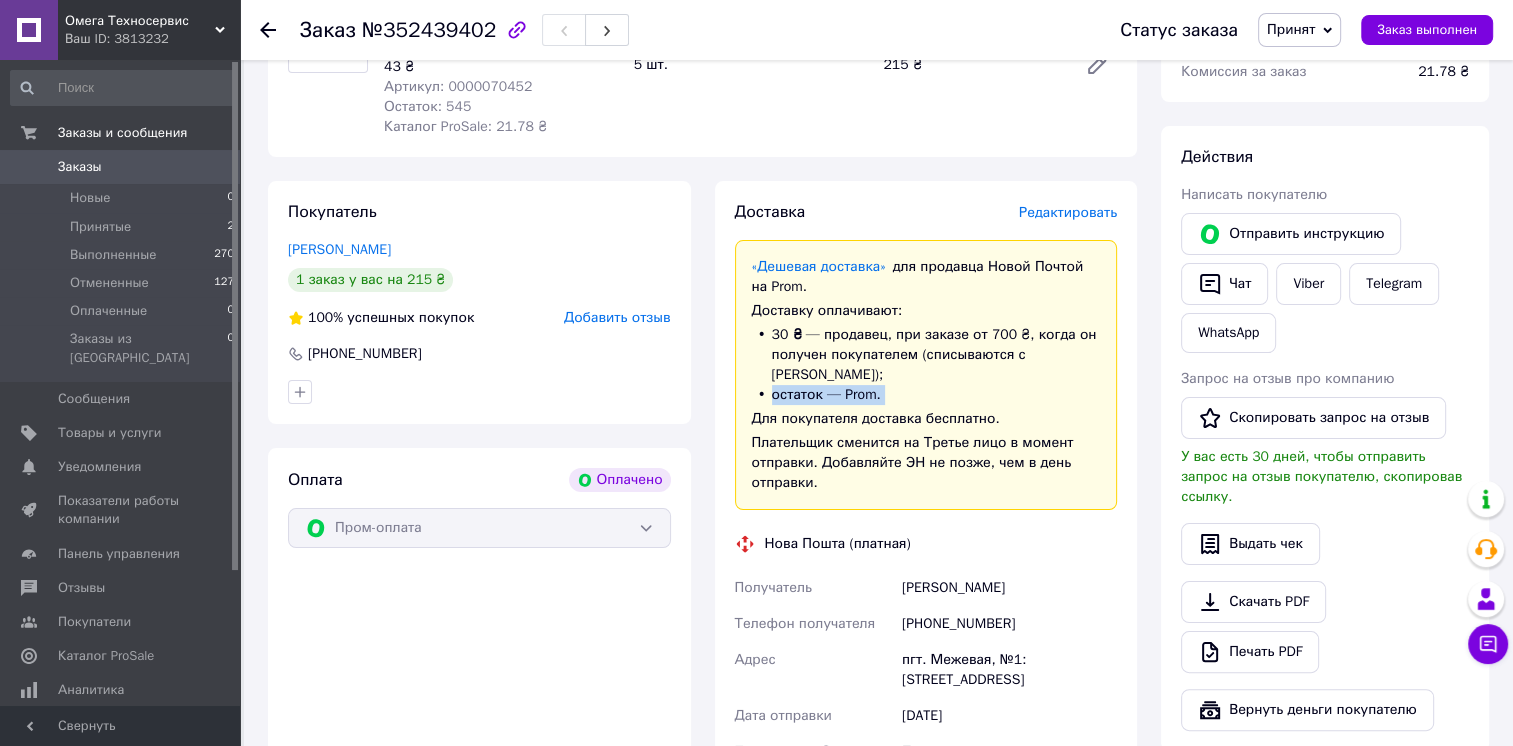 click on "остаток — Prom." at bounding box center (826, 394) 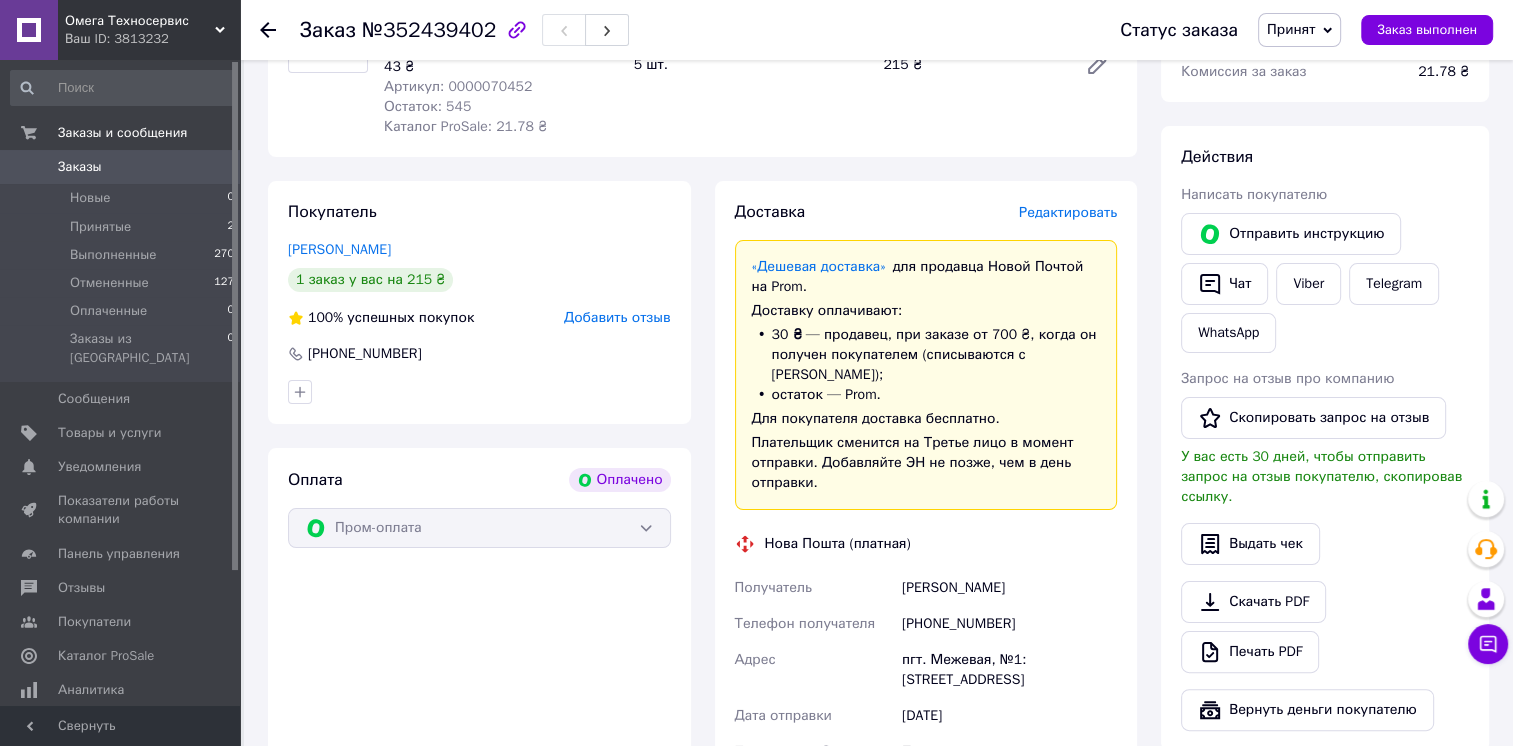drag, startPoint x: 837, startPoint y: 381, endPoint x: 814, endPoint y: 366, distance: 27.45906 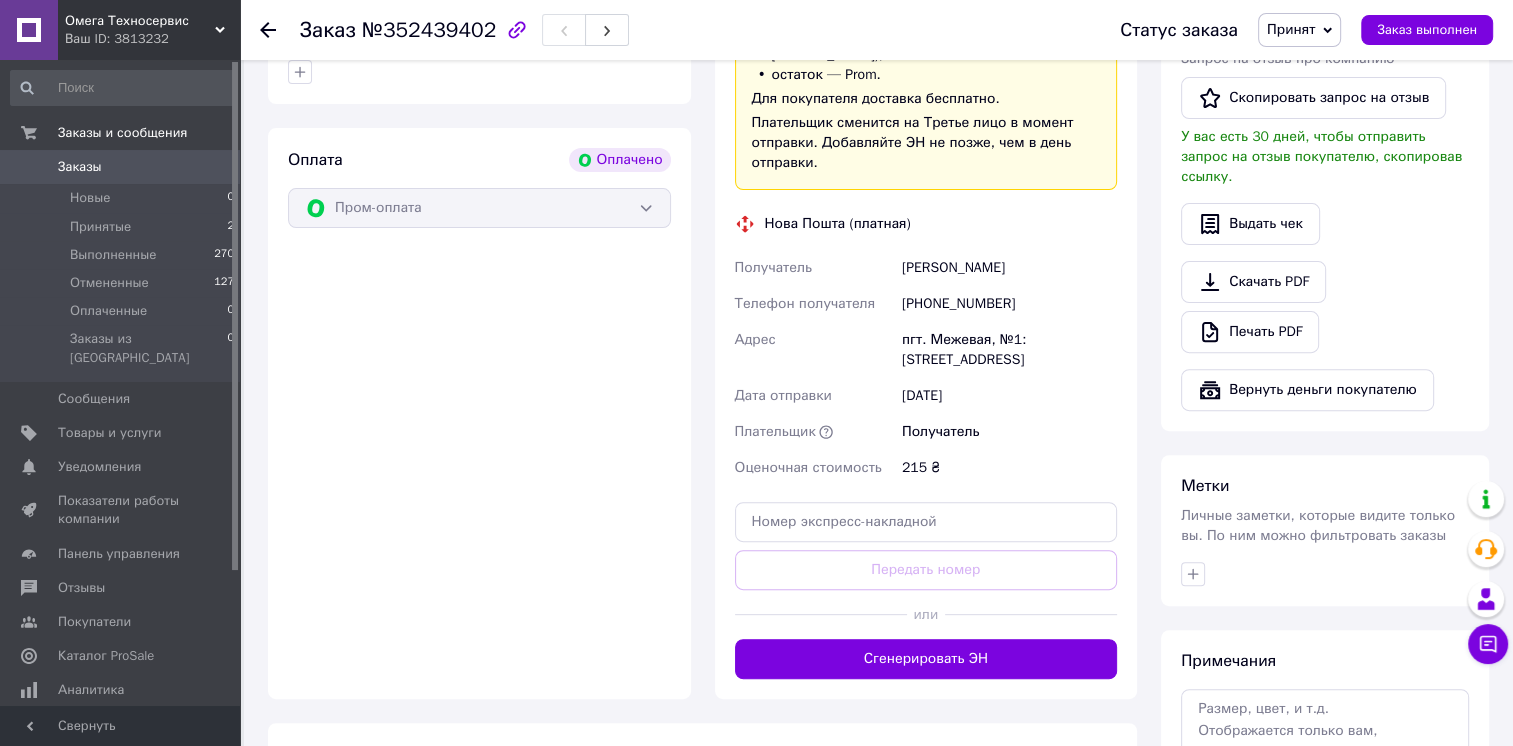 scroll, scrollTop: 700, scrollLeft: 0, axis: vertical 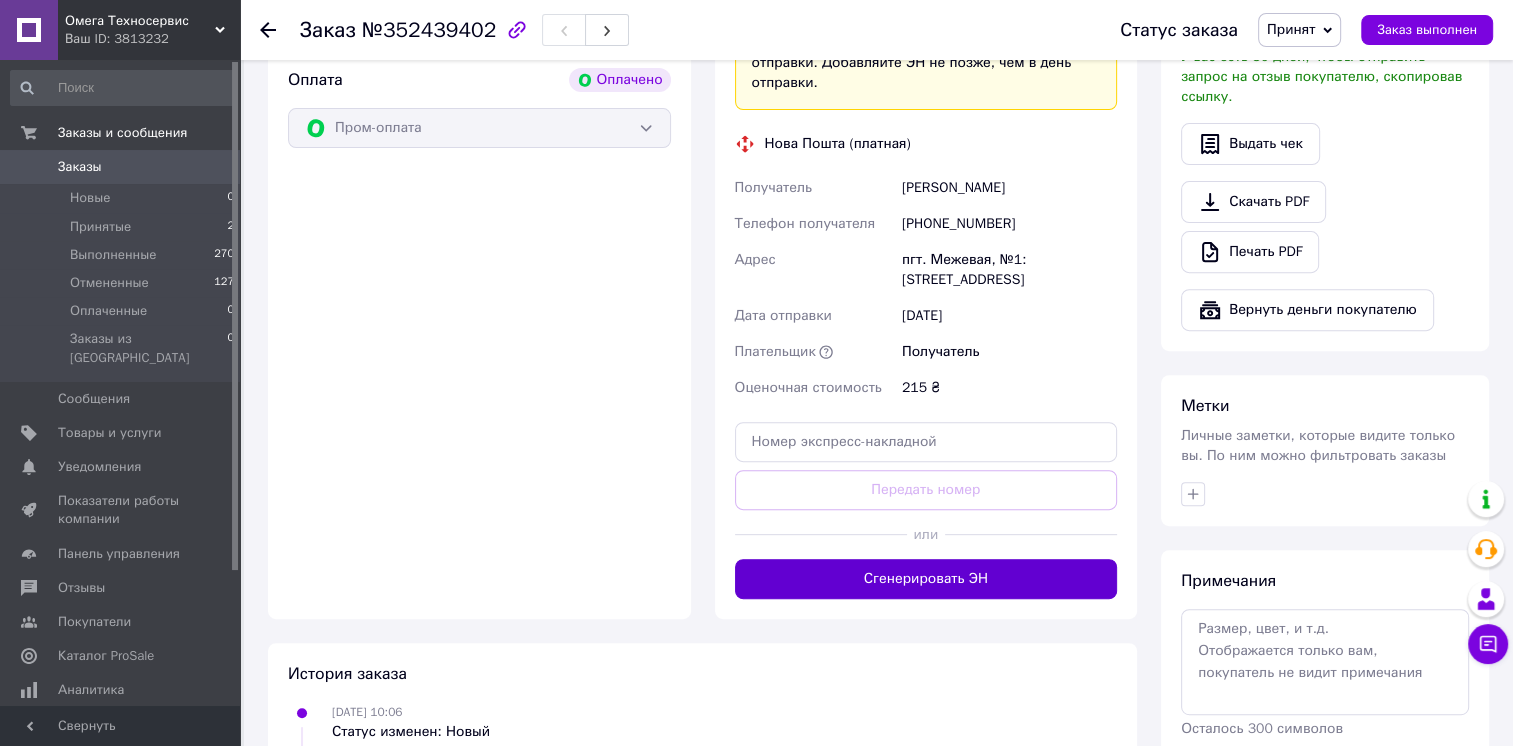 click on "Сгенерировать ЭН" at bounding box center [926, 579] 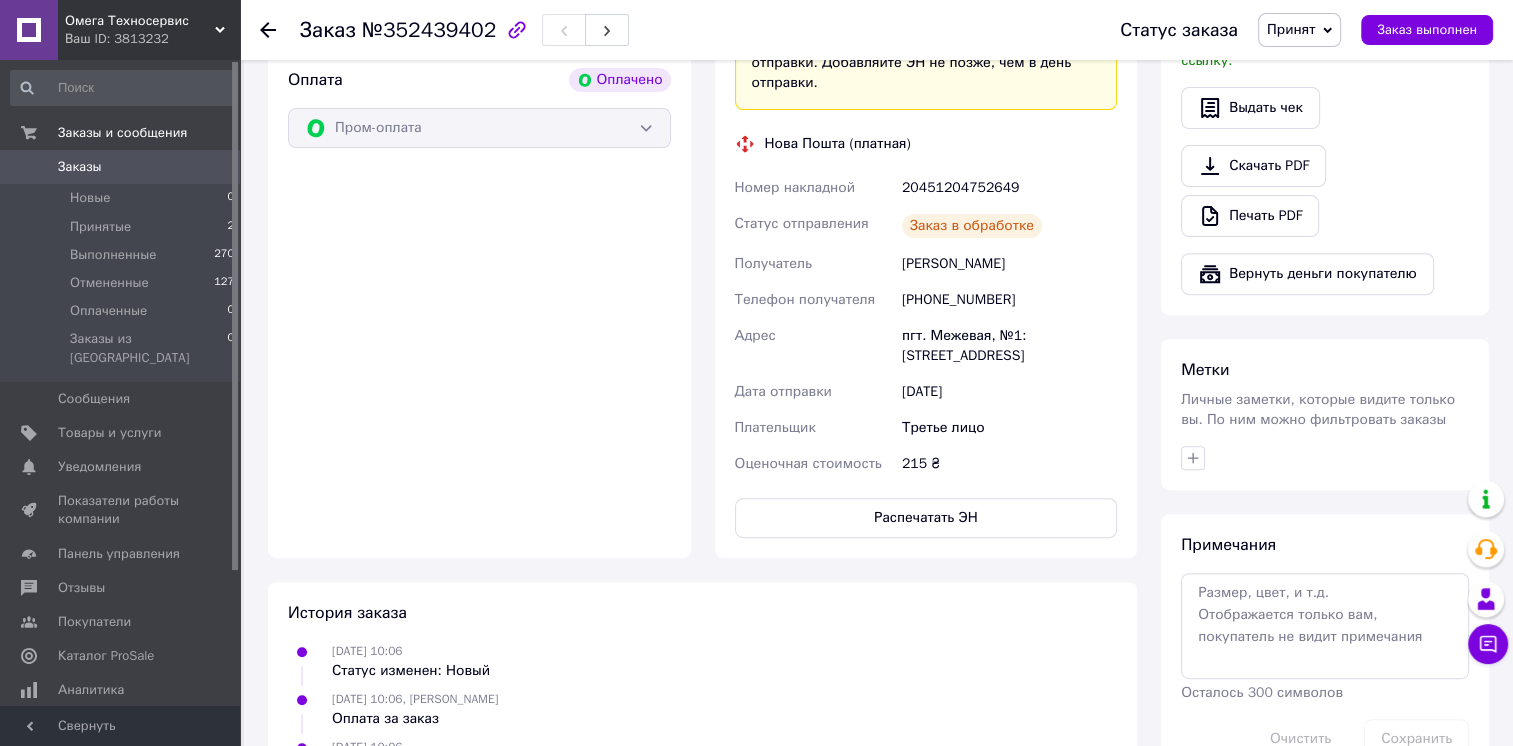 click on "20451204752649" at bounding box center (1009, 188) 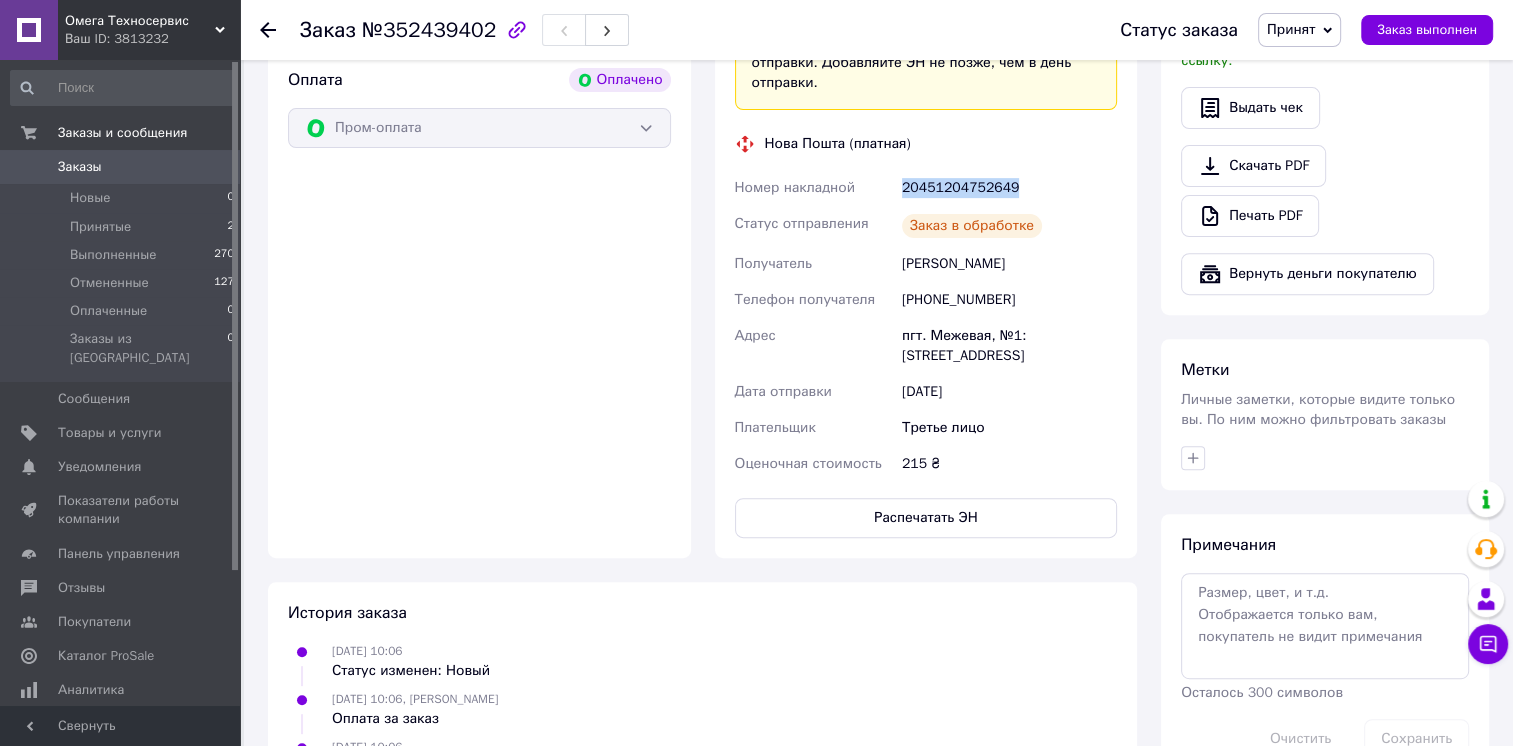 click on "20451204752649" at bounding box center (1009, 188) 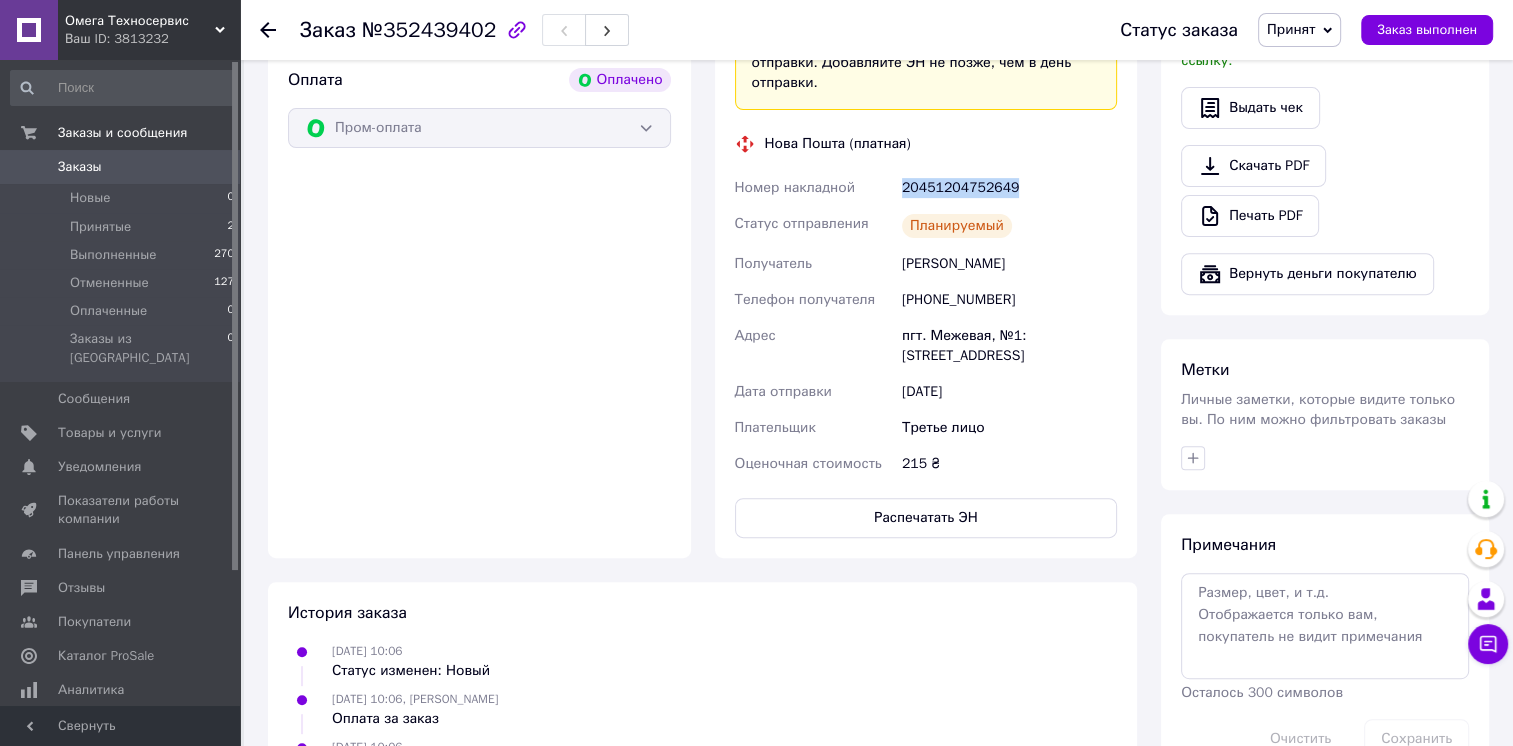 copy on "20451204752649" 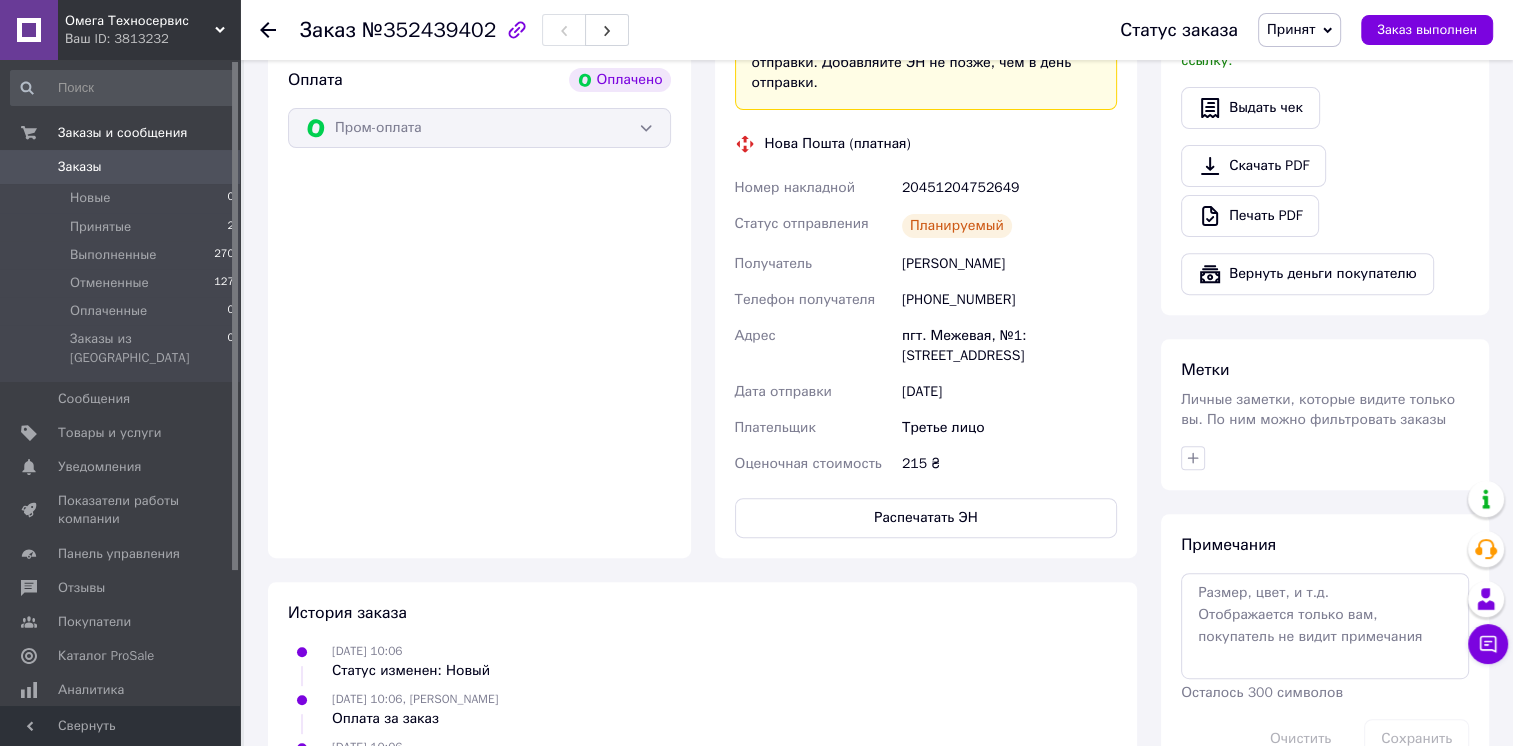 click on "Оплата Оплачено Пром-оплата" at bounding box center [479, 303] 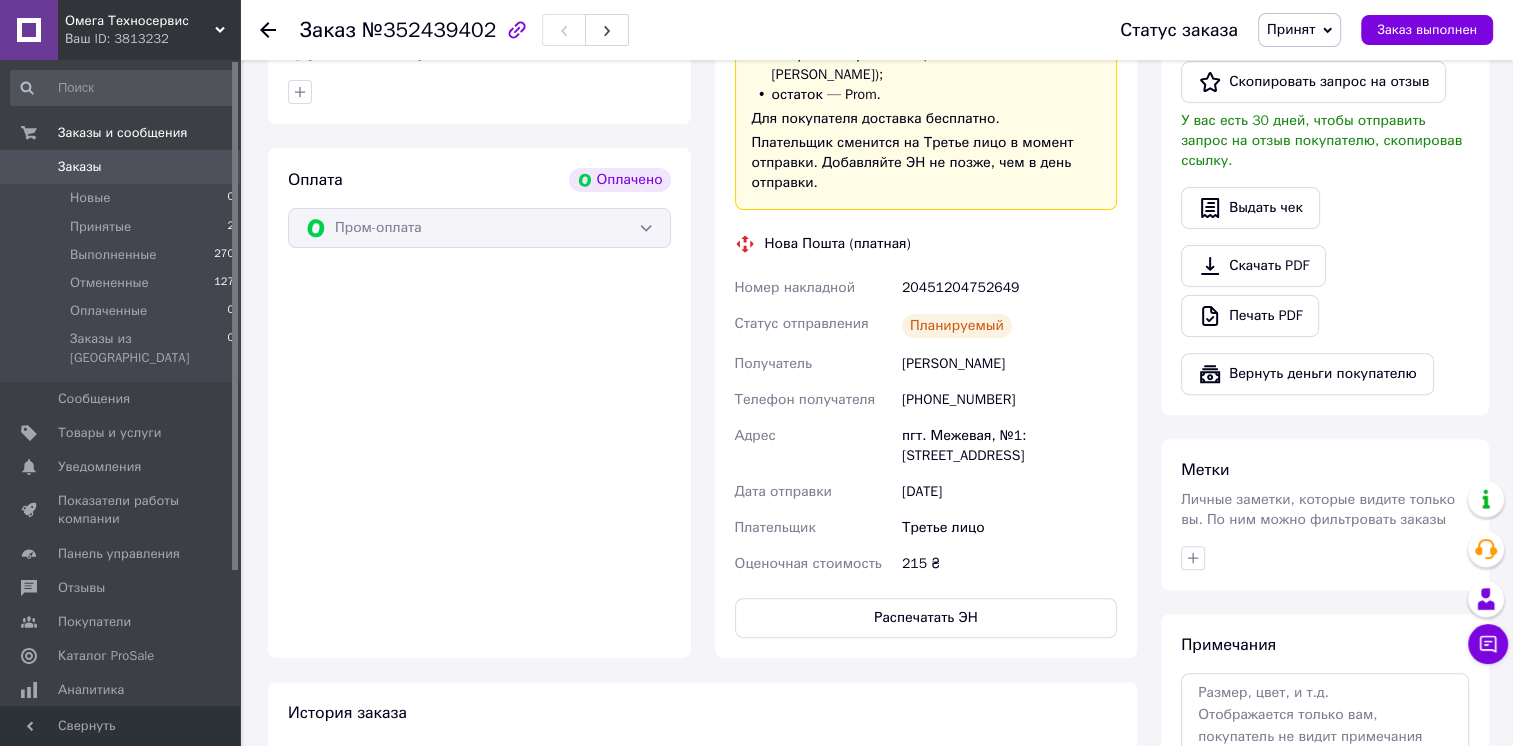 scroll, scrollTop: 1000, scrollLeft: 0, axis: vertical 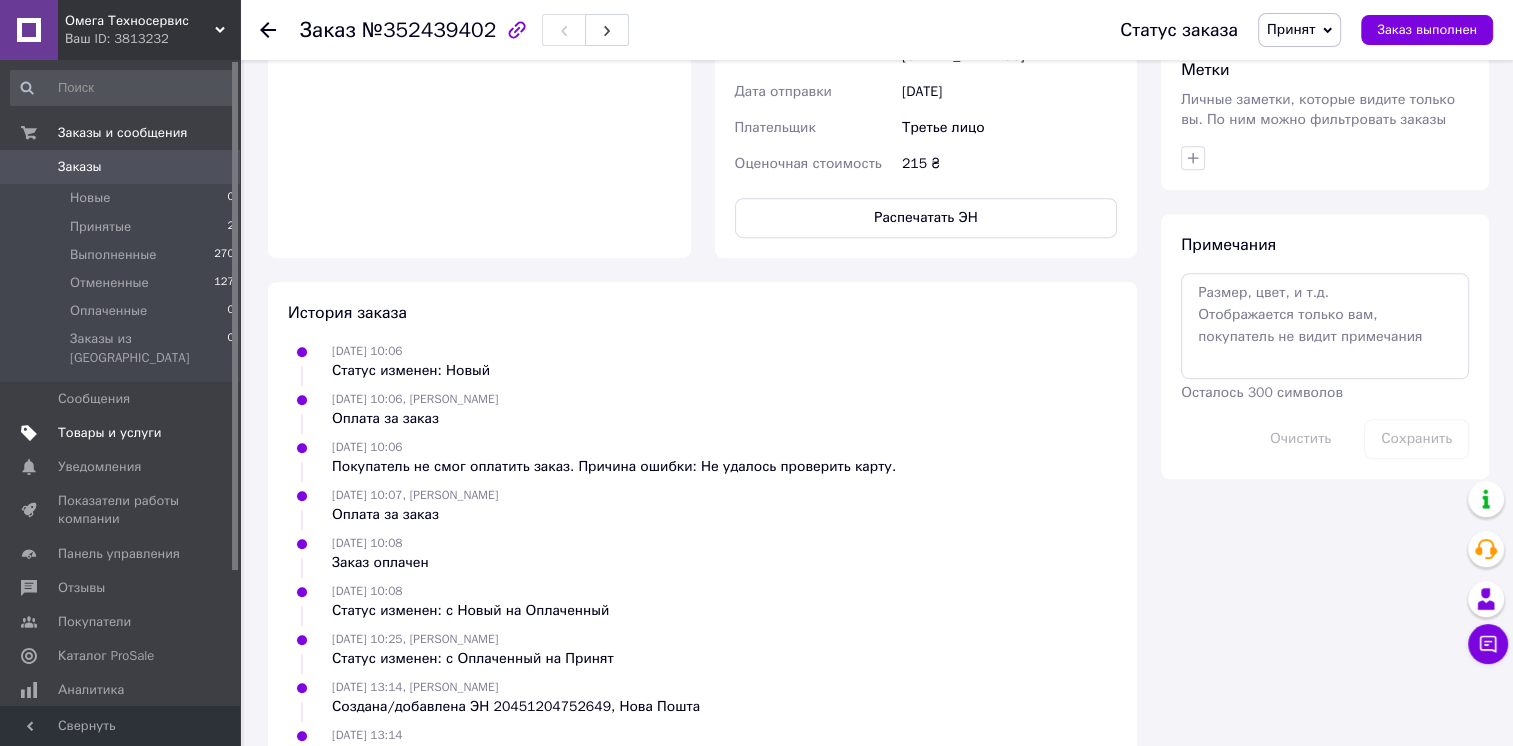 click on "Товары и услуги" at bounding box center [123, 433] 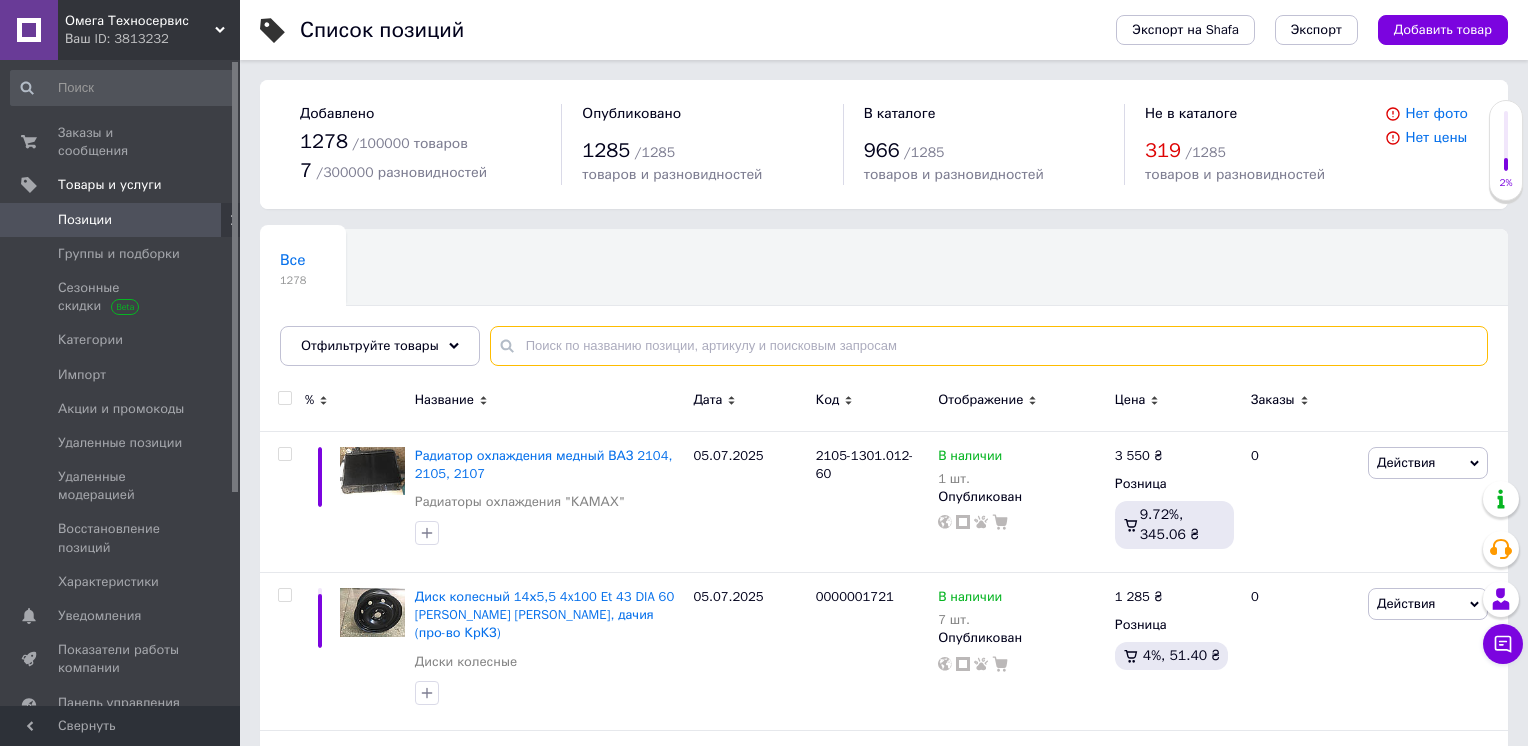 click at bounding box center [989, 346] 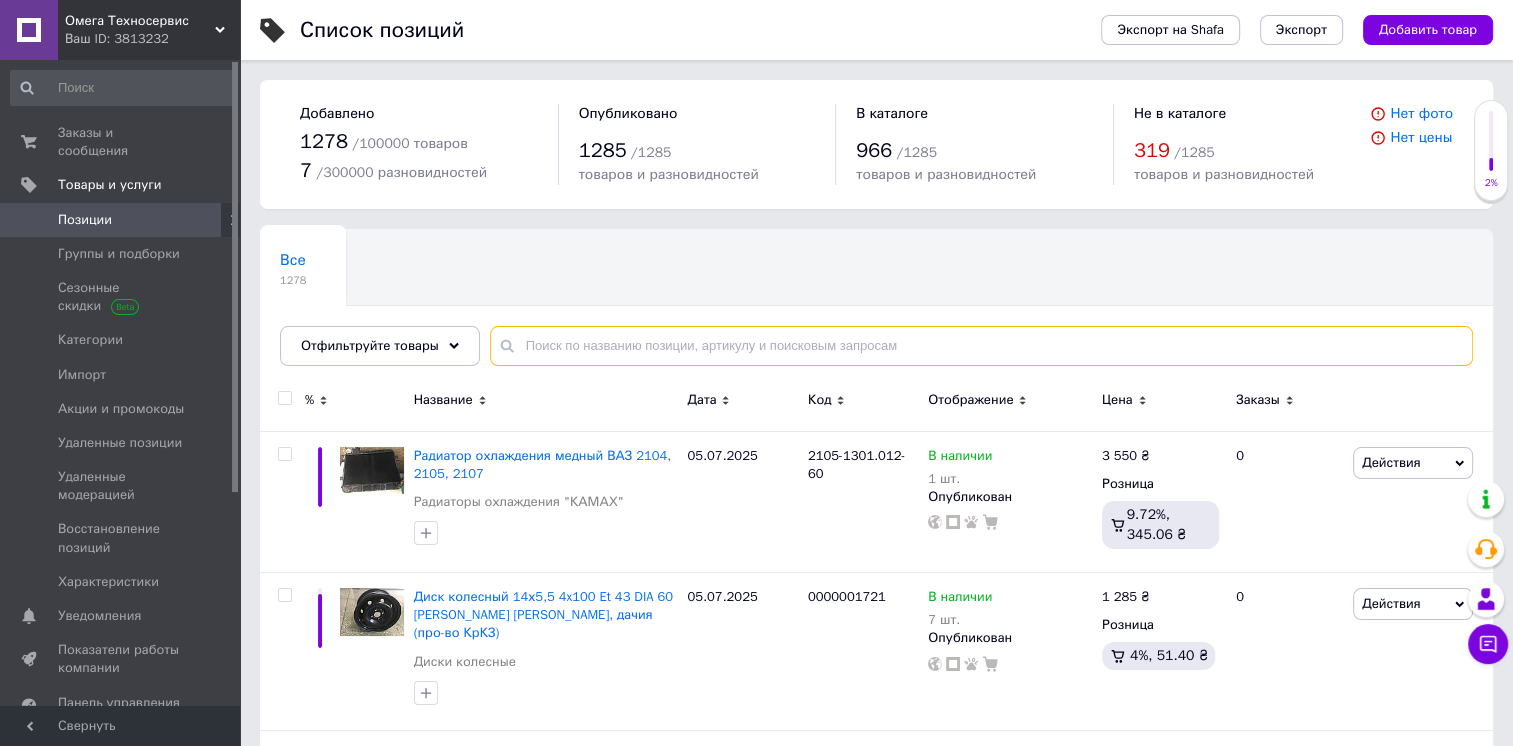 paste on "0000040075" 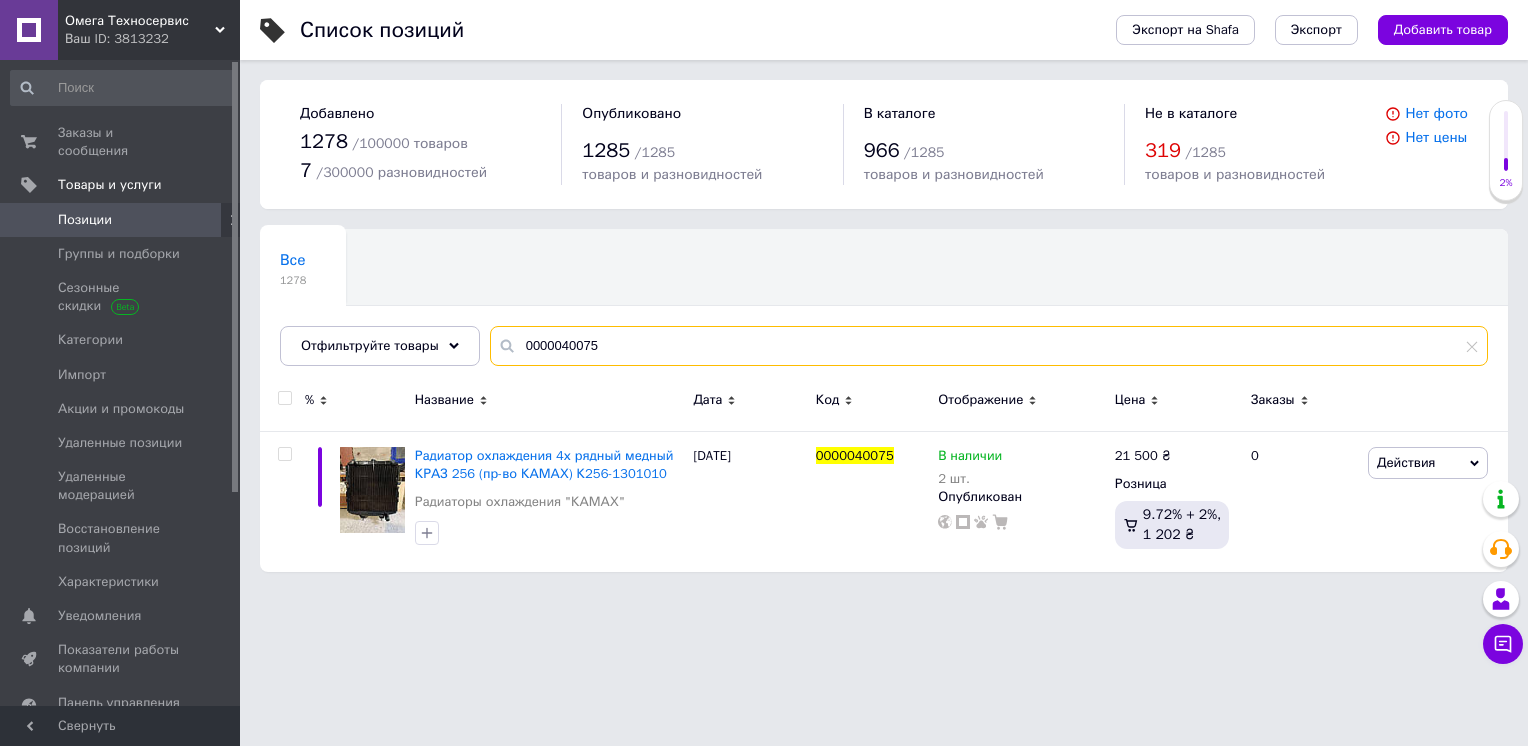 type on "0000040075" 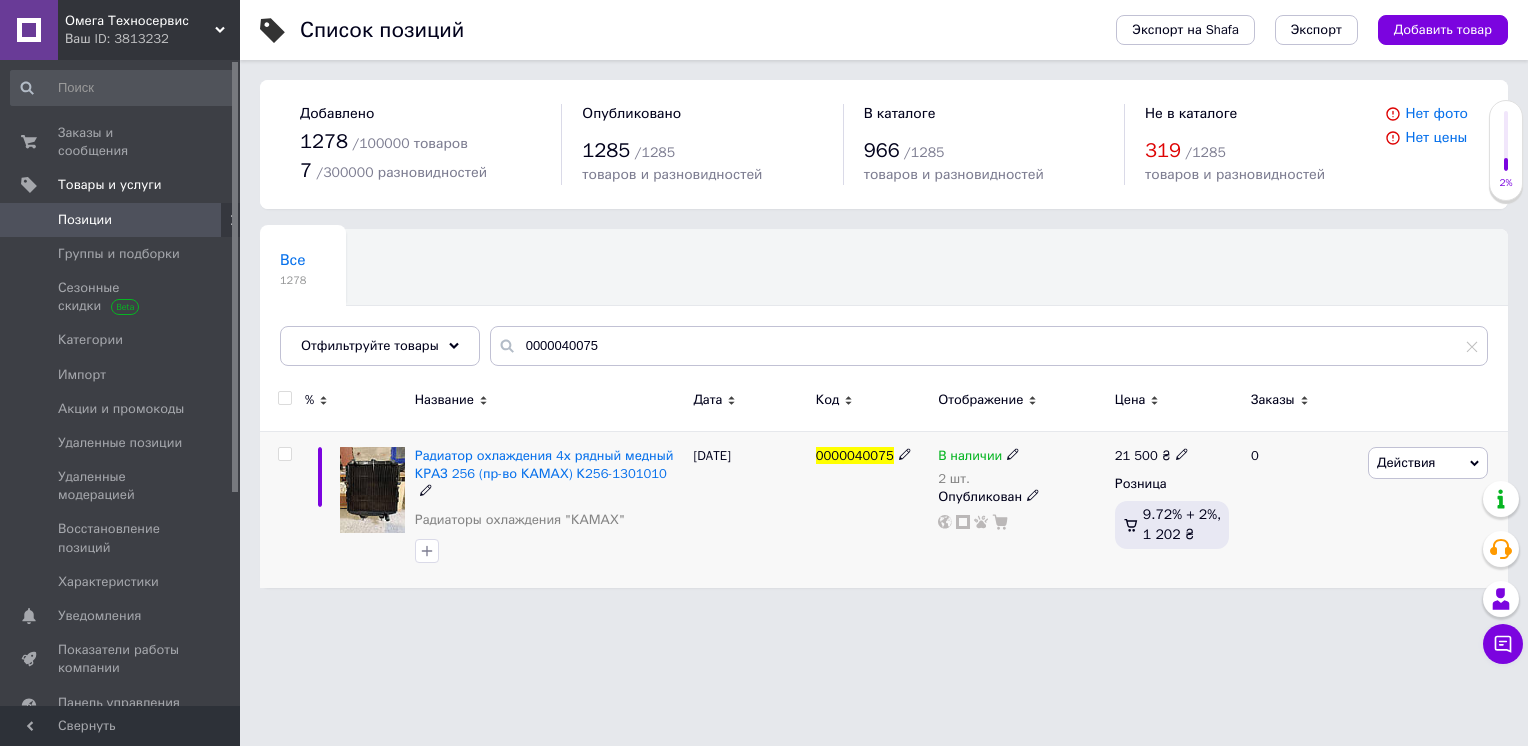 click on "21 500   ₴" at bounding box center [1152, 456] 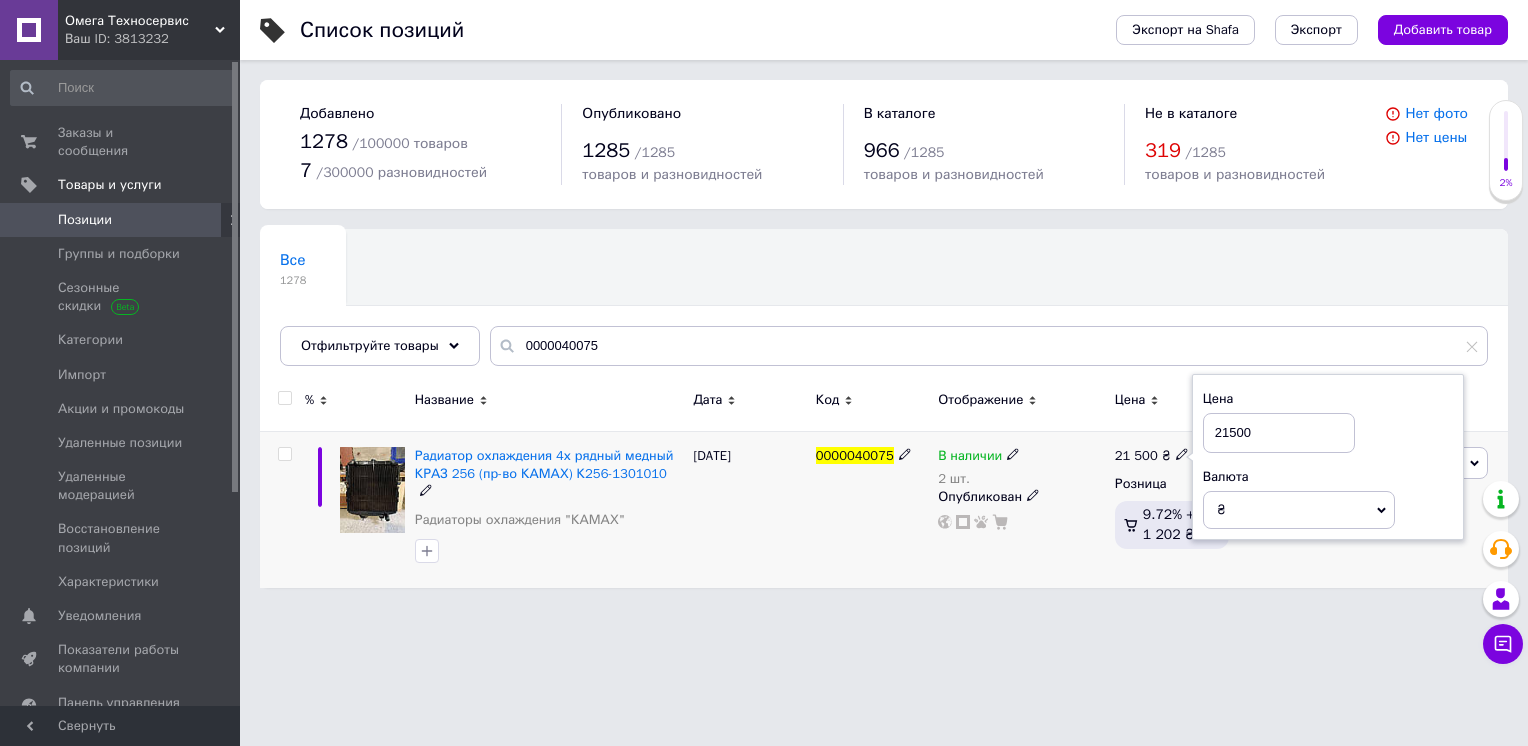 drag, startPoint x: 1245, startPoint y: 436, endPoint x: 1201, endPoint y: 431, distance: 44.28318 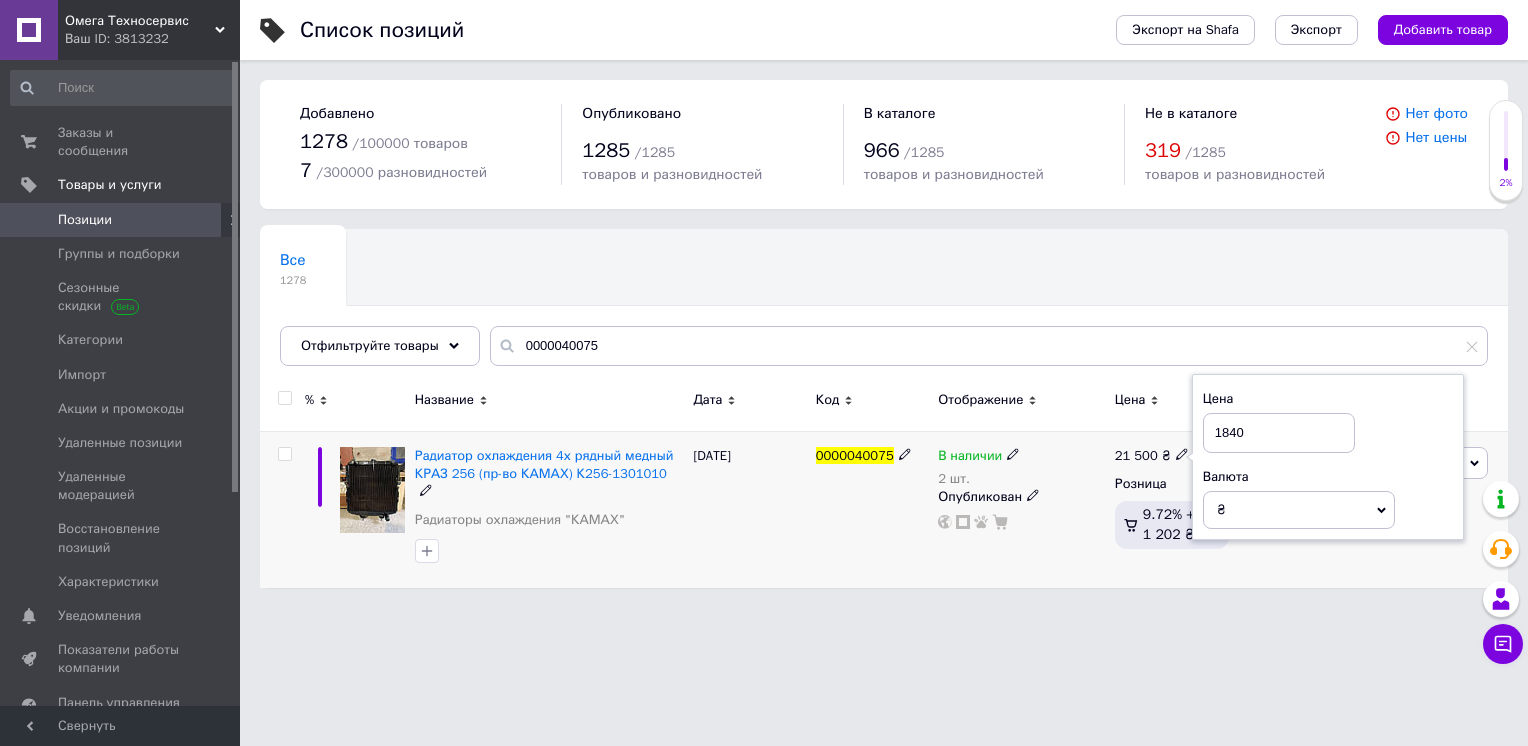 type on "18400" 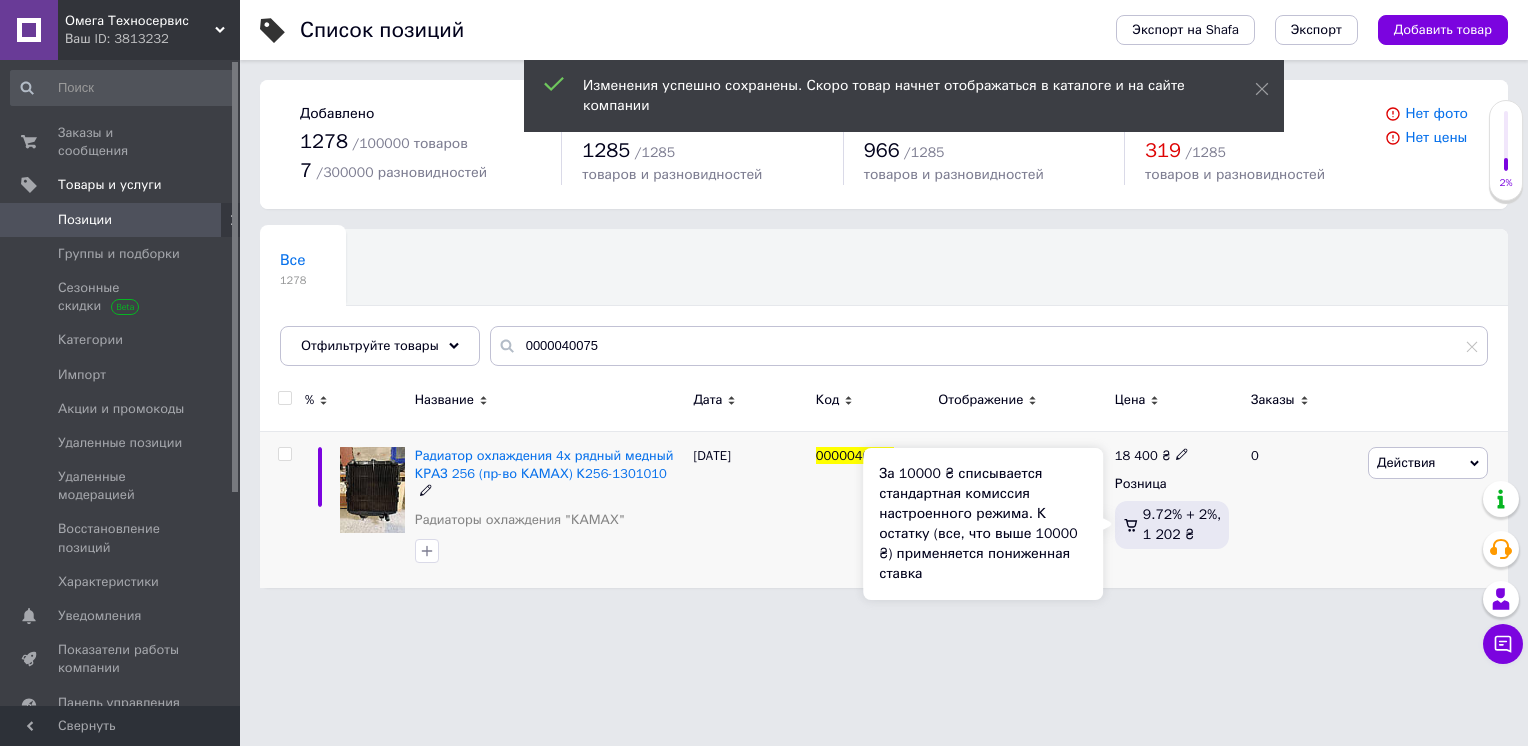 click on "За 10000 ₴ списывается стандартная комиссия настроенного режима. К остатку (все, что выше 10000 ₴) применяется пониженная ставка" at bounding box center (983, 524) 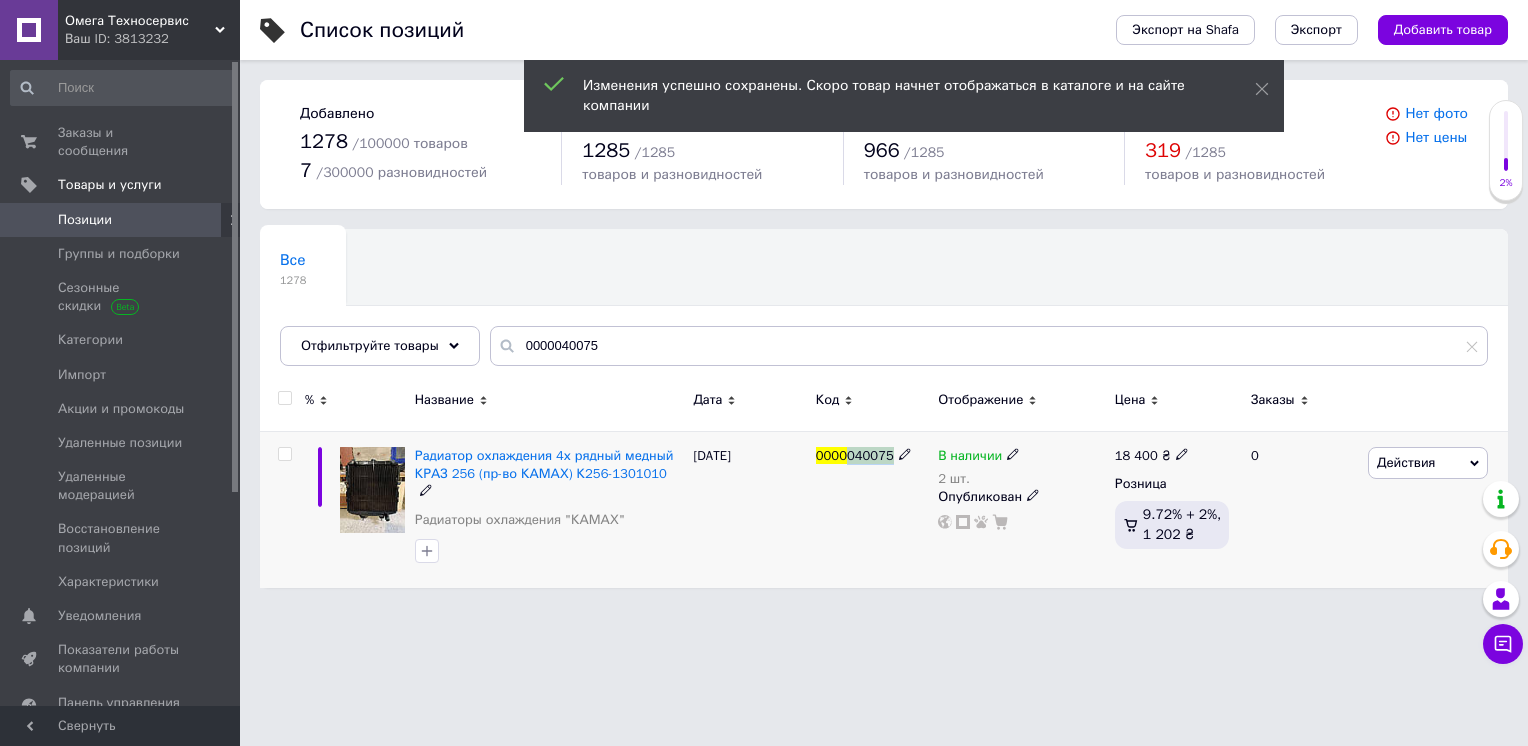 drag, startPoint x: 847, startPoint y: 453, endPoint x: 884, endPoint y: 457, distance: 37.215588 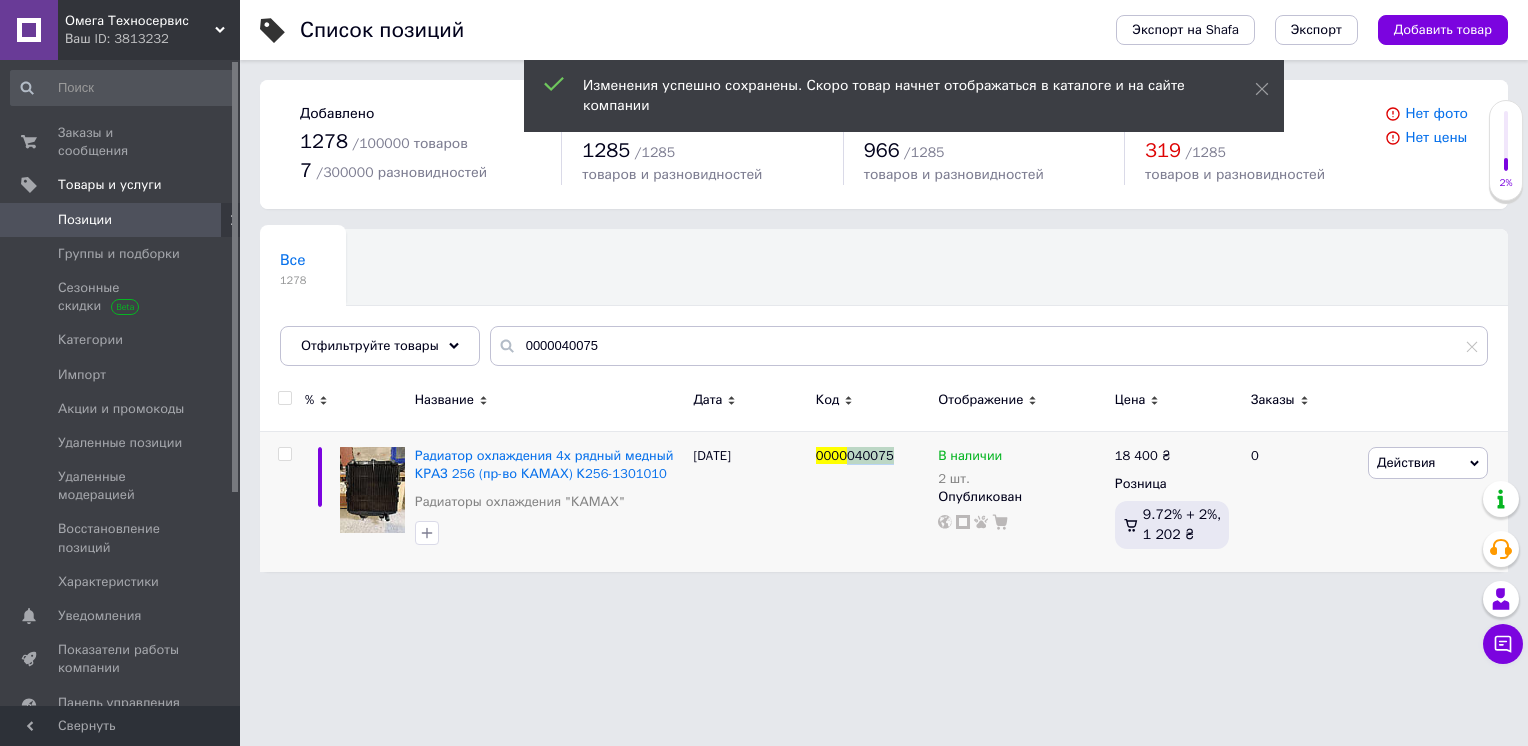 drag, startPoint x: 884, startPoint y: 457, endPoint x: 856, endPoint y: 457, distance: 28 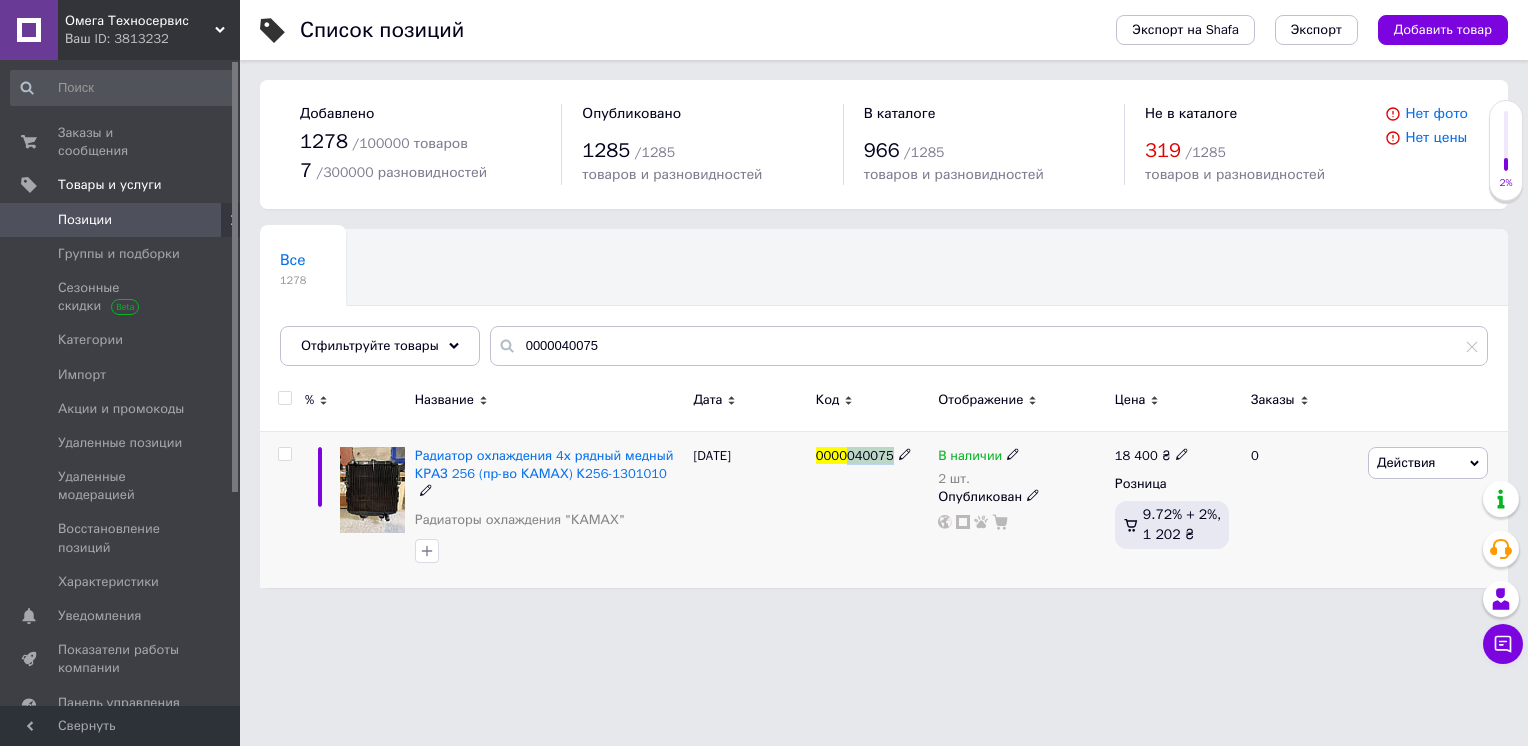 click on "0000040075" at bounding box center (872, 509) 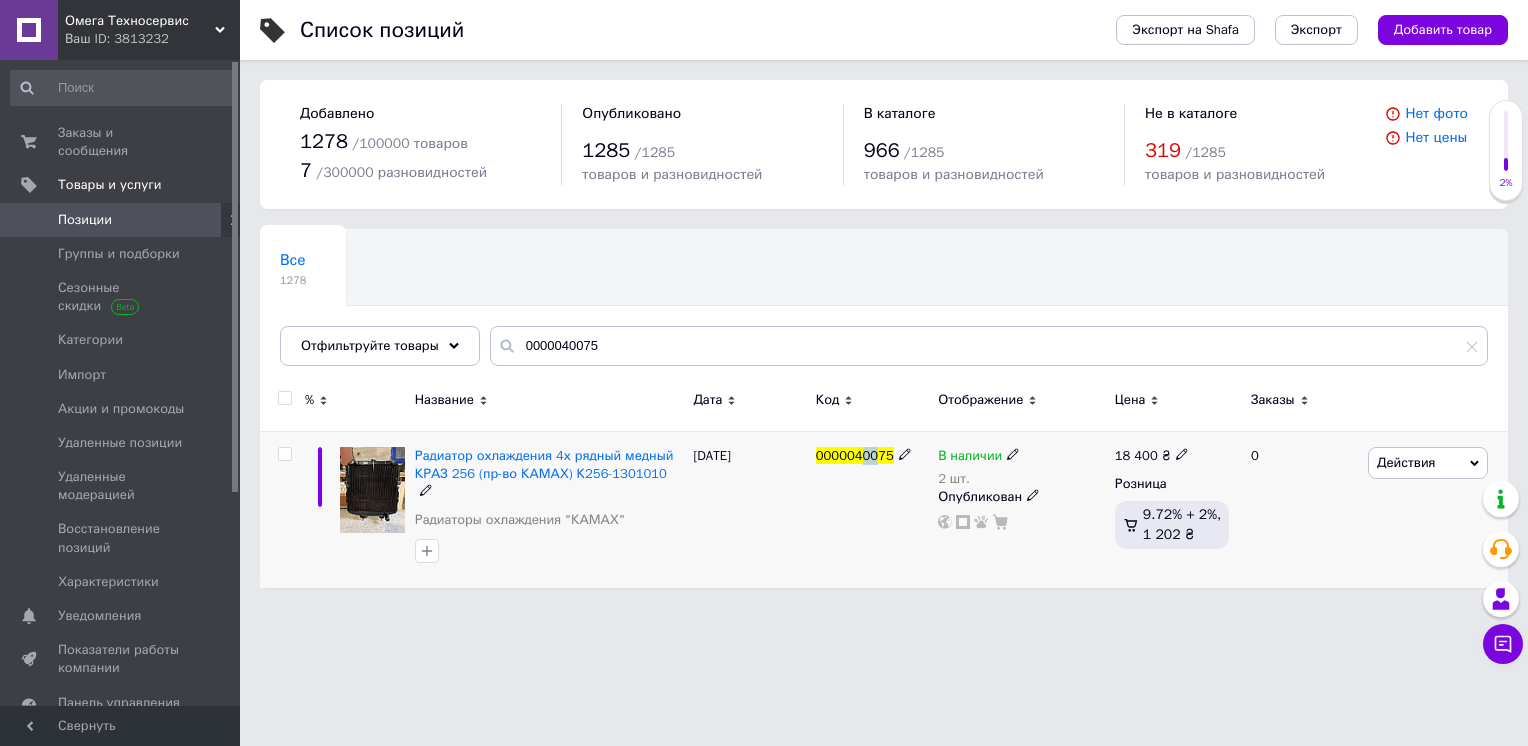 drag, startPoint x: 854, startPoint y: 454, endPoint x: 871, endPoint y: 456, distance: 17.117243 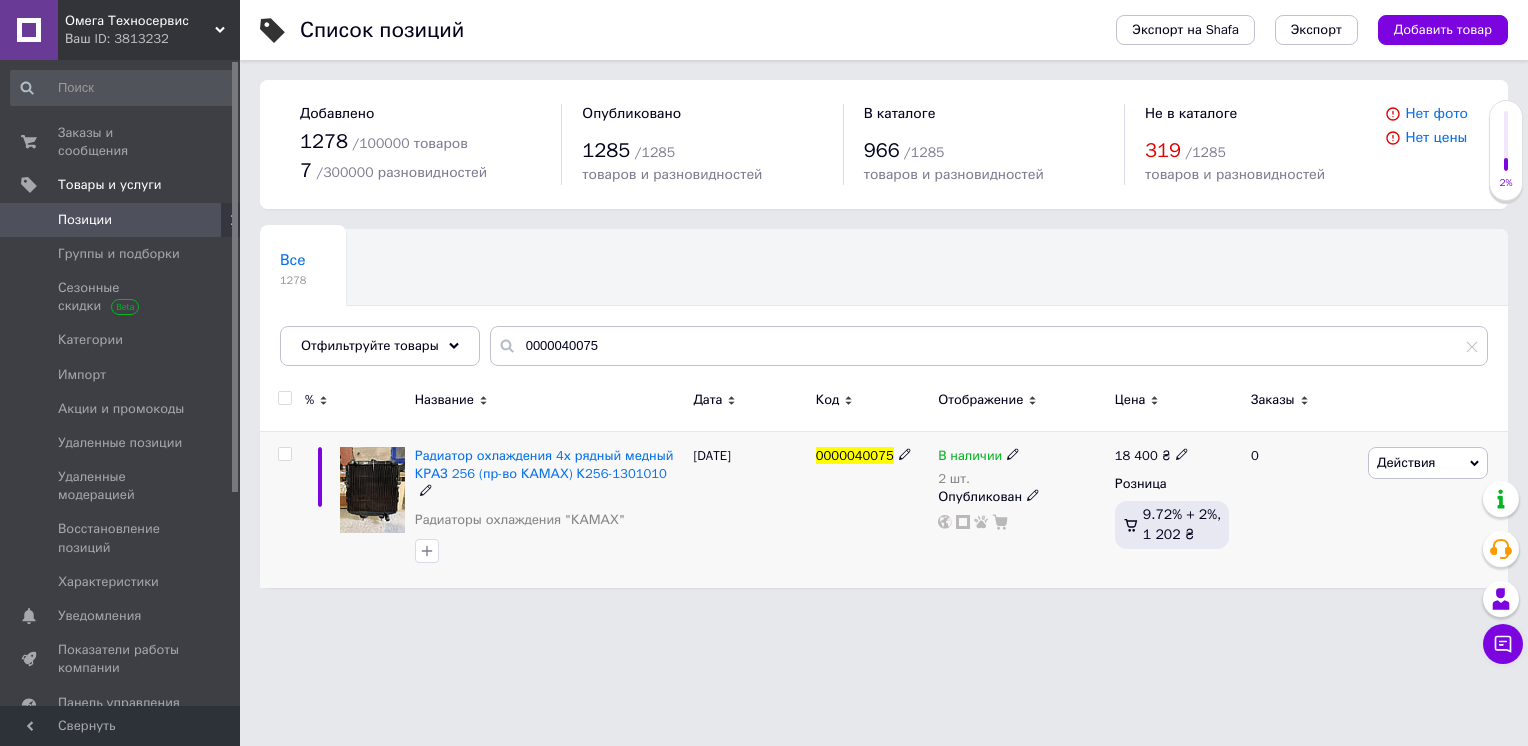 drag, startPoint x: 871, startPoint y: 456, endPoint x: 852, endPoint y: 456, distance: 19 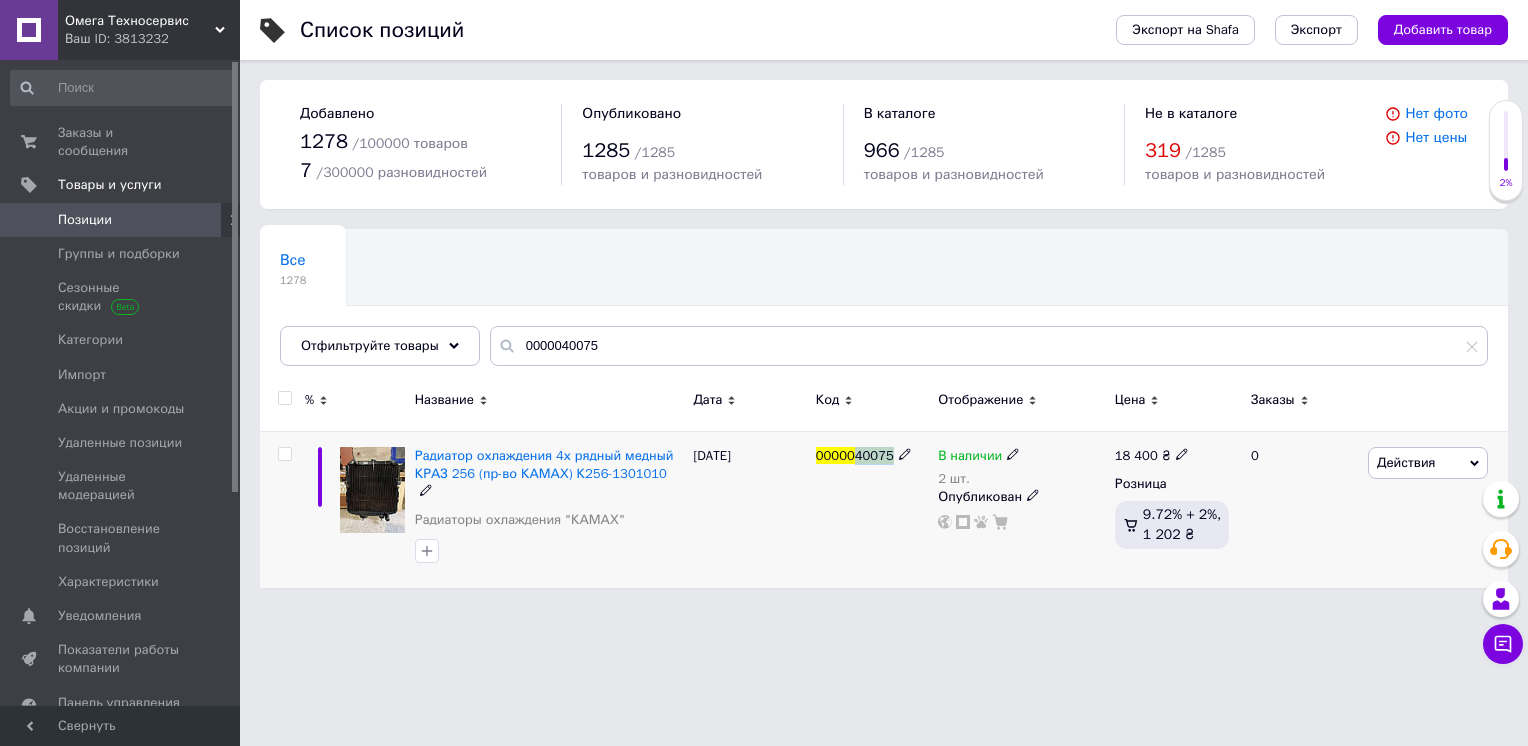 drag, startPoint x: 851, startPoint y: 454, endPoint x: 886, endPoint y: 454, distance: 35 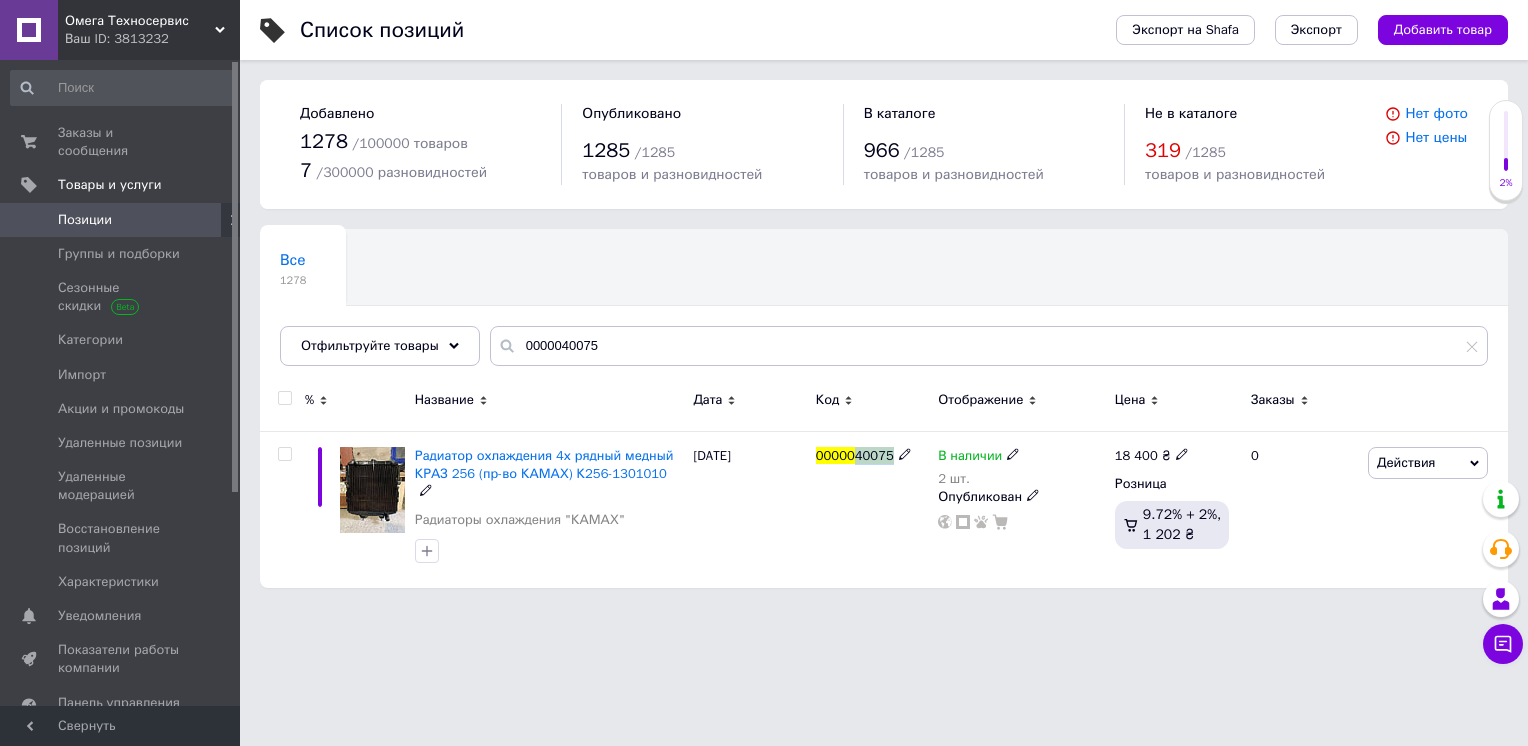 copy on "40075" 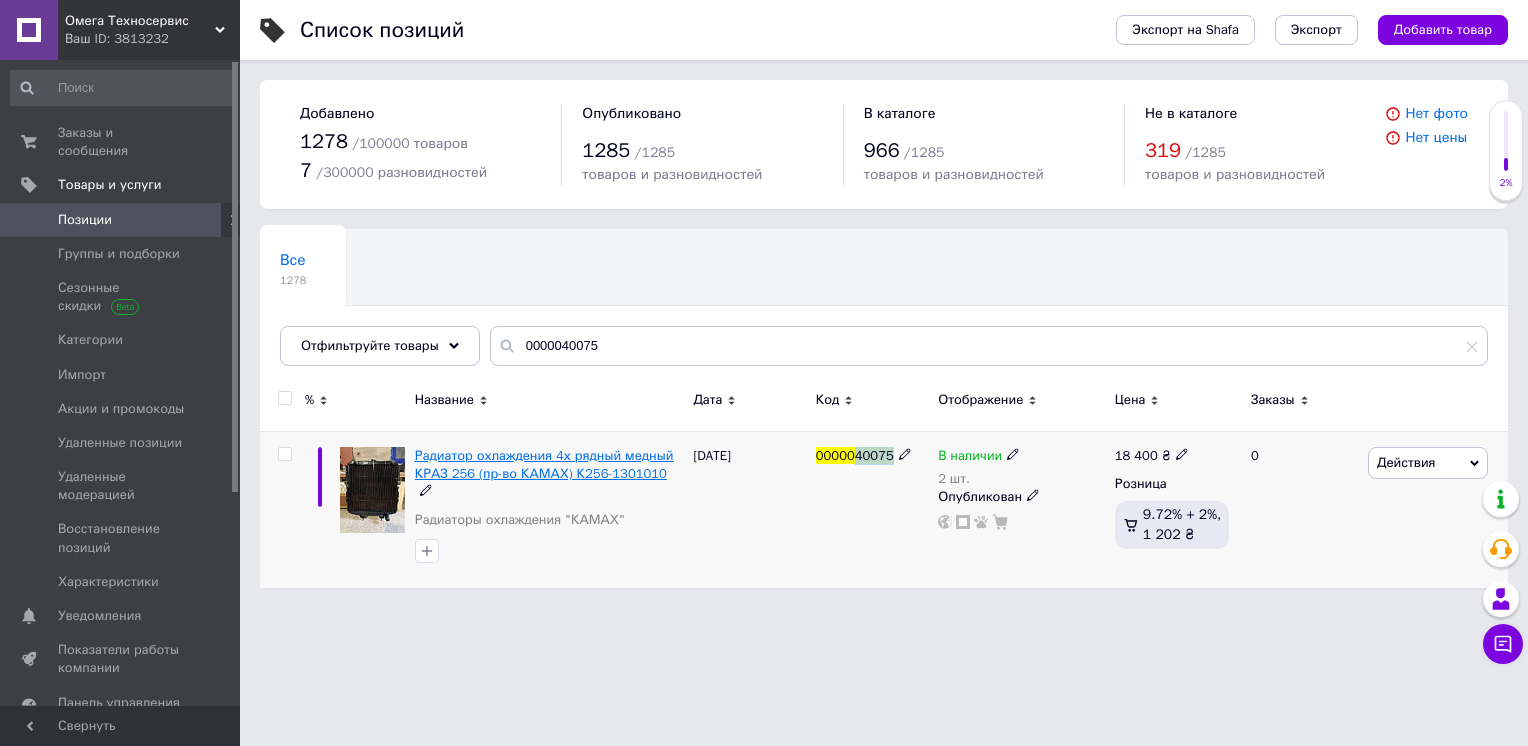 click on "Радиатор охлаждения 4х рядный медный КРАЗ 256 (пр-во КАМАХ) К256-1301010" at bounding box center [544, 464] 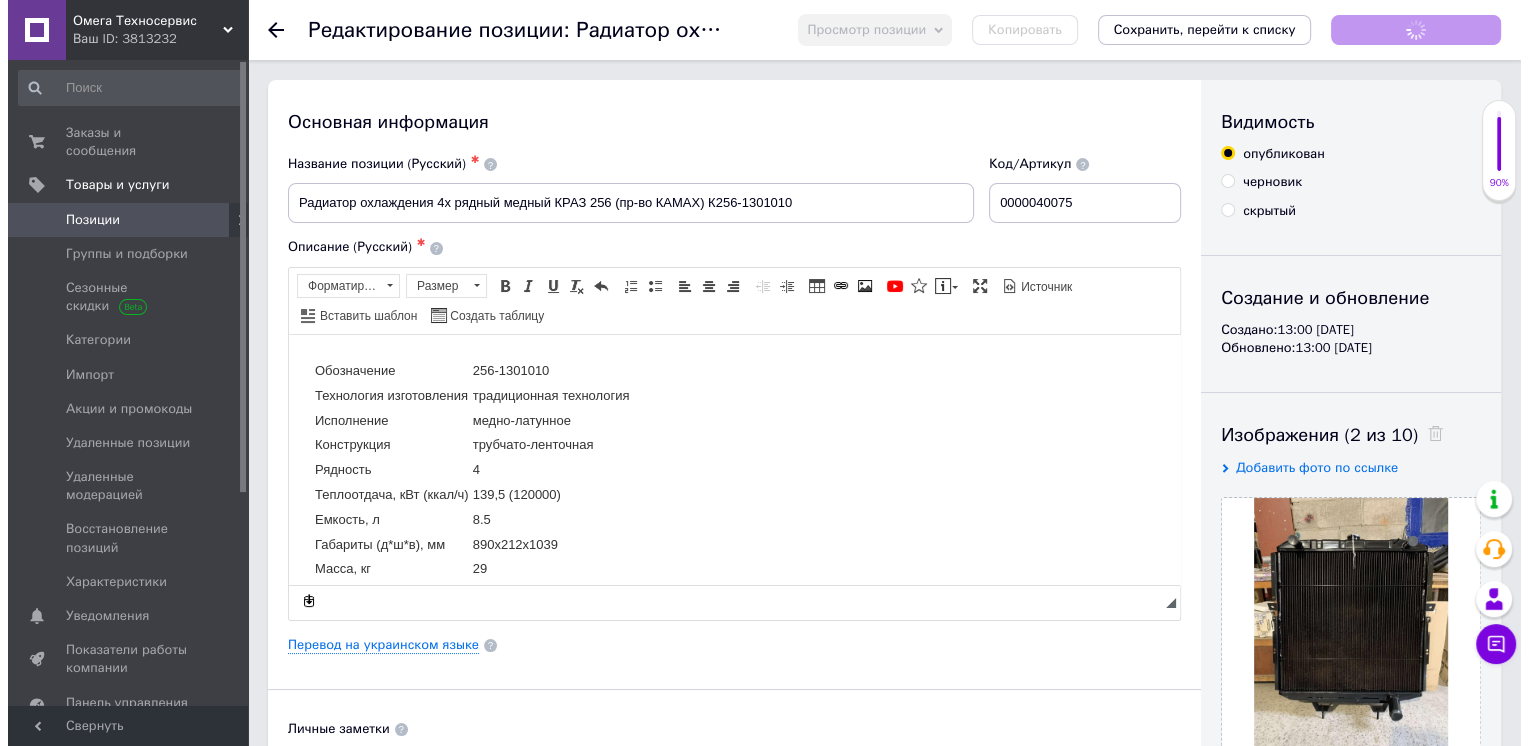 scroll, scrollTop: 0, scrollLeft: 0, axis: both 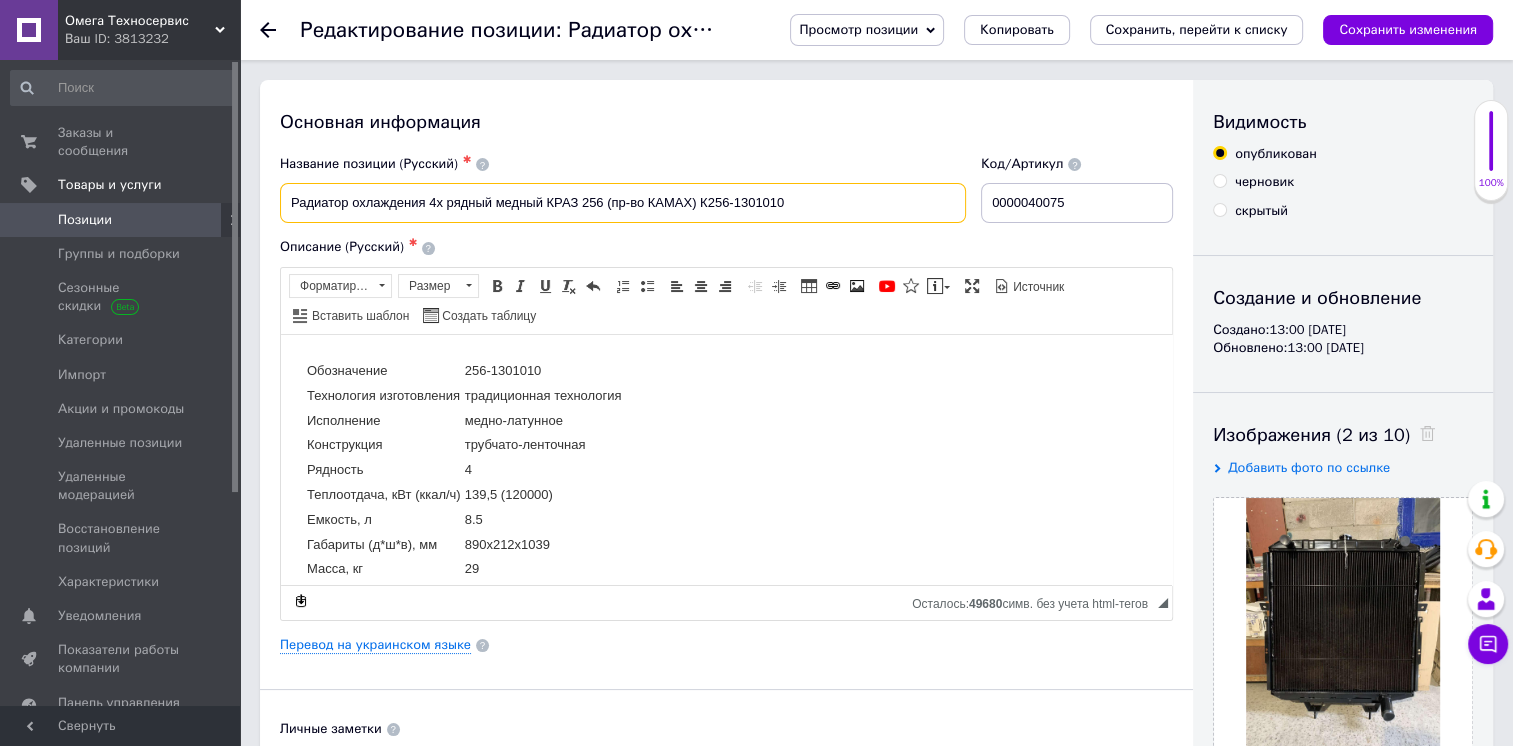 click on "Радиатор охлаждения 4х рядный медный КРАЗ 256 (пр-во КАМАХ) К256-1301010" at bounding box center (623, 203) 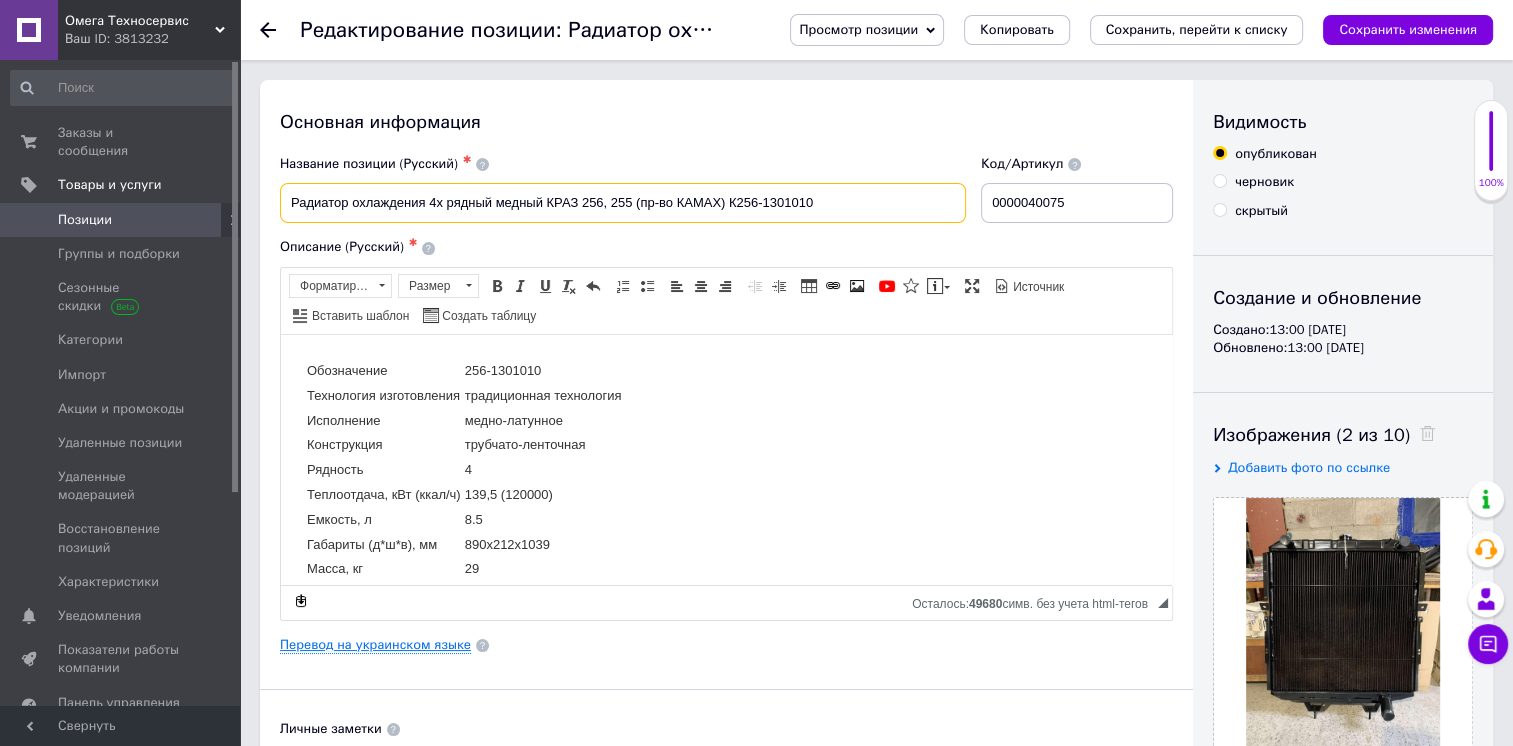 type on "Радиатор охлаждения 4х рядный медный КРАЗ 256, 255 (пр-во КАМАХ) К256-1301010" 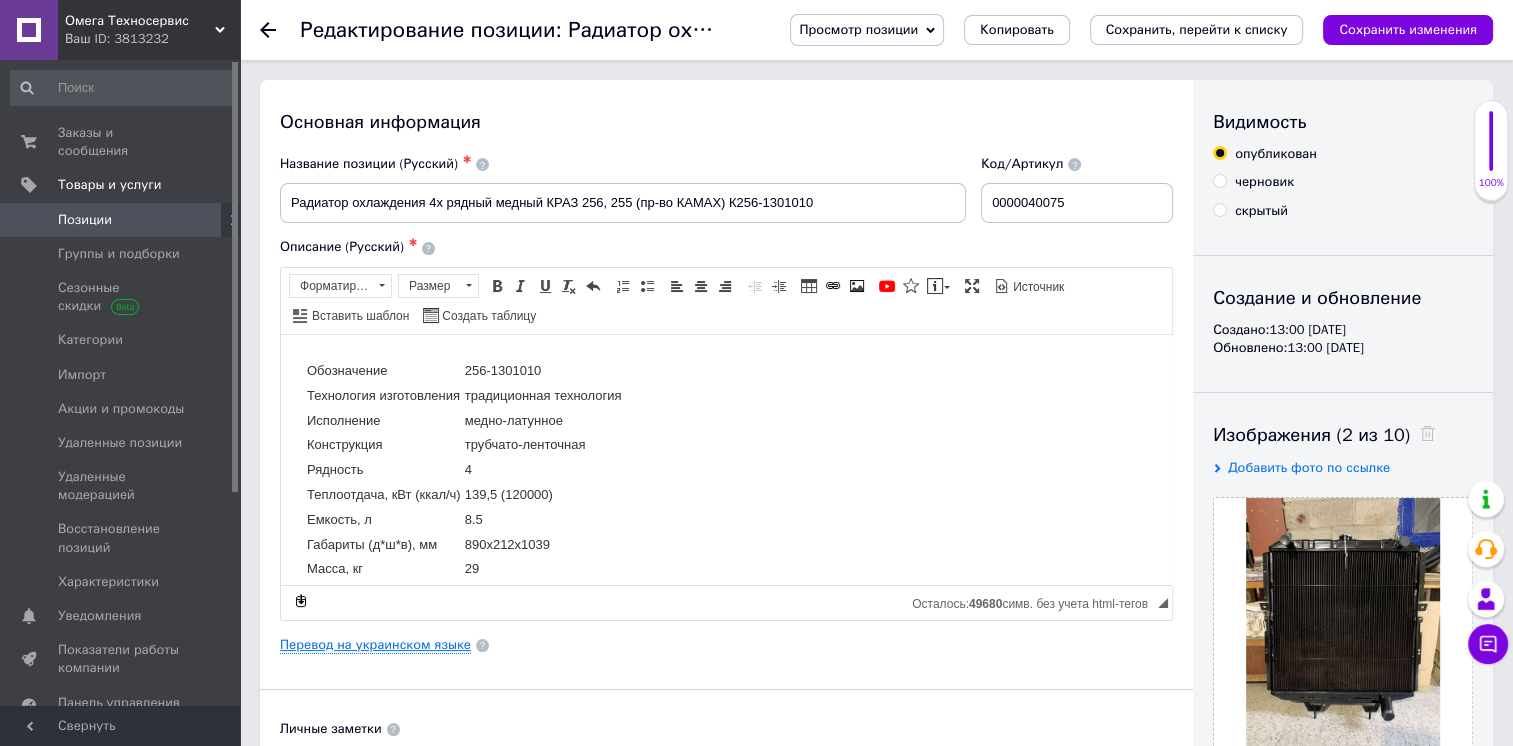 click on "Перевод на украинском языке" at bounding box center [375, 645] 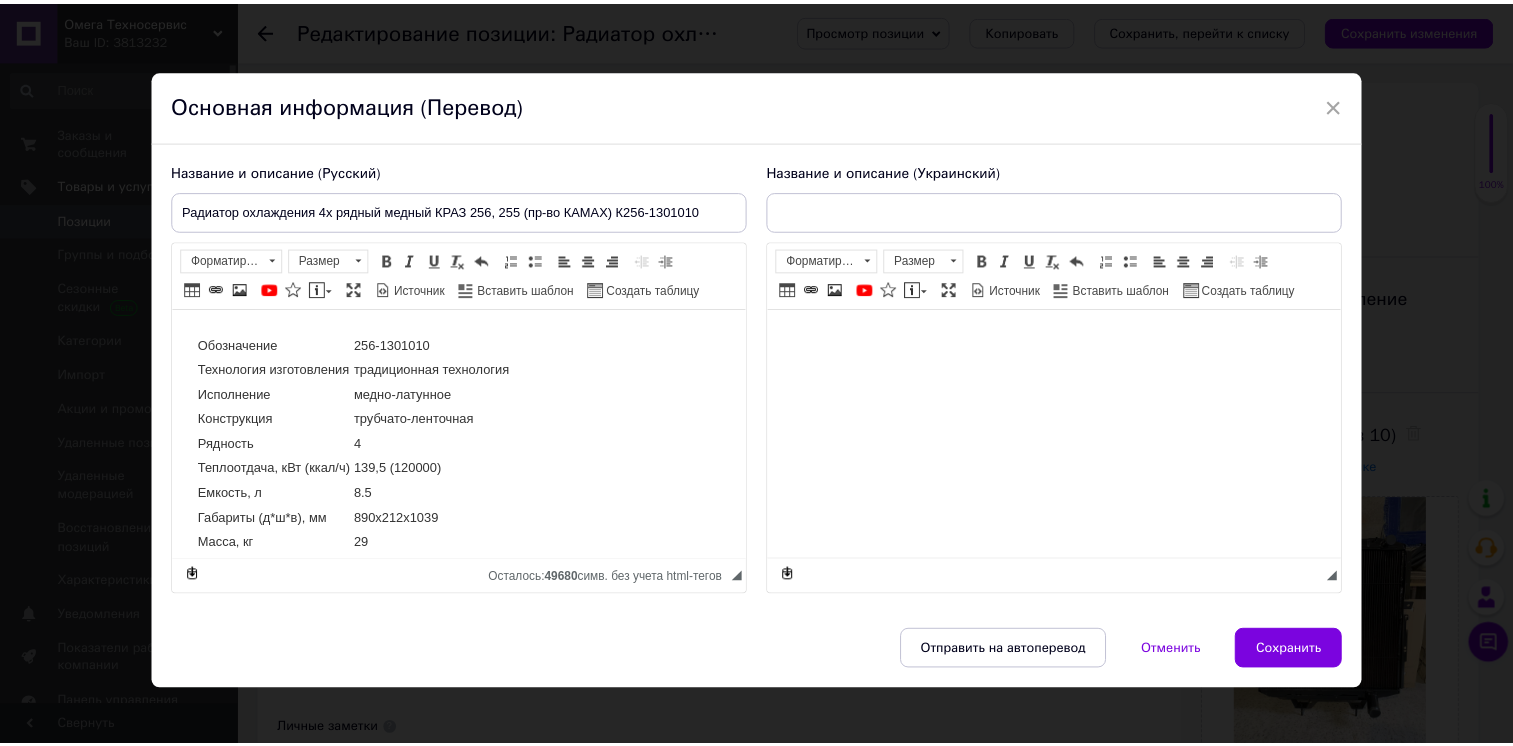scroll, scrollTop: 0, scrollLeft: 0, axis: both 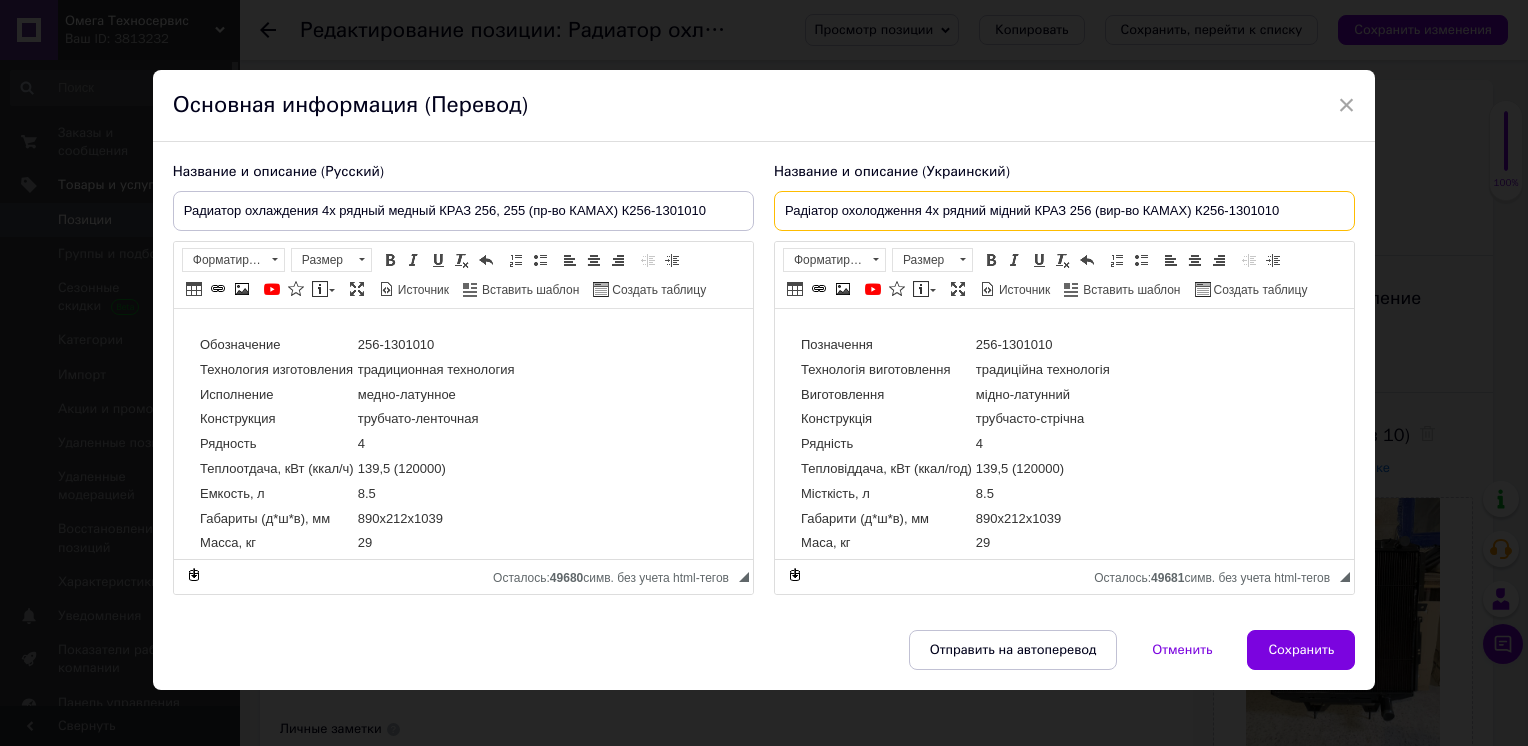 click on "Радіатор охолодження 4х рядний мідний КРАЗ 256 (вир-во КАМАХ) К256-1301010" at bounding box center [1064, 211] 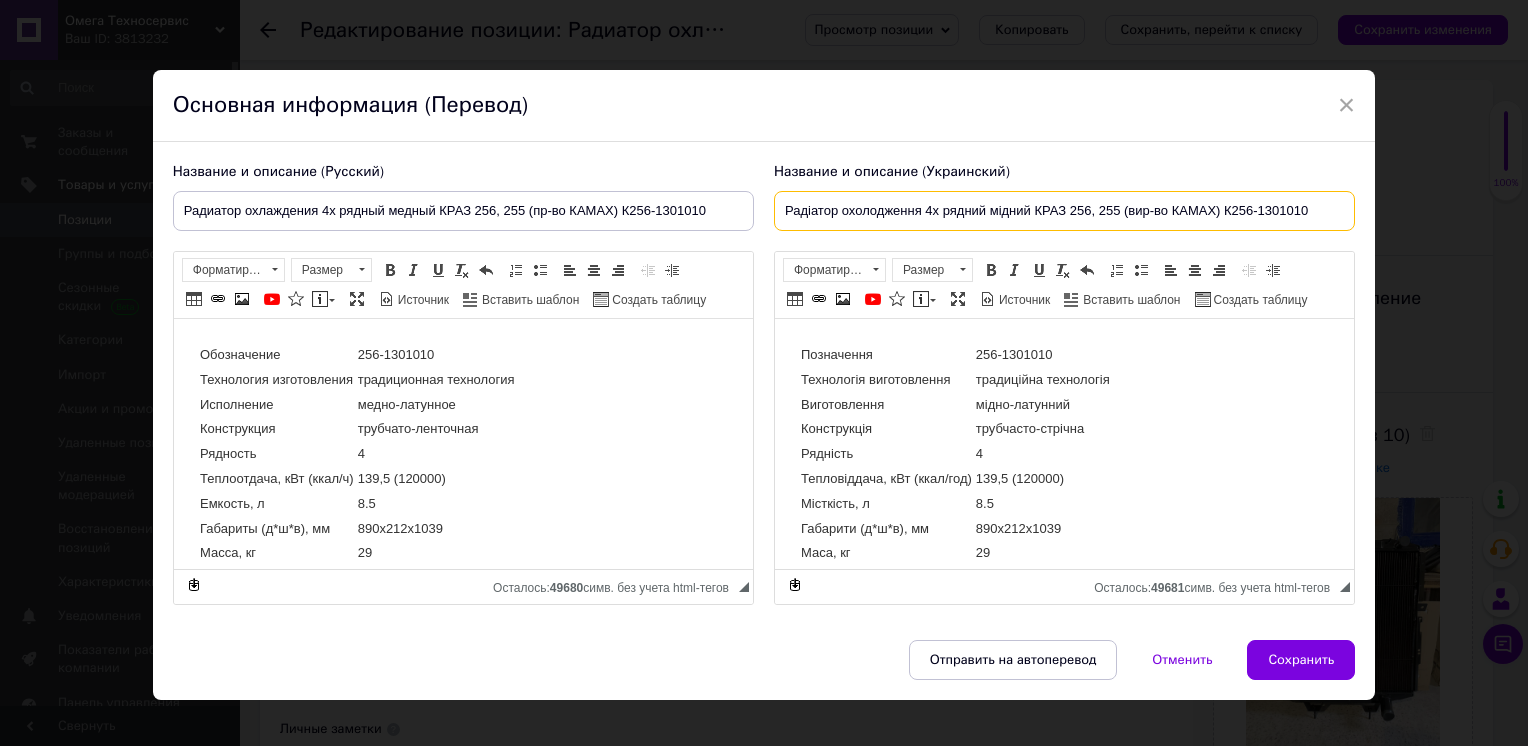 type on "Радіатор охолодження 4х рядний мідний КРАЗ 256, 255 (вир-во КАМАХ) К256-1301010" 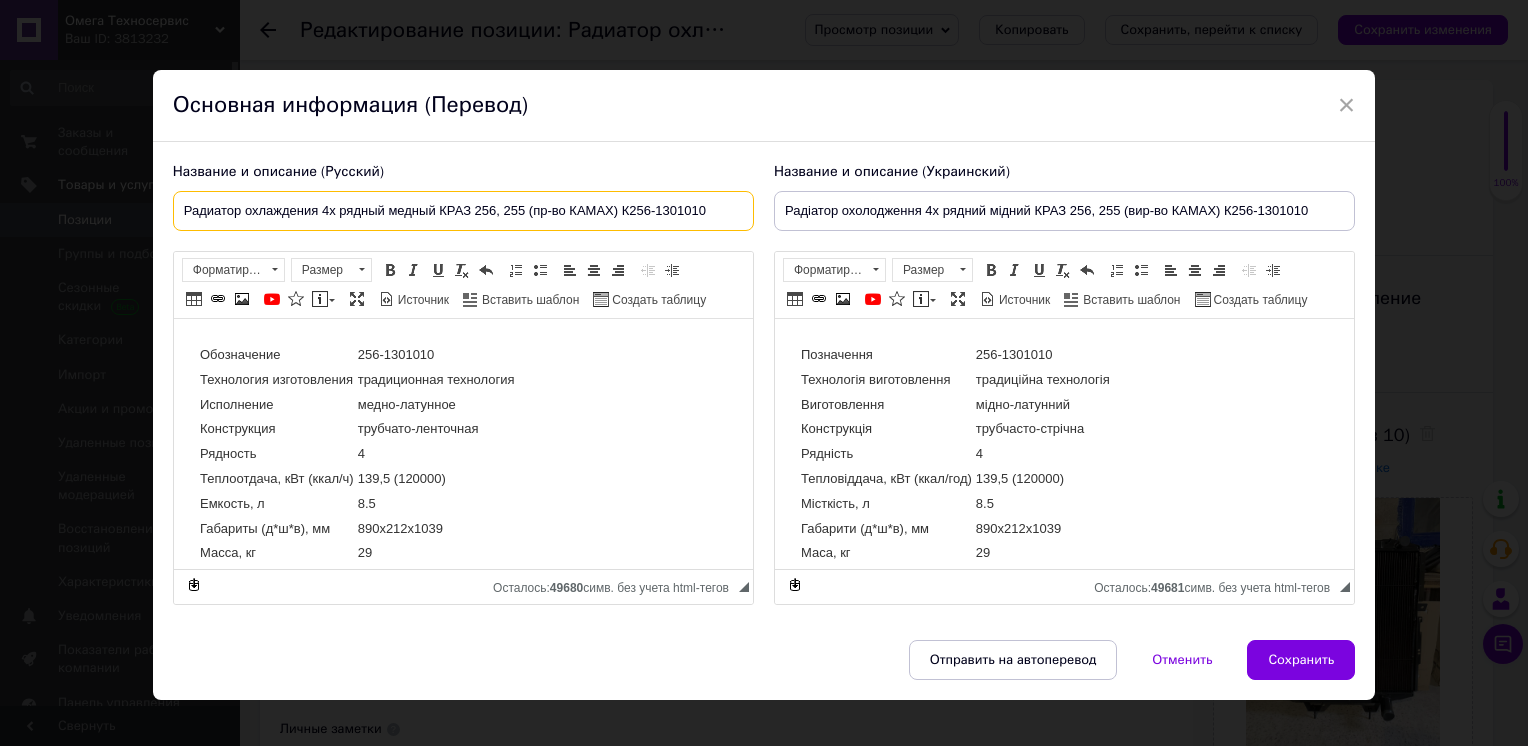 click on "Радиатор охлаждения 4х рядный медный КРАЗ 256, 255 (пр-во КАМАХ) К256-1301010" at bounding box center [463, 211] 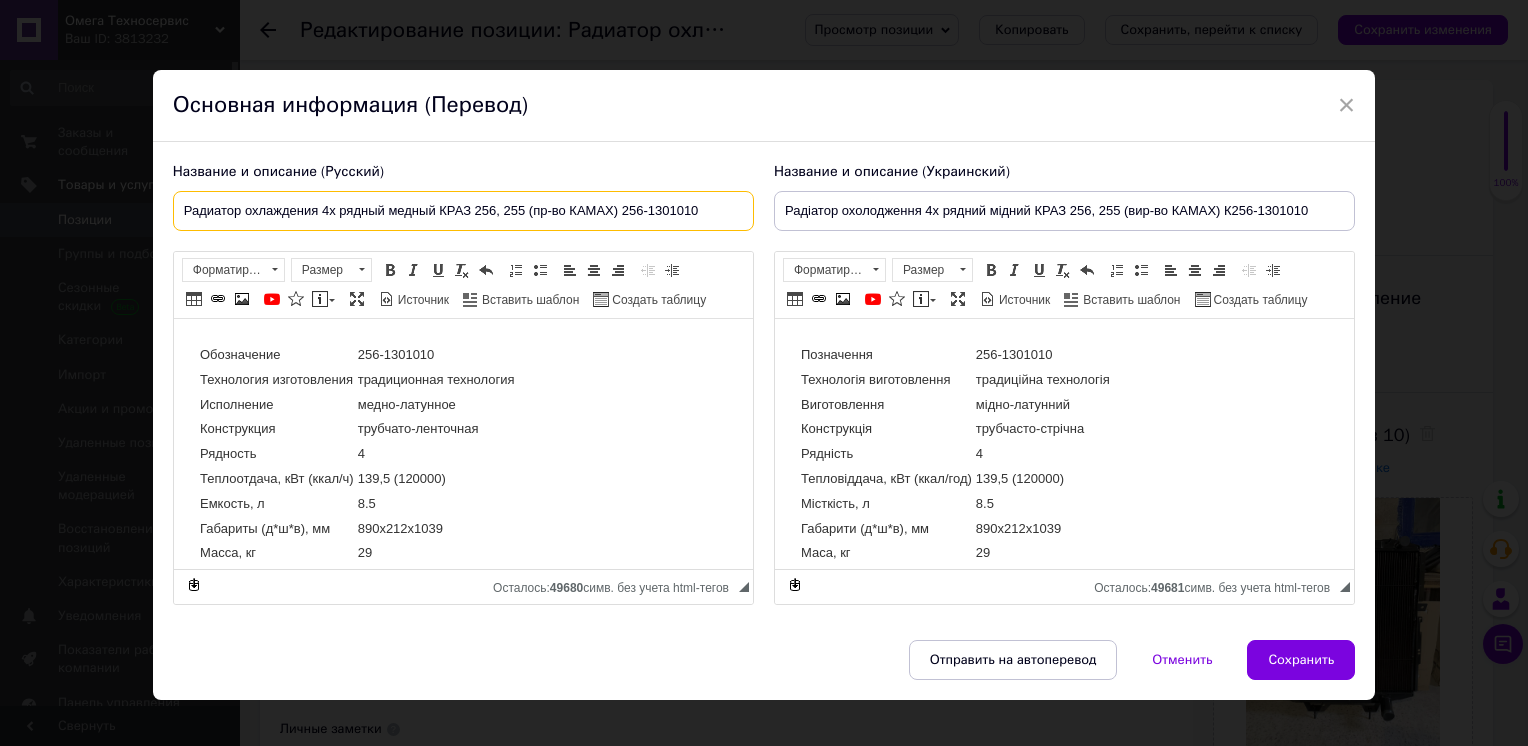type on "Радиатор охлаждения 4х рядный медный КРАЗ 256, 255 (пр-во КАМАХ) 256-1301010" 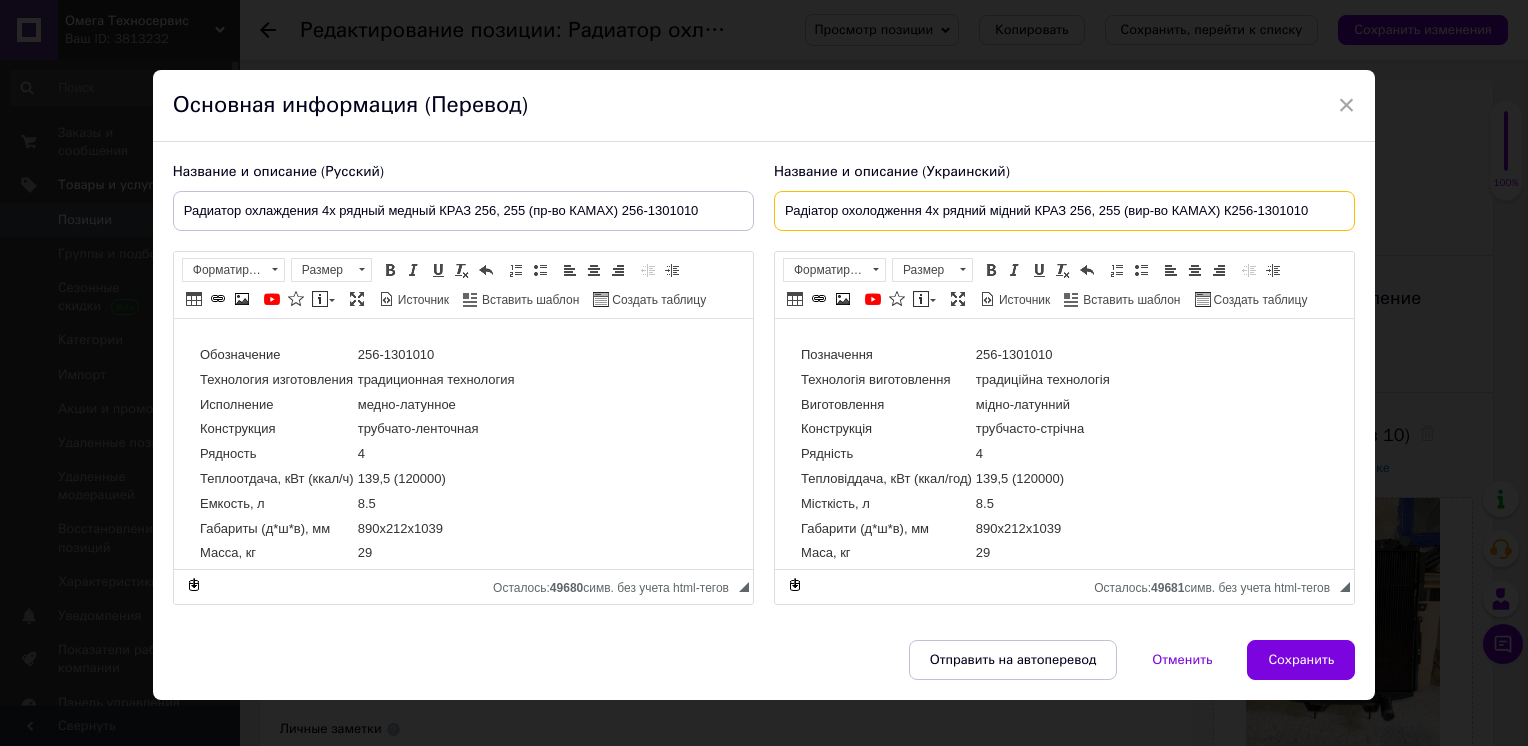 click on "Радіатор охолодження 4х рядний мідний КРАЗ 256, 255 (вир-во КАМАХ) К256-1301010" at bounding box center [1064, 211] 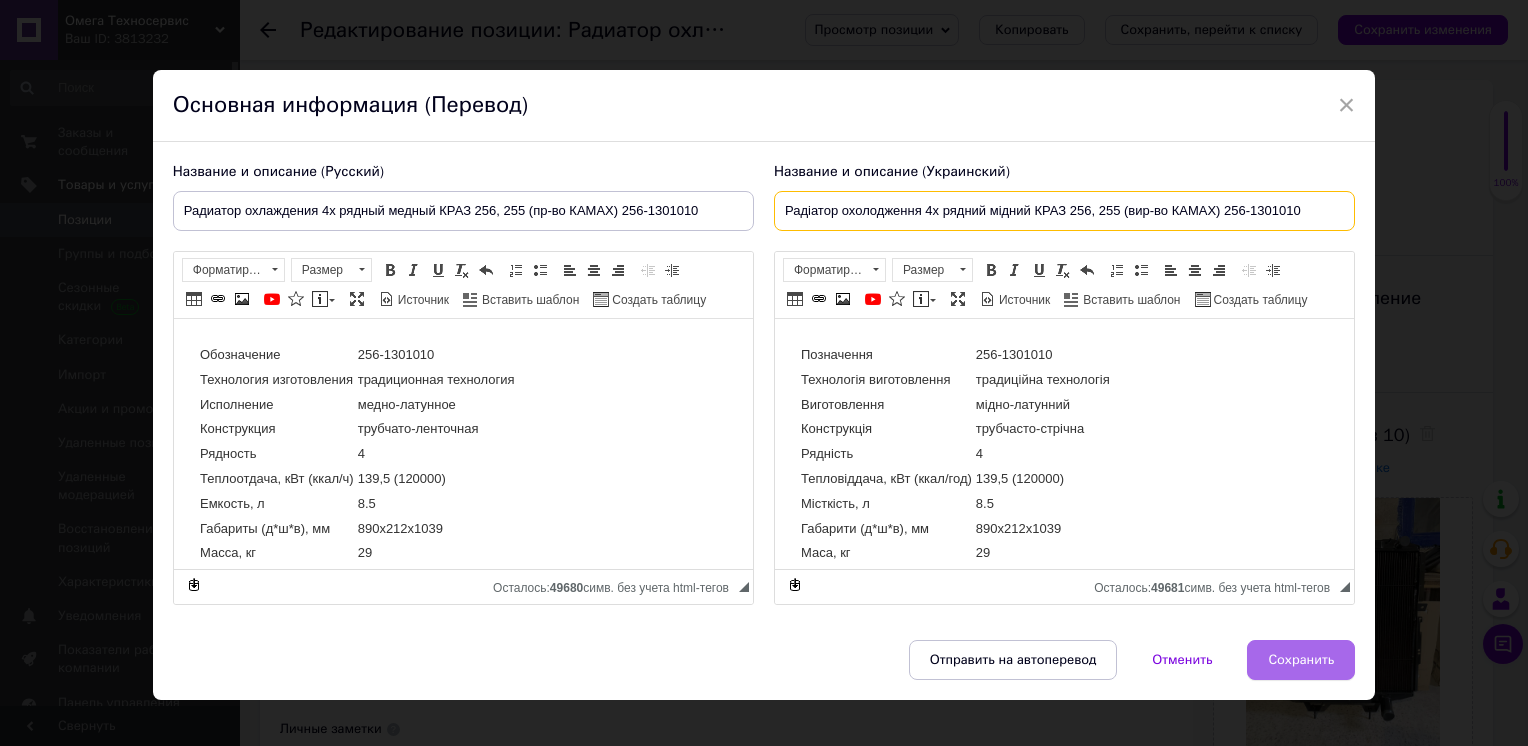 type on "Радіатор охолодження 4х рядний мідний КРАЗ 256, 255 (вир-во КАМАХ) 256-1301010" 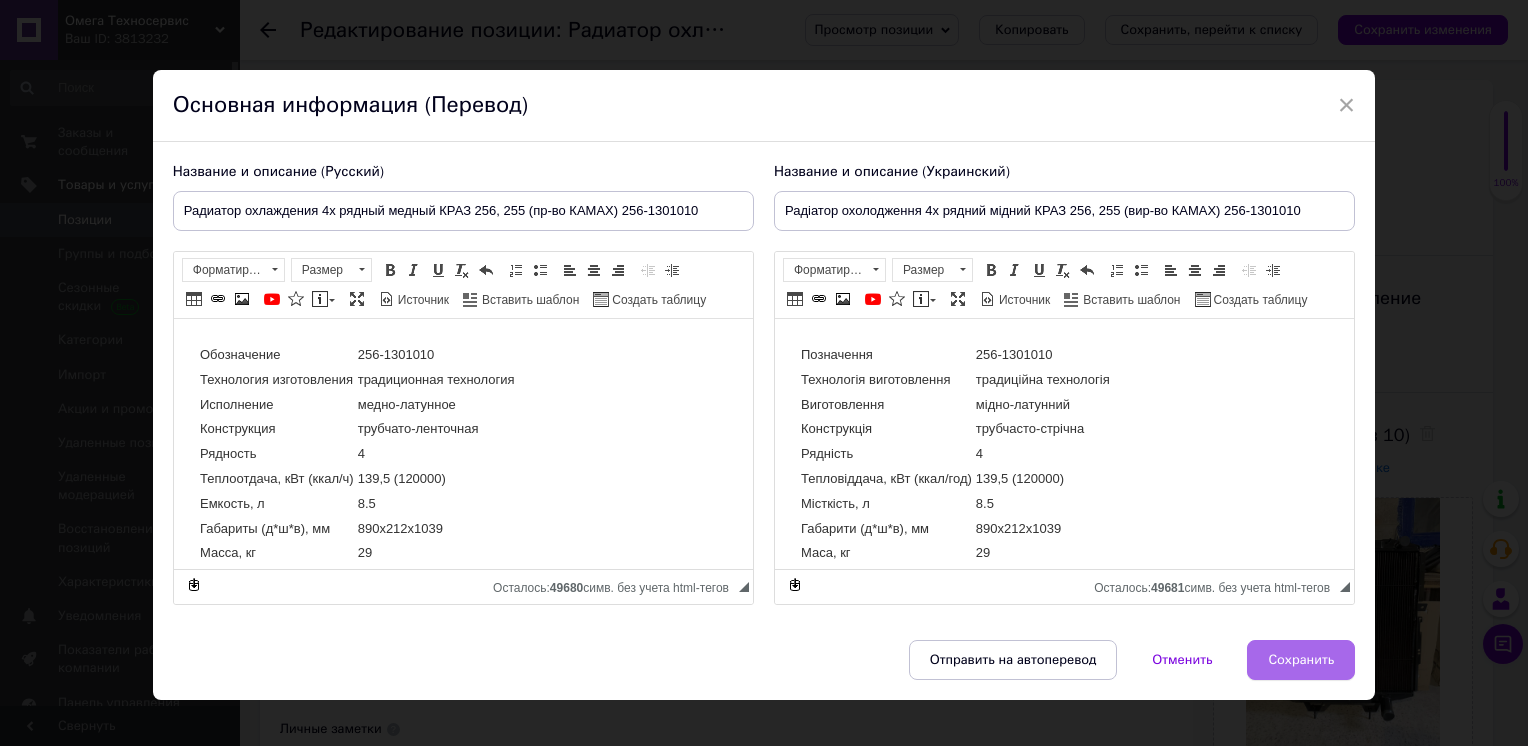 click on "Сохранить" at bounding box center [1301, 660] 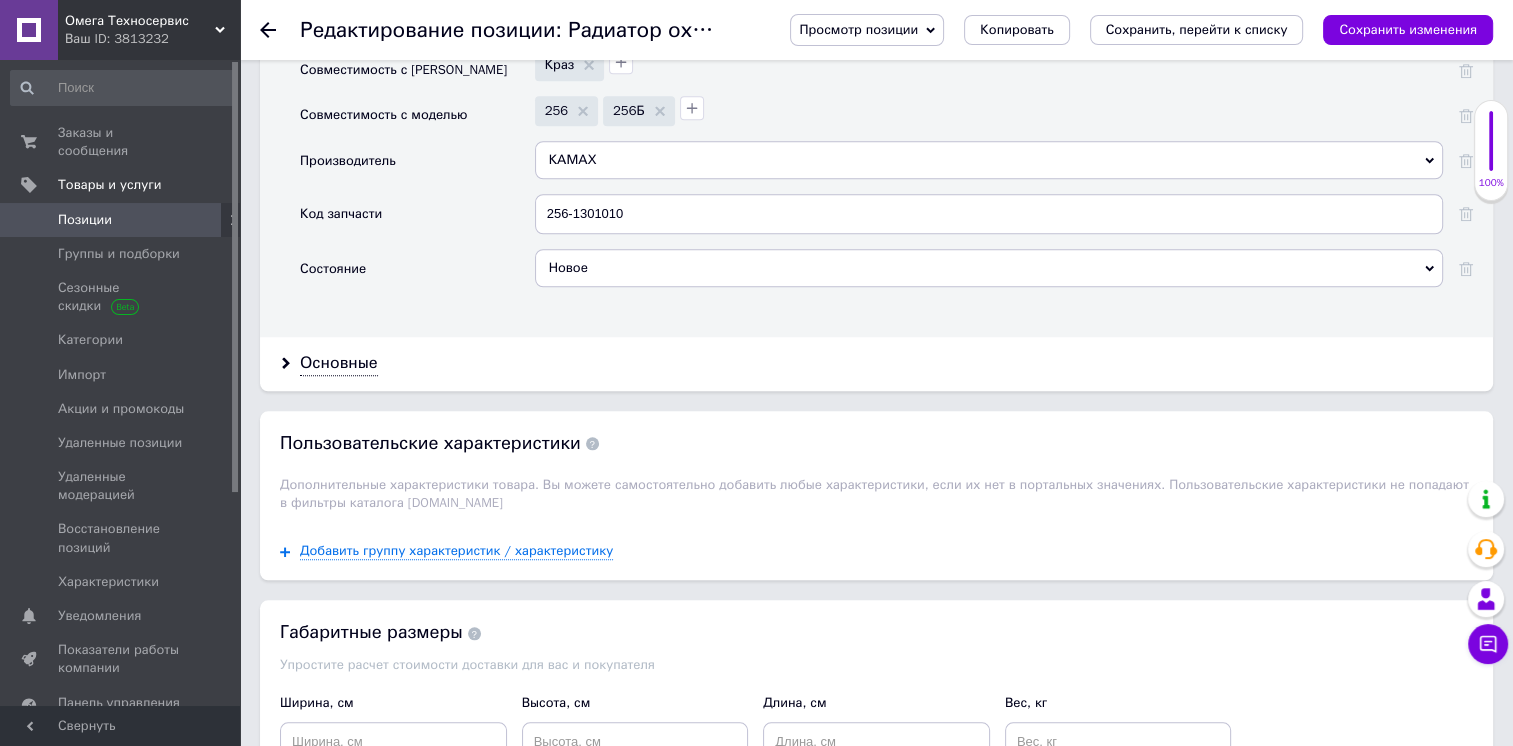 scroll, scrollTop: 2100, scrollLeft: 0, axis: vertical 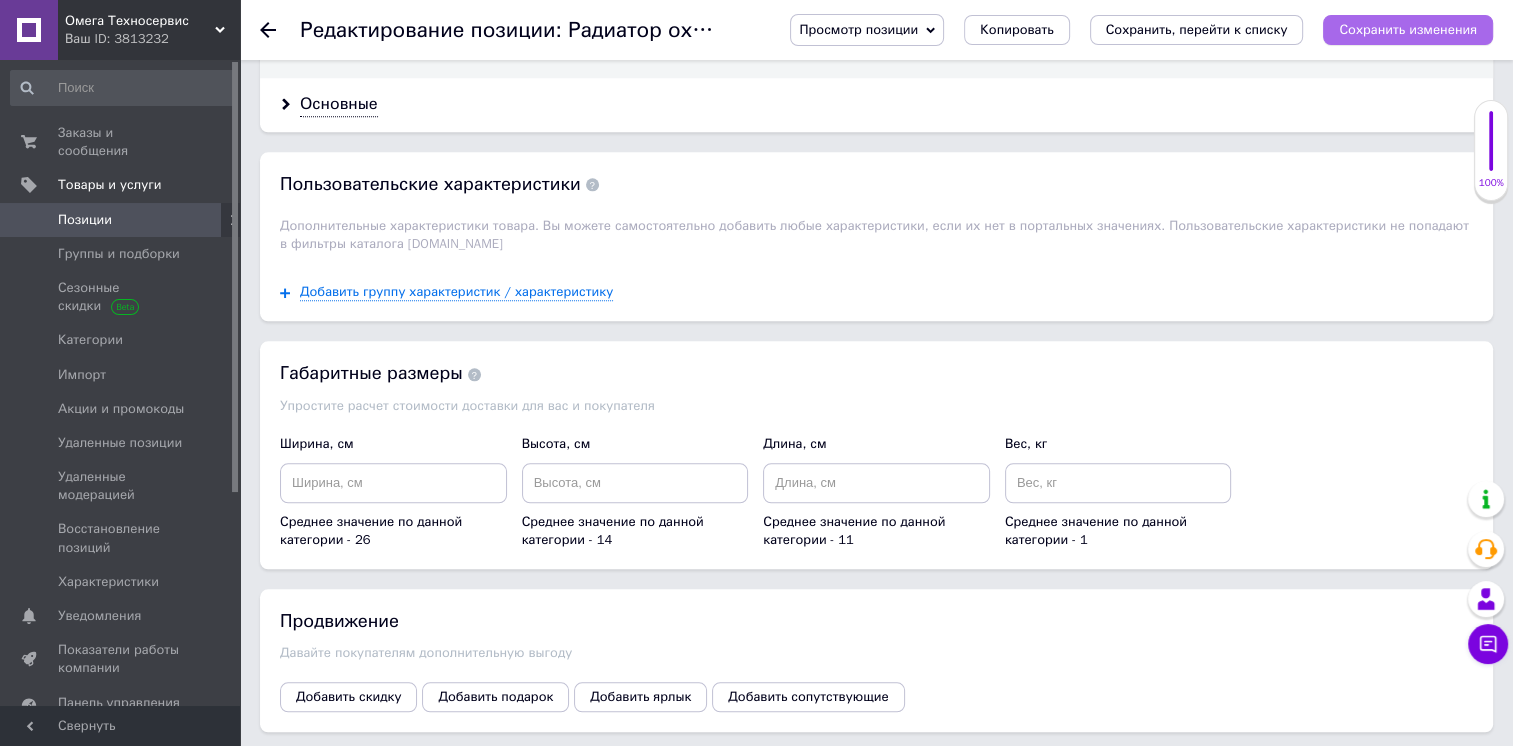click on "Сохранить изменения" at bounding box center [1408, 29] 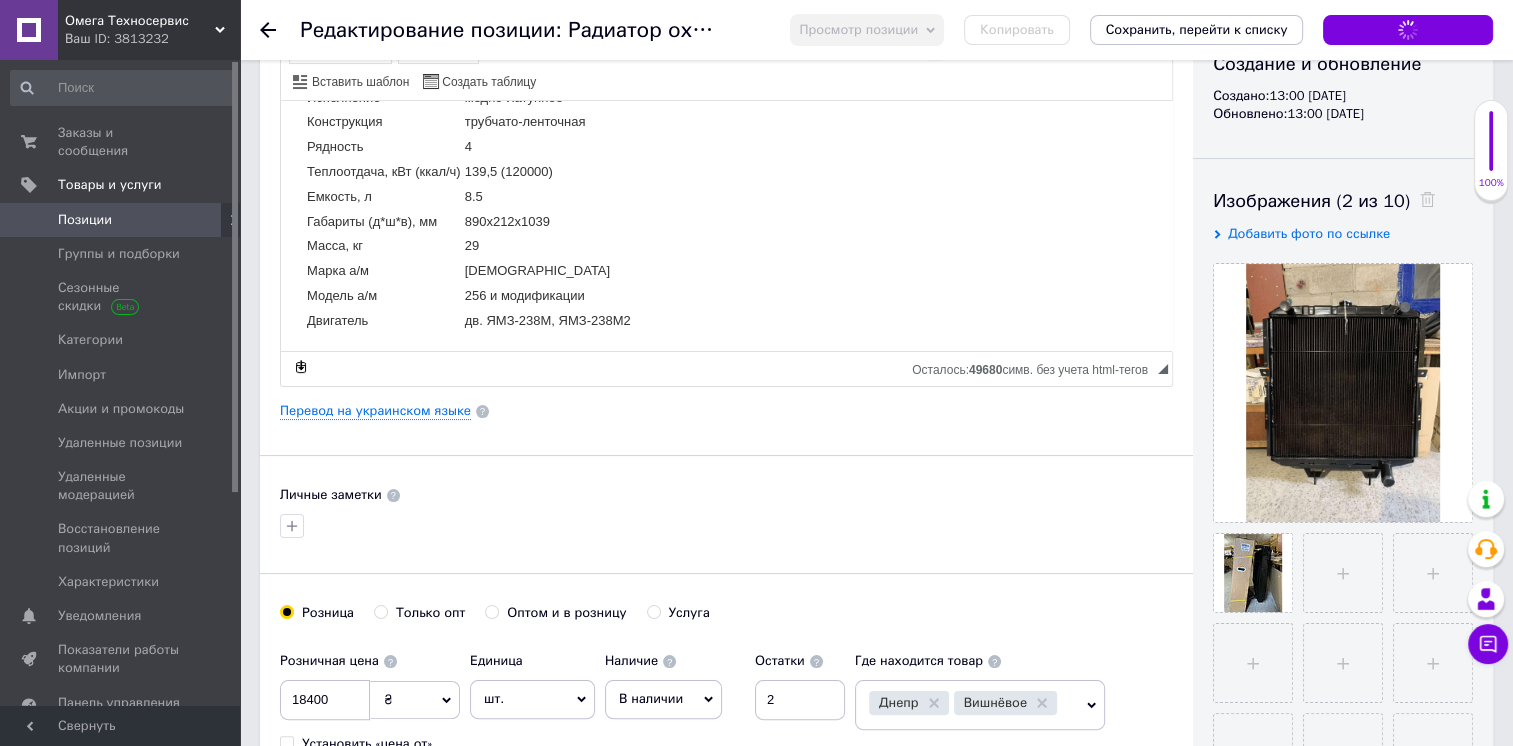 scroll, scrollTop: 0, scrollLeft: 0, axis: both 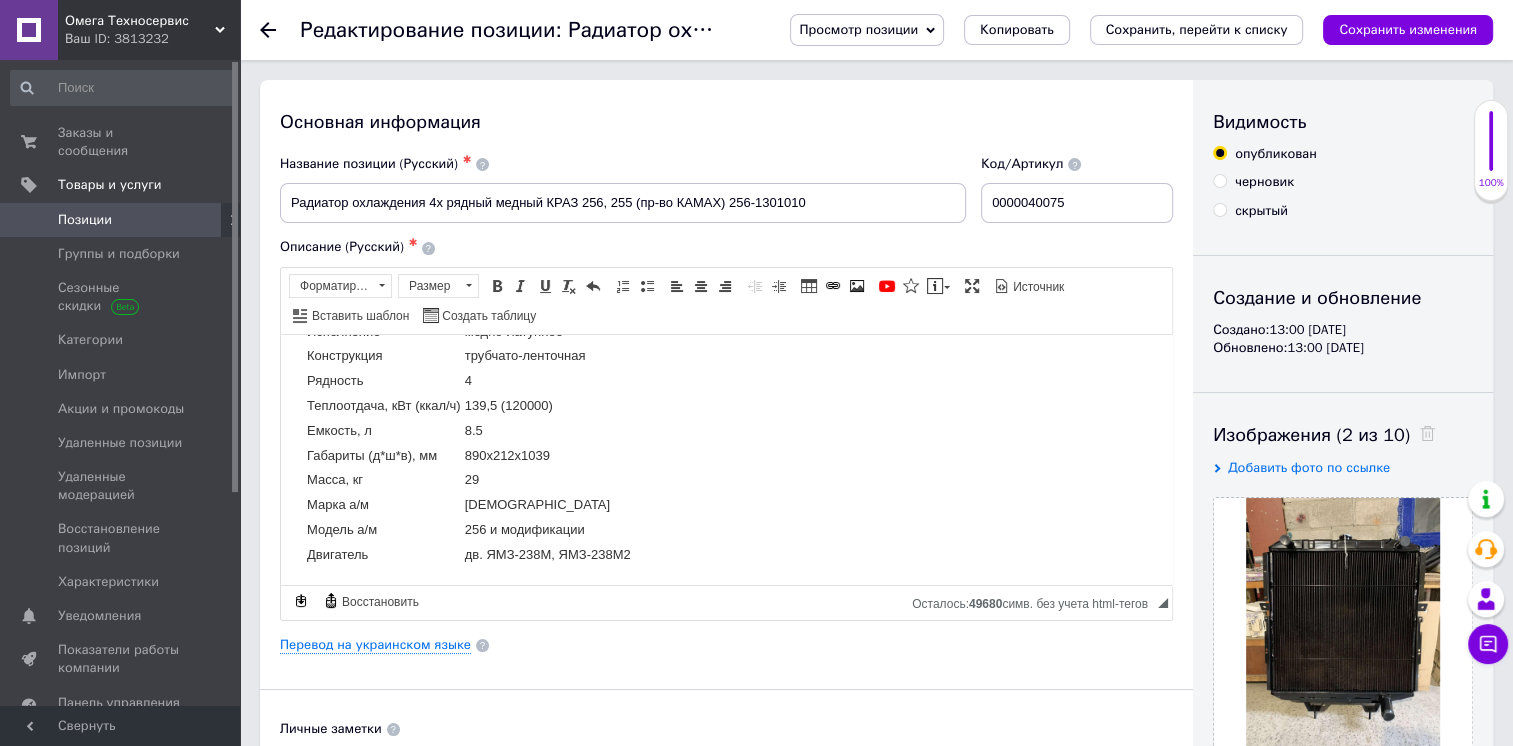 drag, startPoint x: 1385, startPoint y: 41, endPoint x: 1482, endPoint y: 64, distance: 99.68952 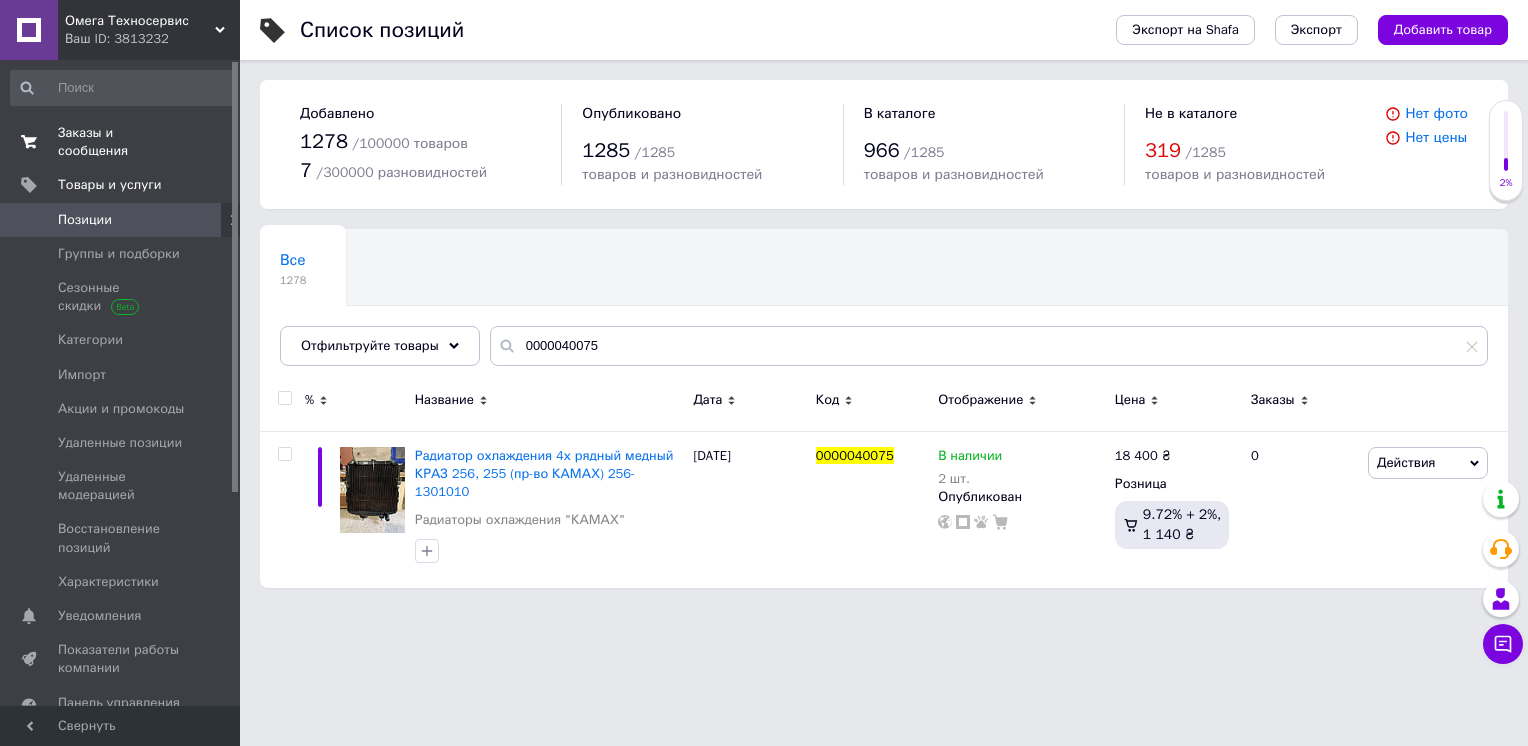 click on "Заказы и сообщения 0 0" at bounding box center [123, 142] 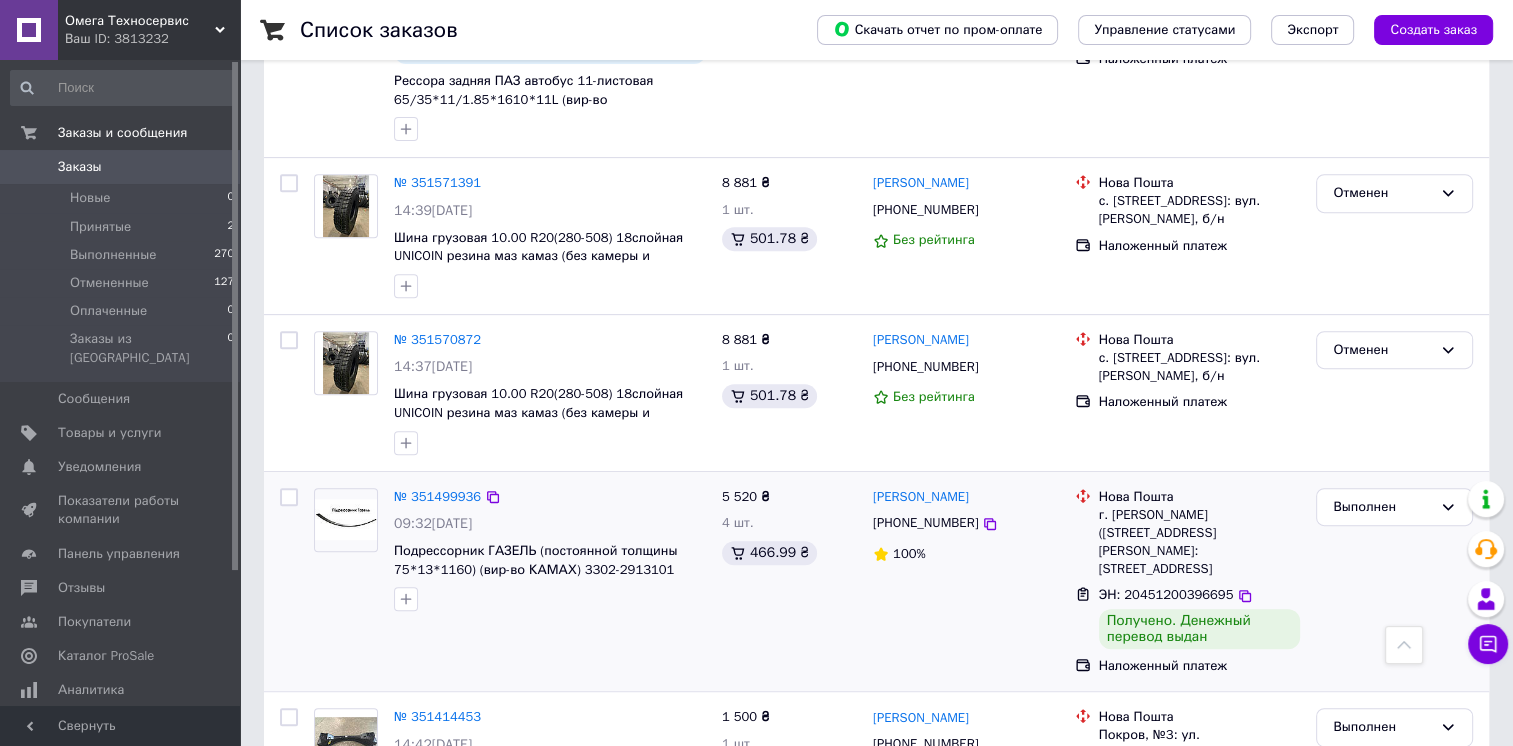 scroll, scrollTop: 800, scrollLeft: 0, axis: vertical 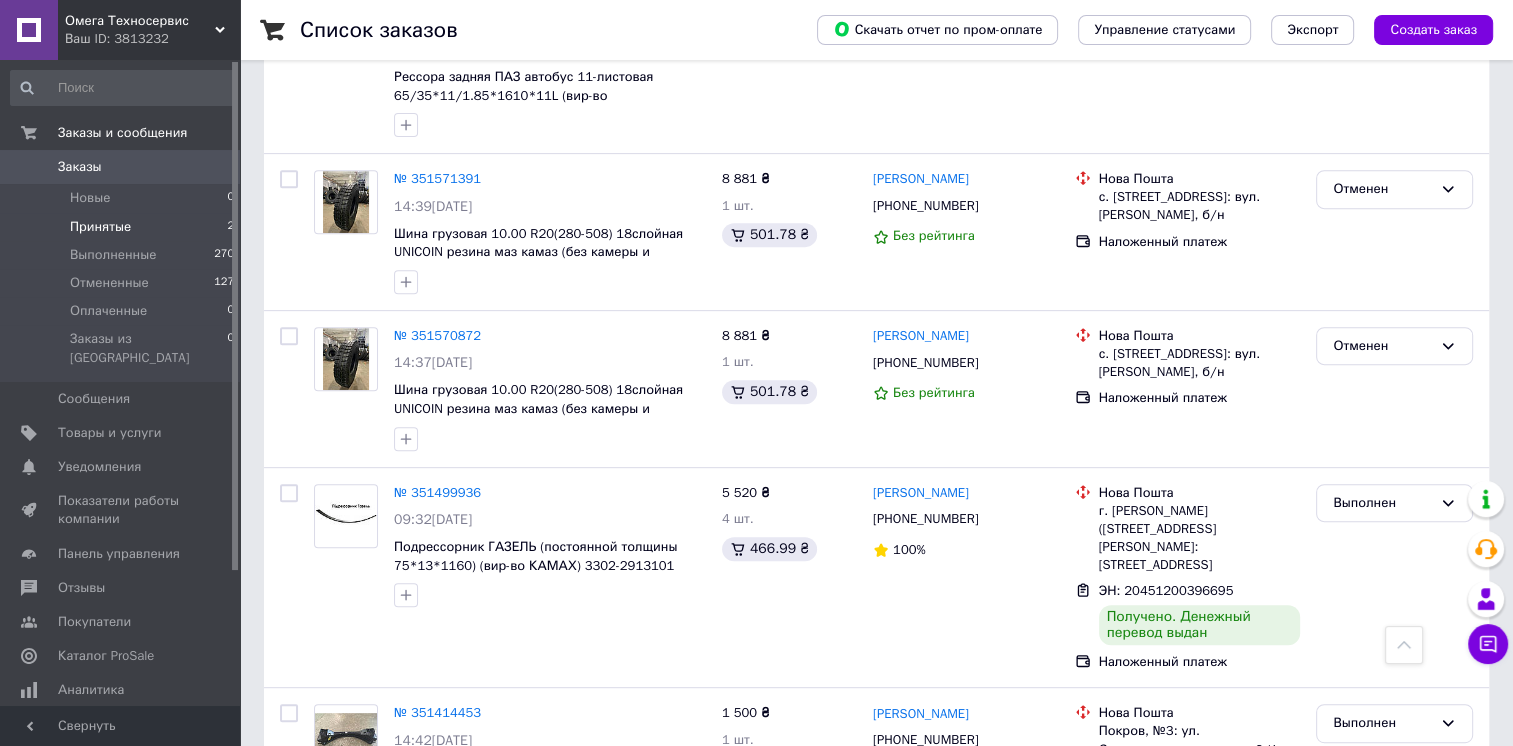 click on "Принятые 2" at bounding box center (123, 227) 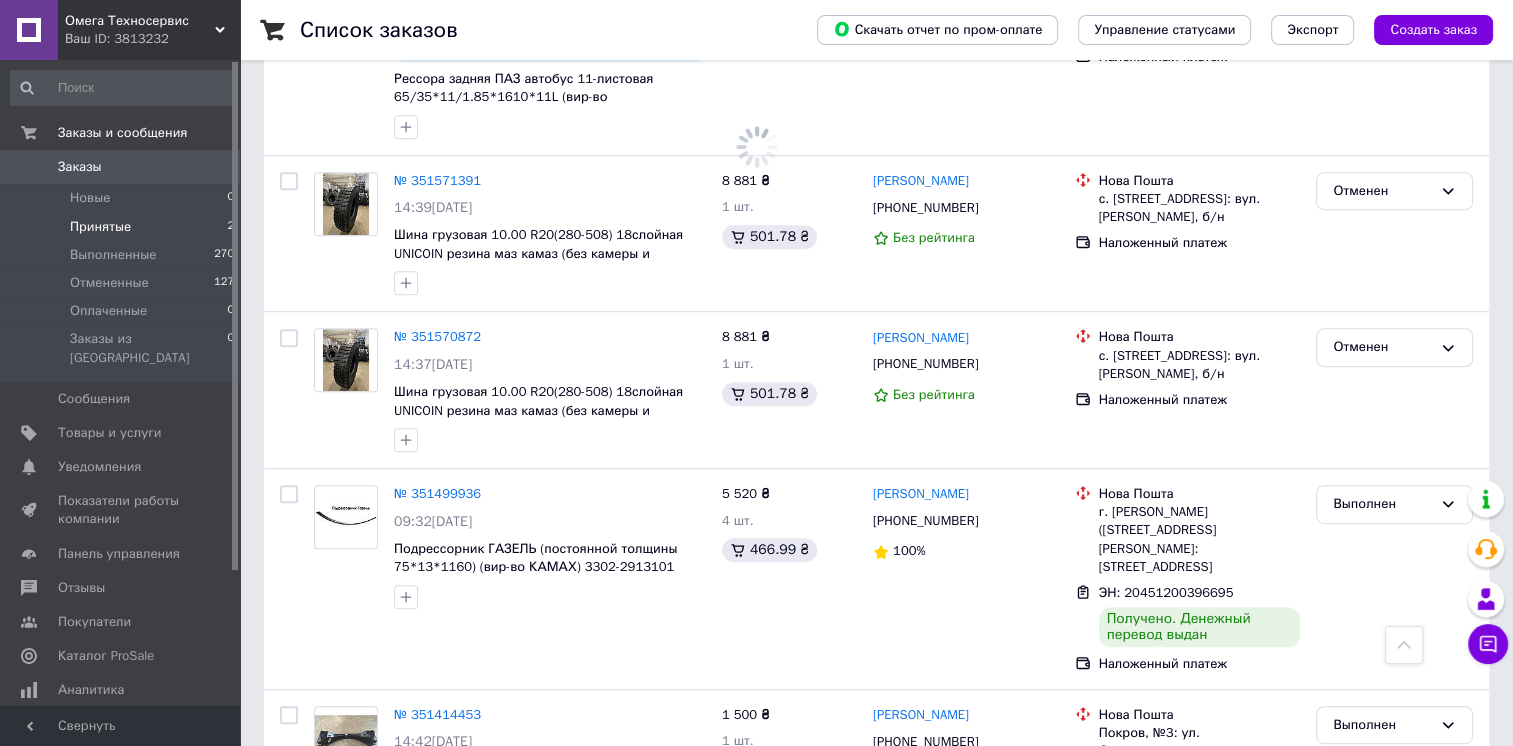 scroll, scrollTop: 0, scrollLeft: 0, axis: both 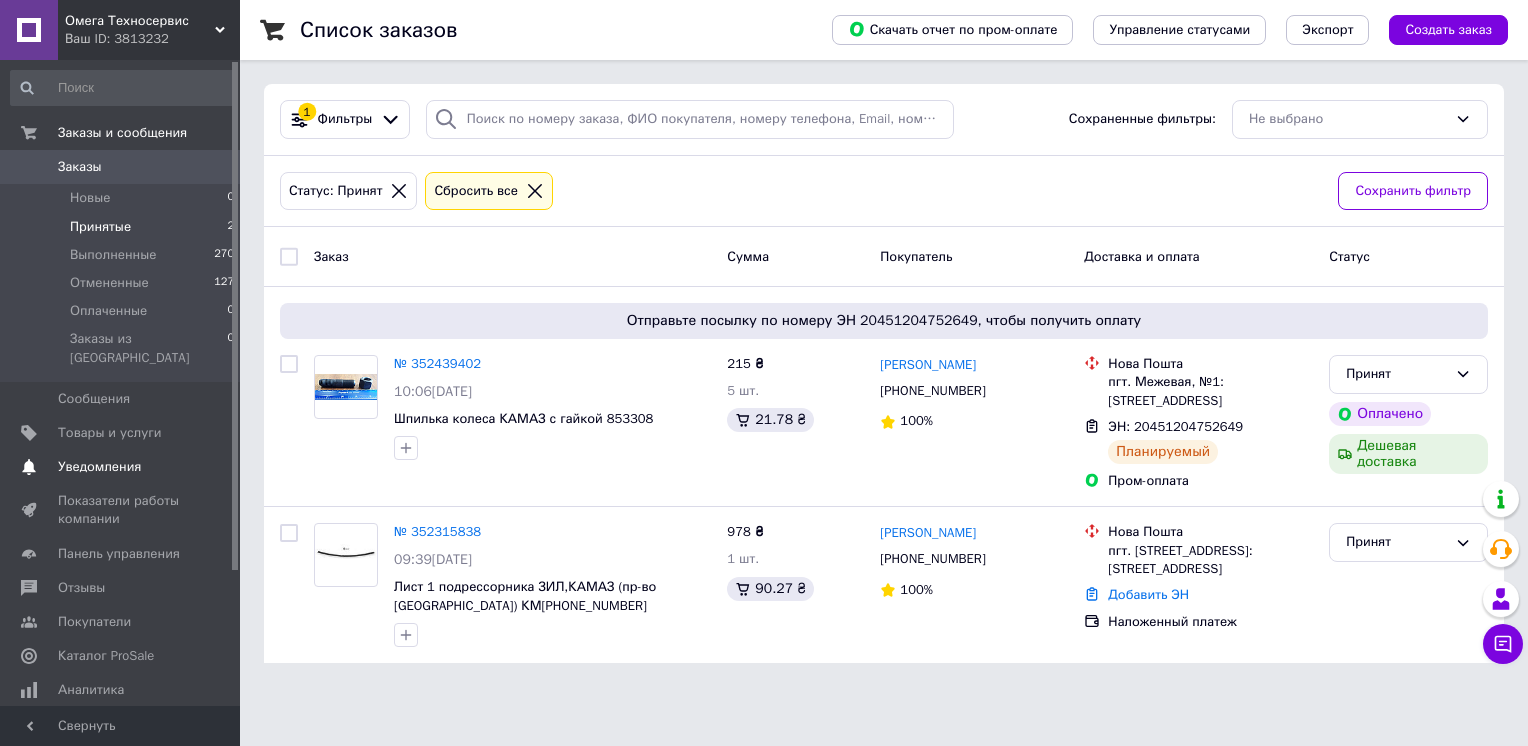 click on "Уведомления 0 0" at bounding box center (123, 467) 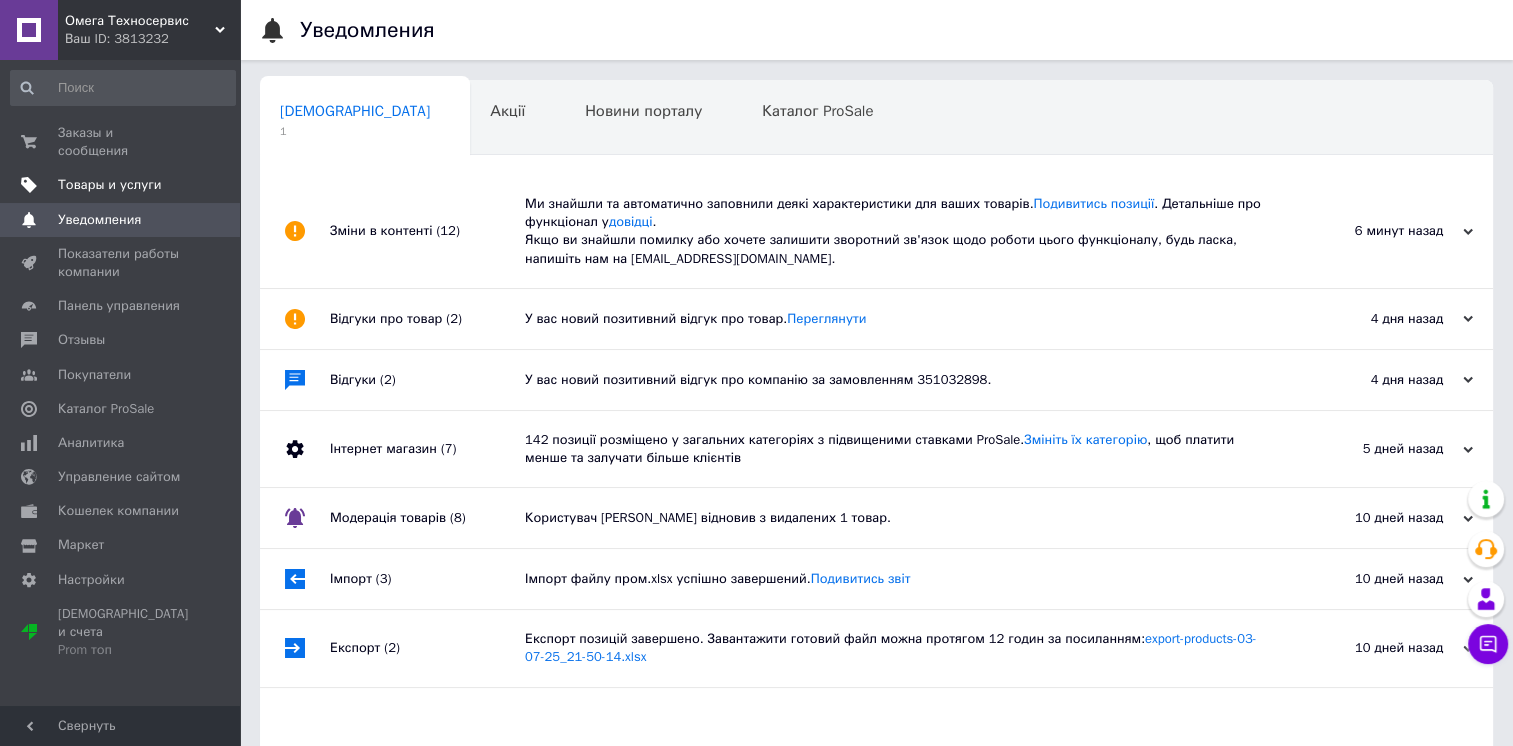 click on "Товары и услуги" at bounding box center (121, 185) 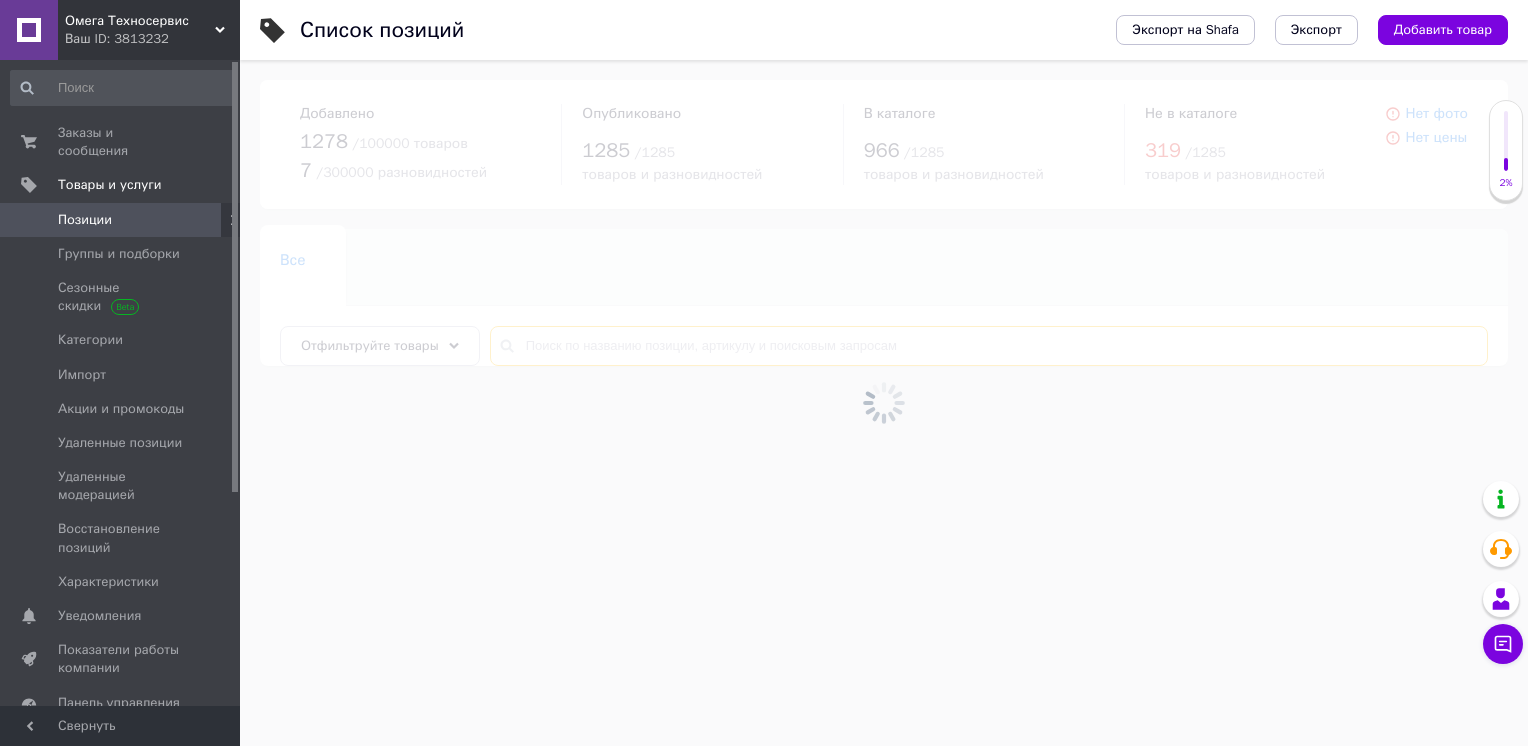 click at bounding box center [989, 346] 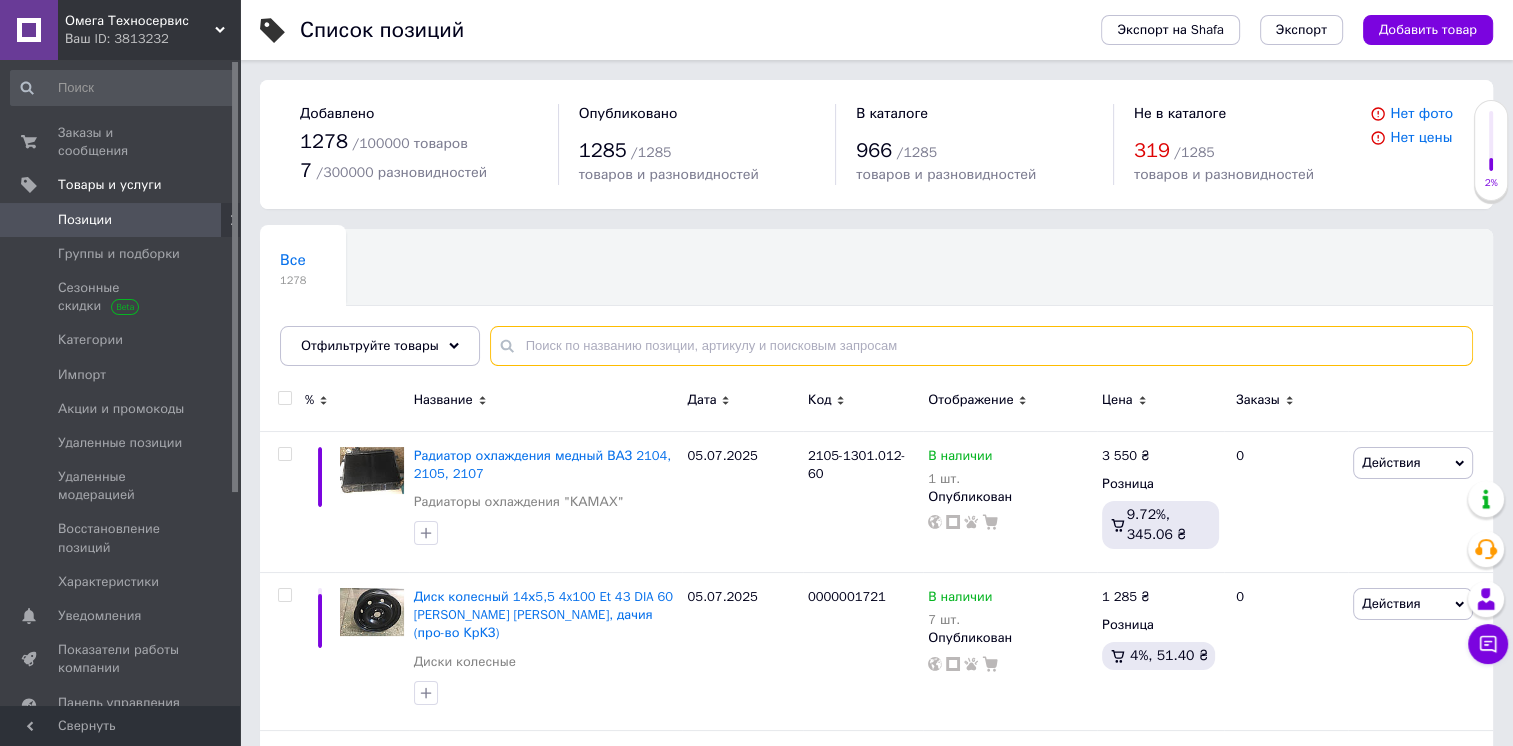 click at bounding box center [981, 346] 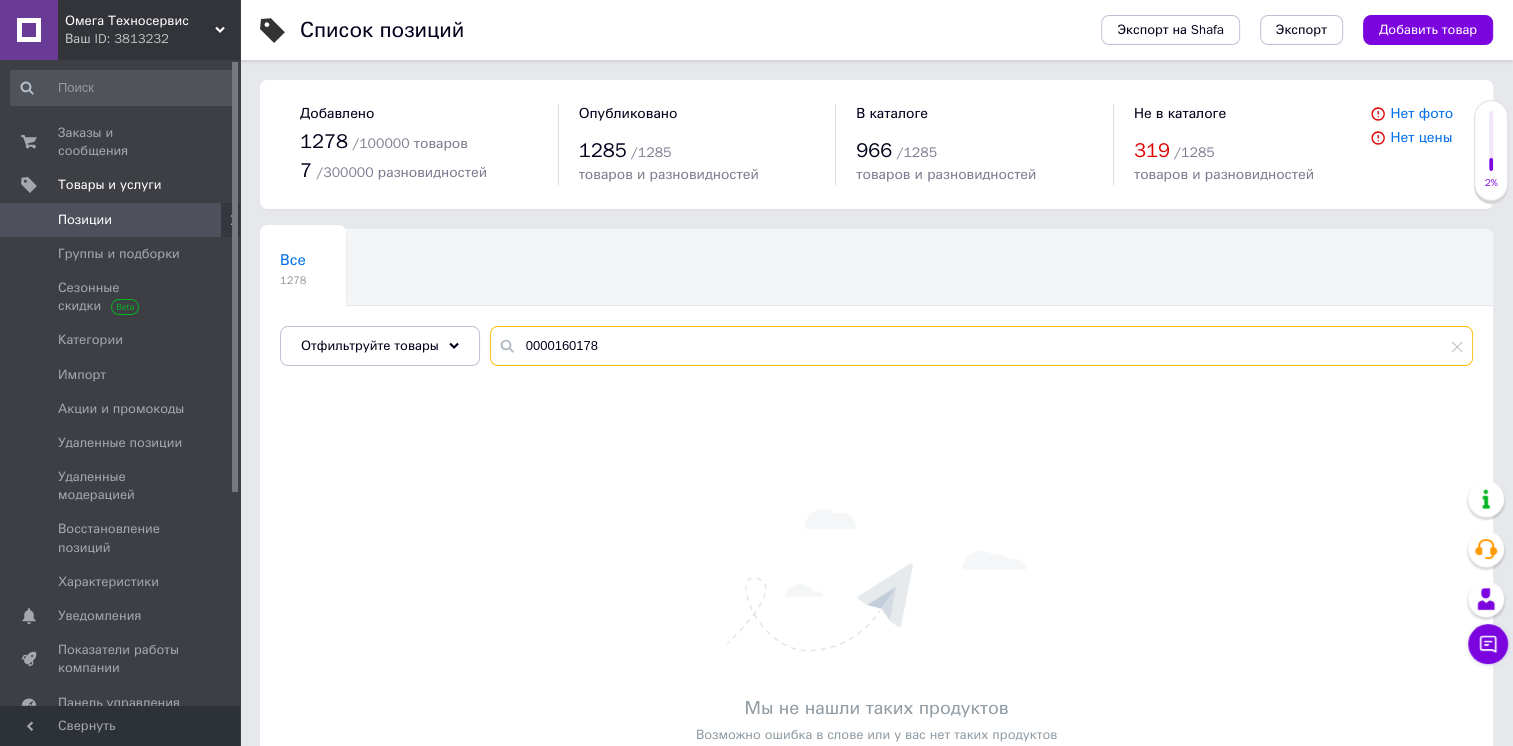 drag, startPoint x: 542, startPoint y: 347, endPoint x: 556, endPoint y: 346, distance: 14.035668 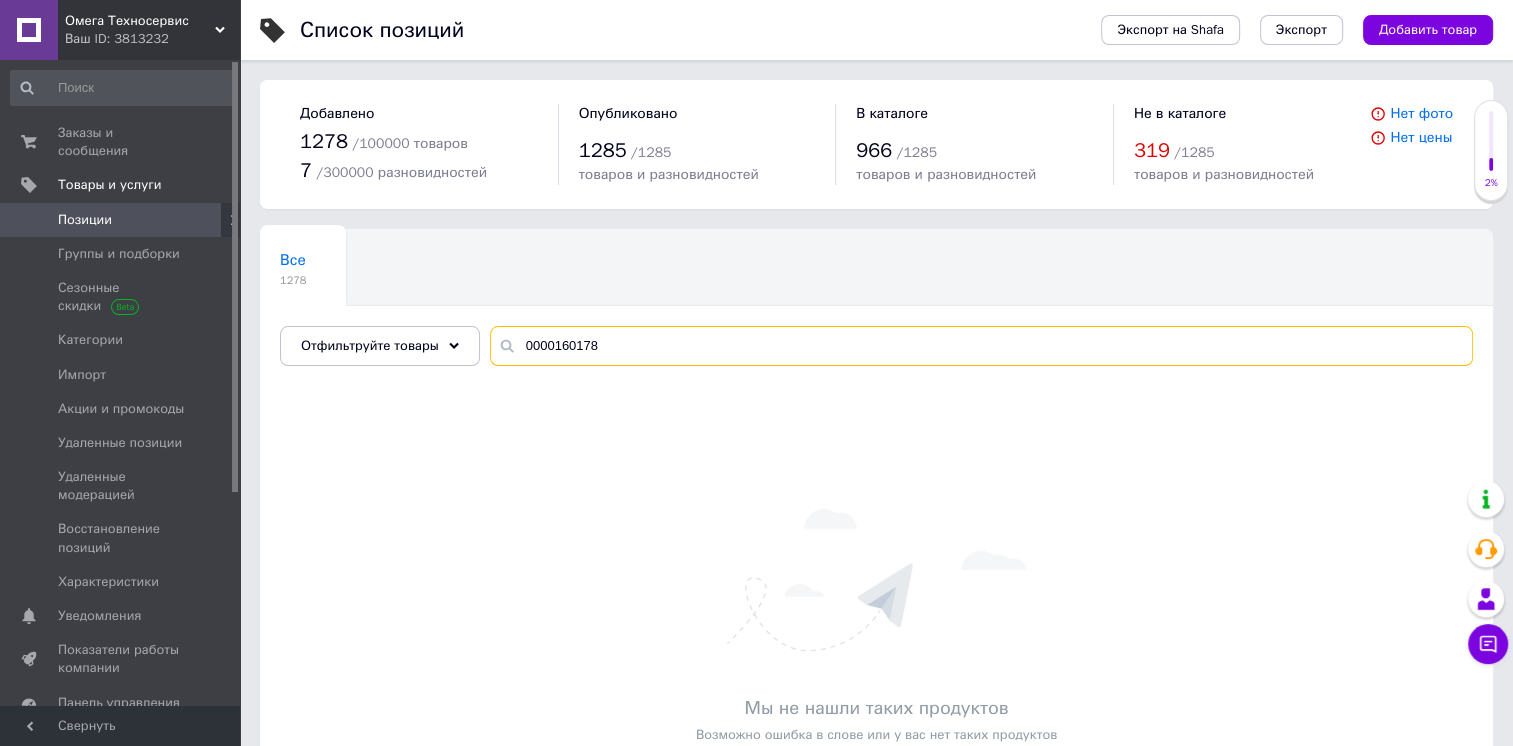type 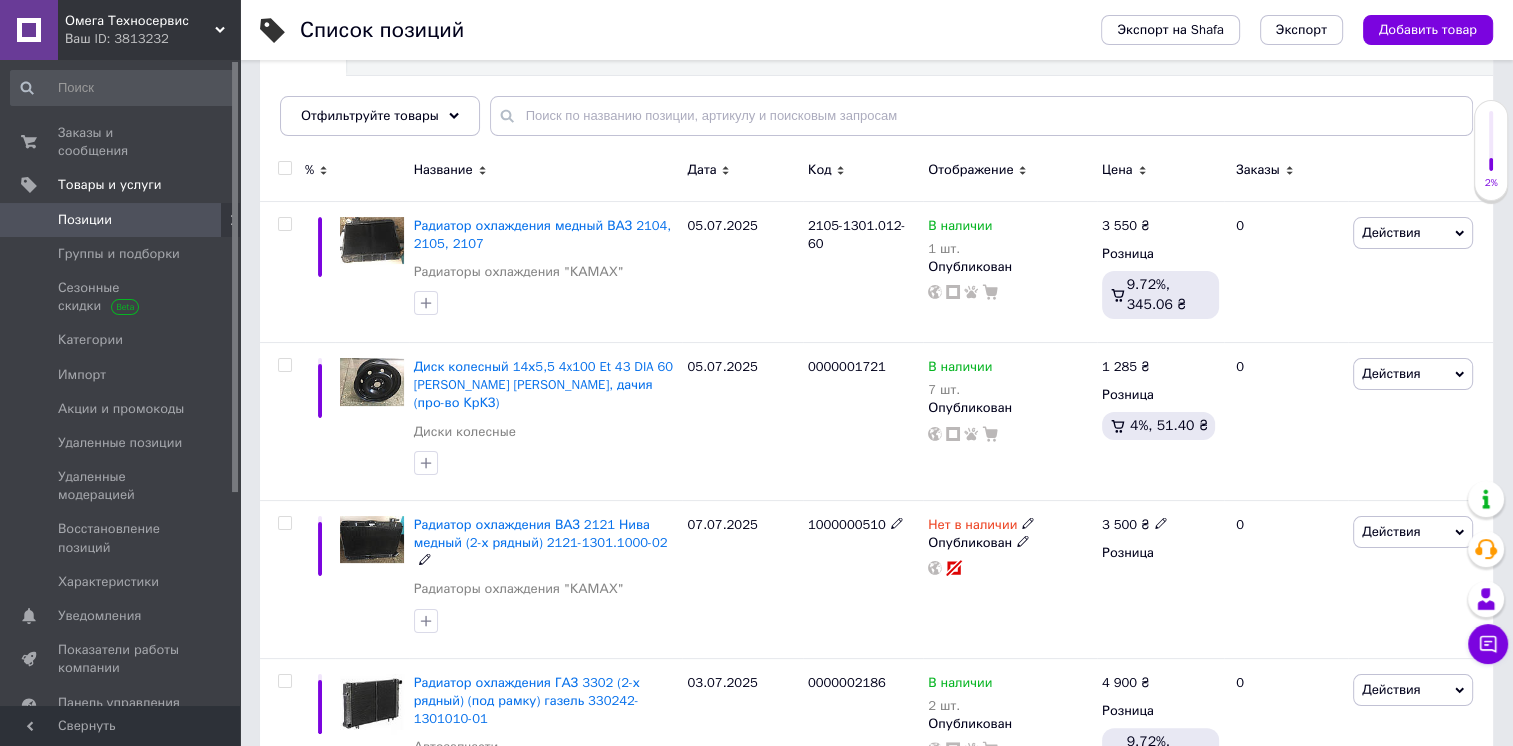 scroll, scrollTop: 300, scrollLeft: 0, axis: vertical 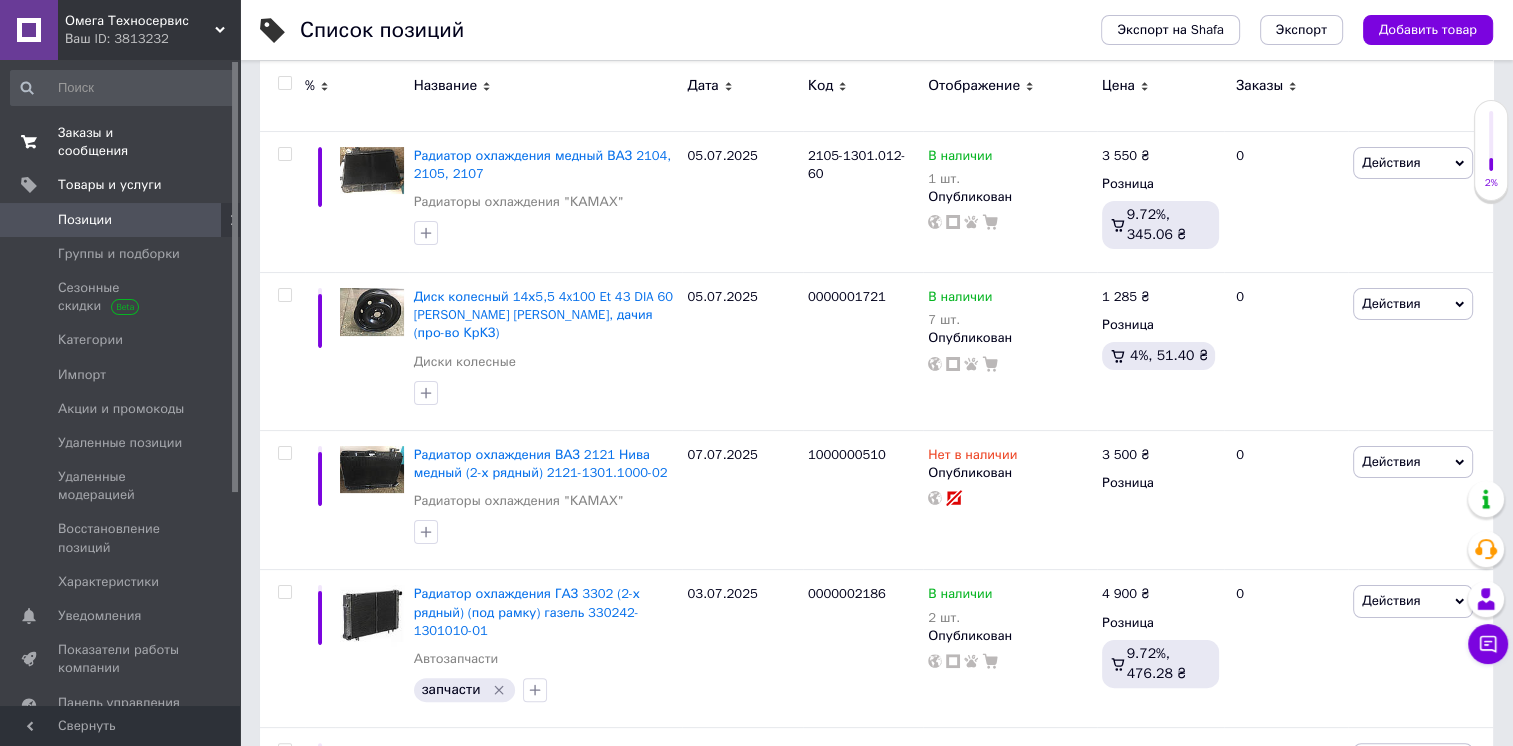 click on "Заказы и сообщения" at bounding box center [121, 142] 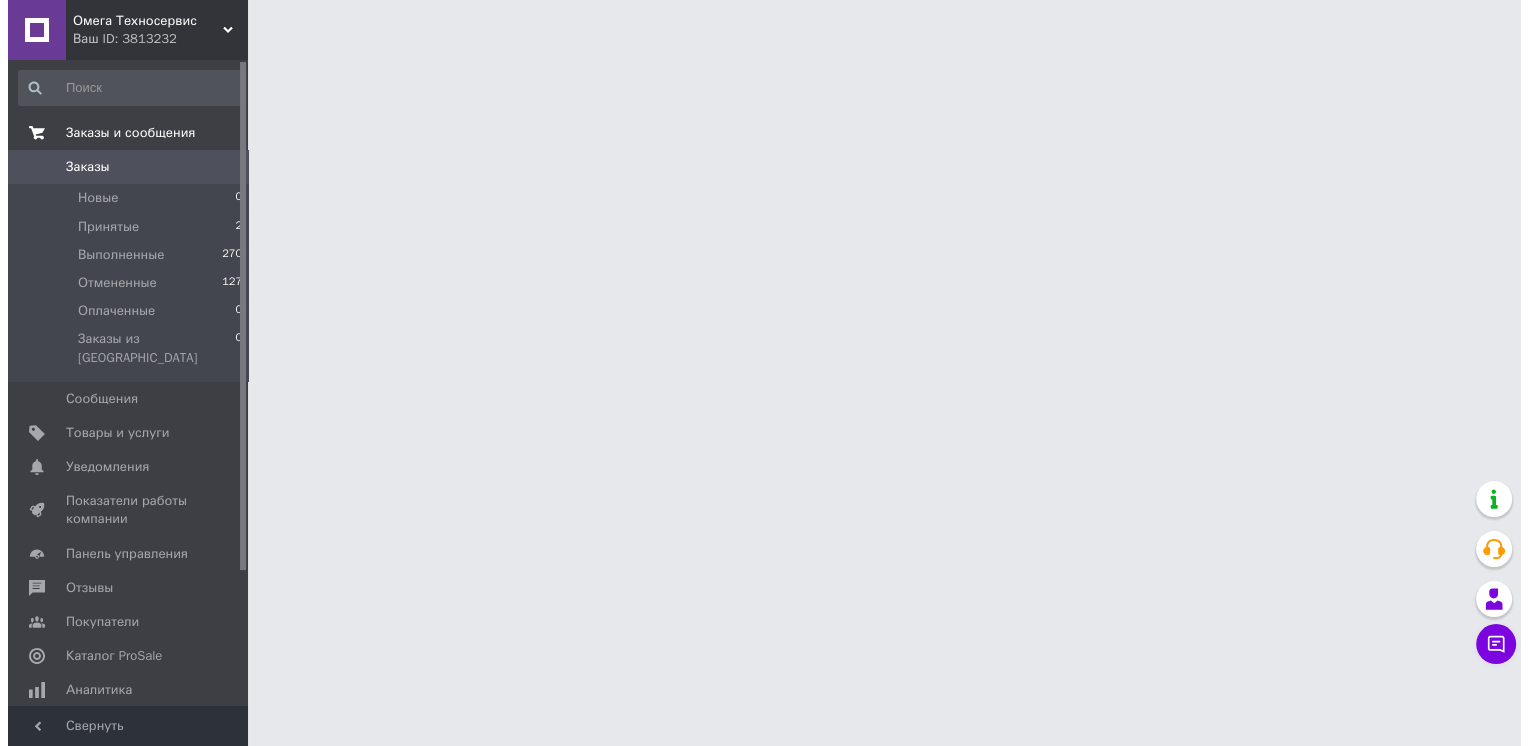 scroll, scrollTop: 0, scrollLeft: 0, axis: both 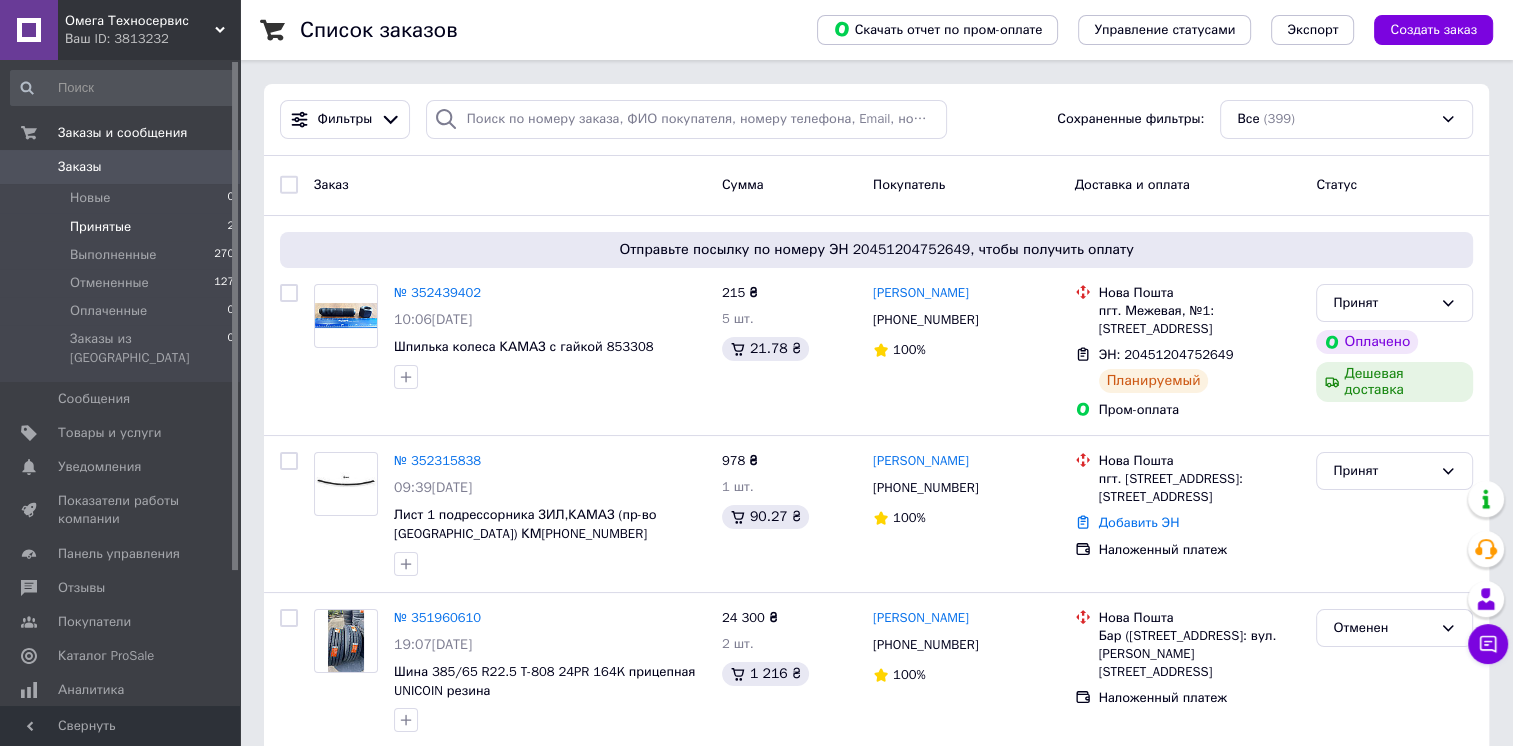 click on "Принятые 2" at bounding box center [123, 227] 